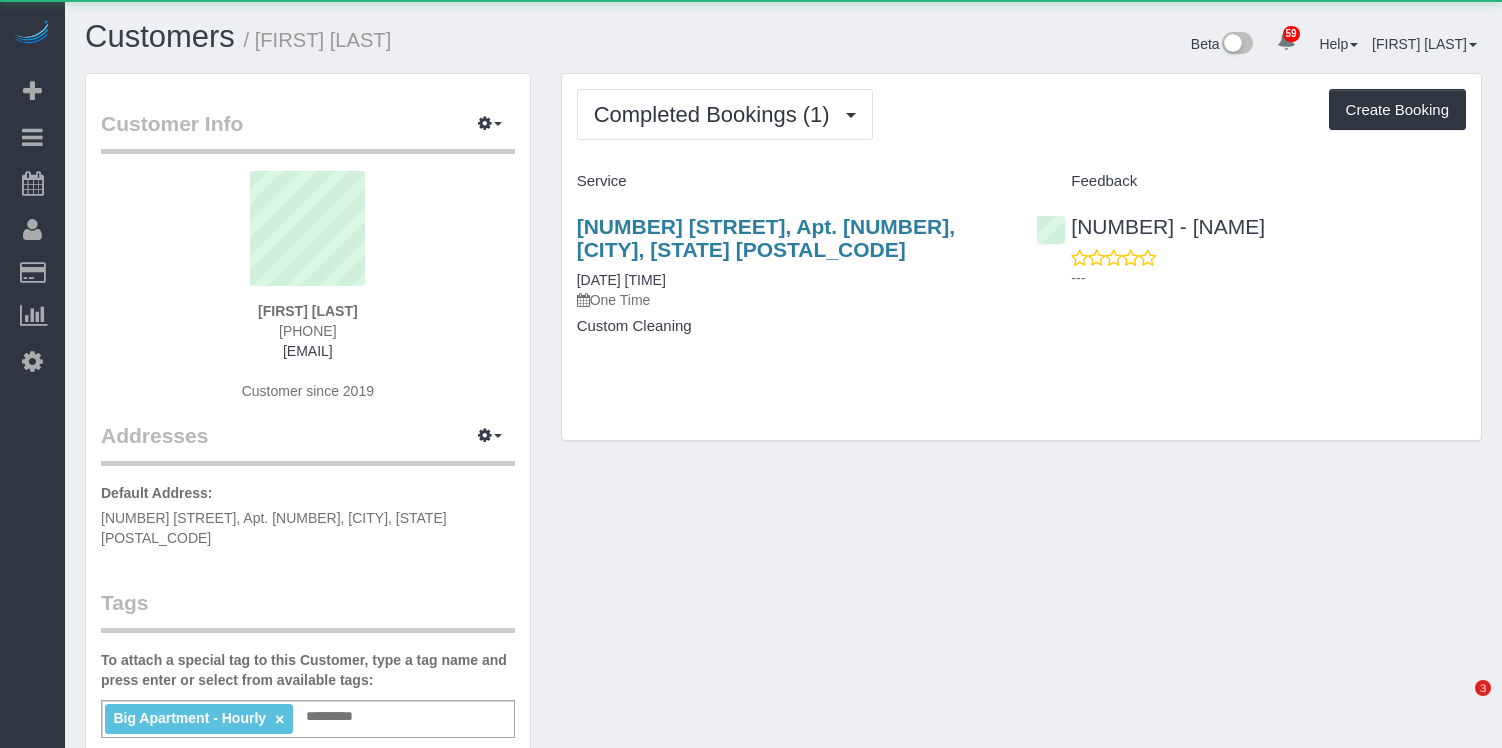 scroll, scrollTop: 0, scrollLeft: 0, axis: both 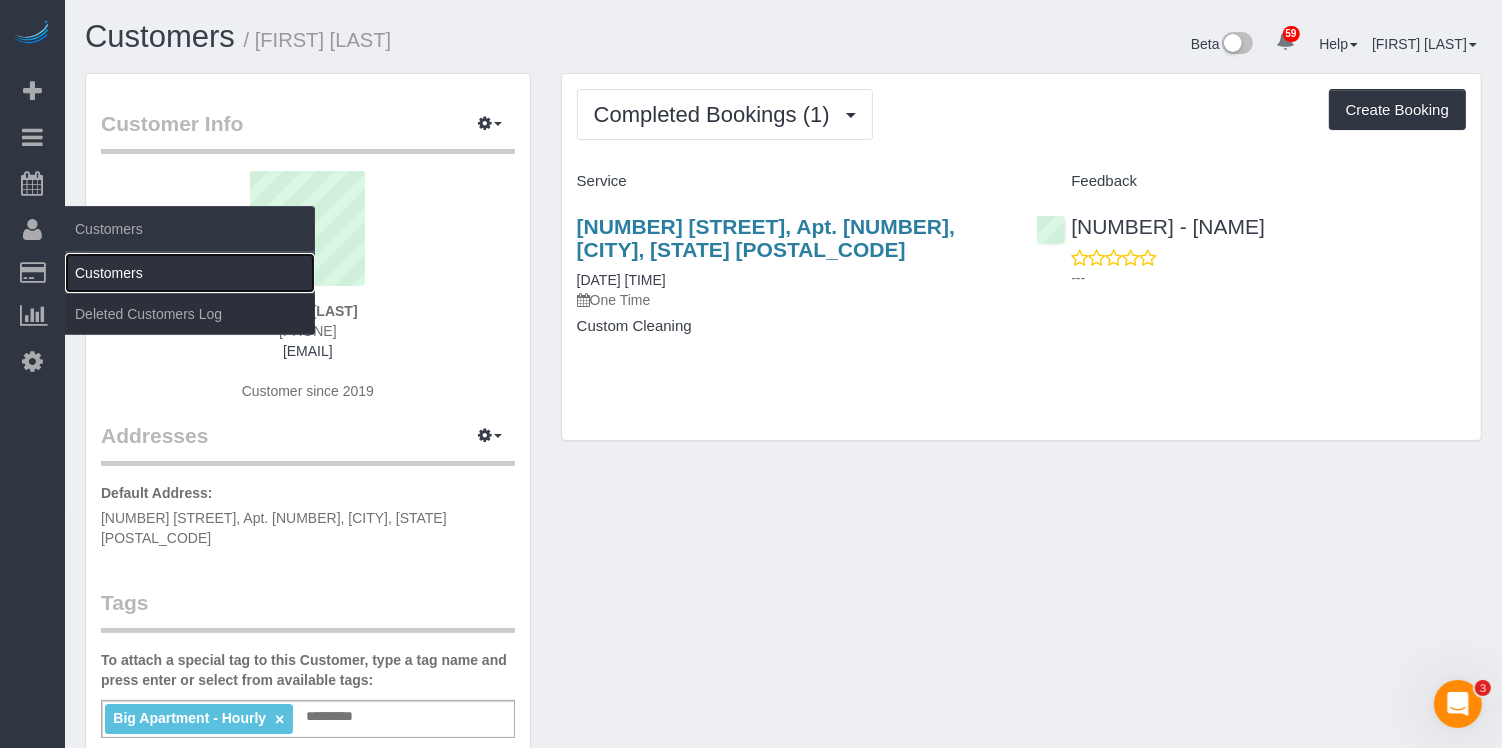 click on "Customers" at bounding box center [190, 273] 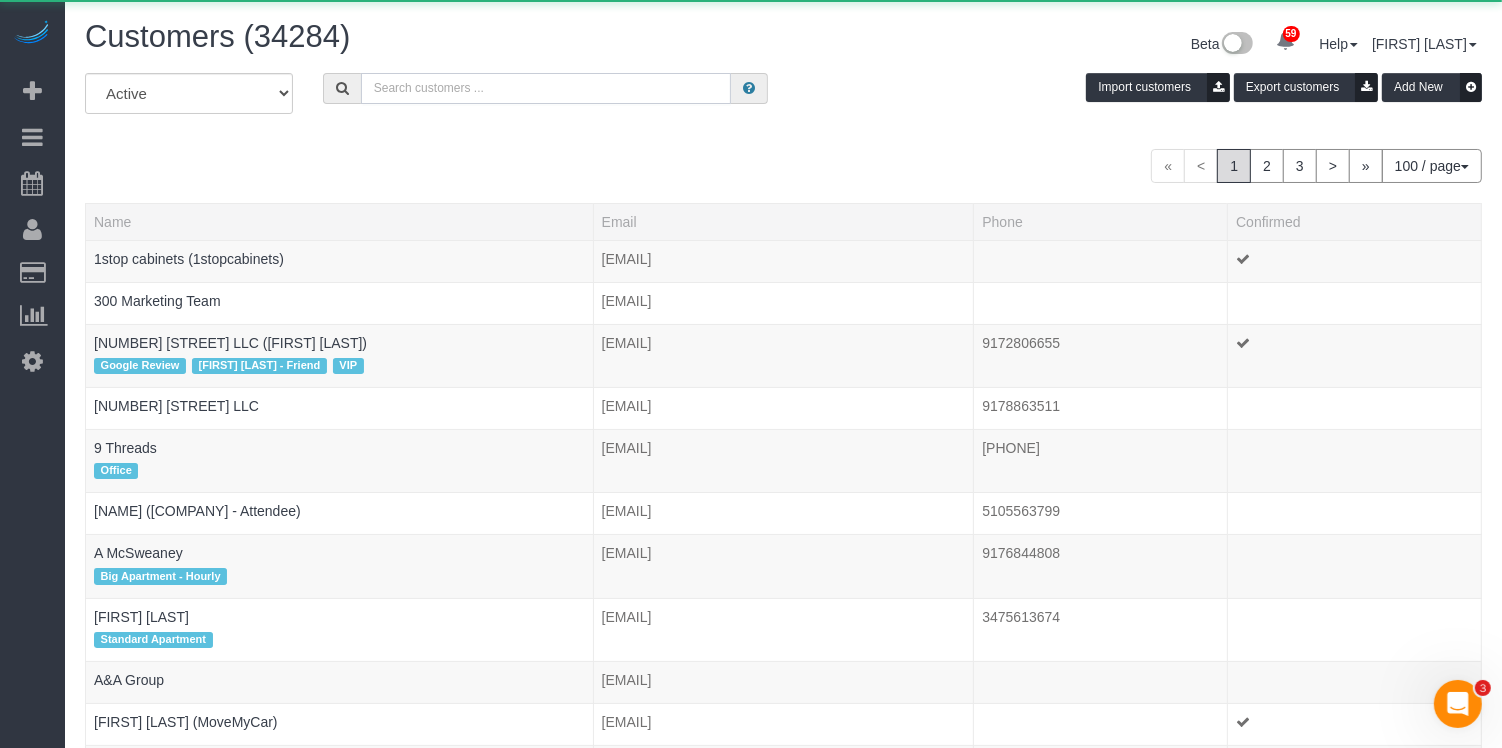 click at bounding box center [546, 88] 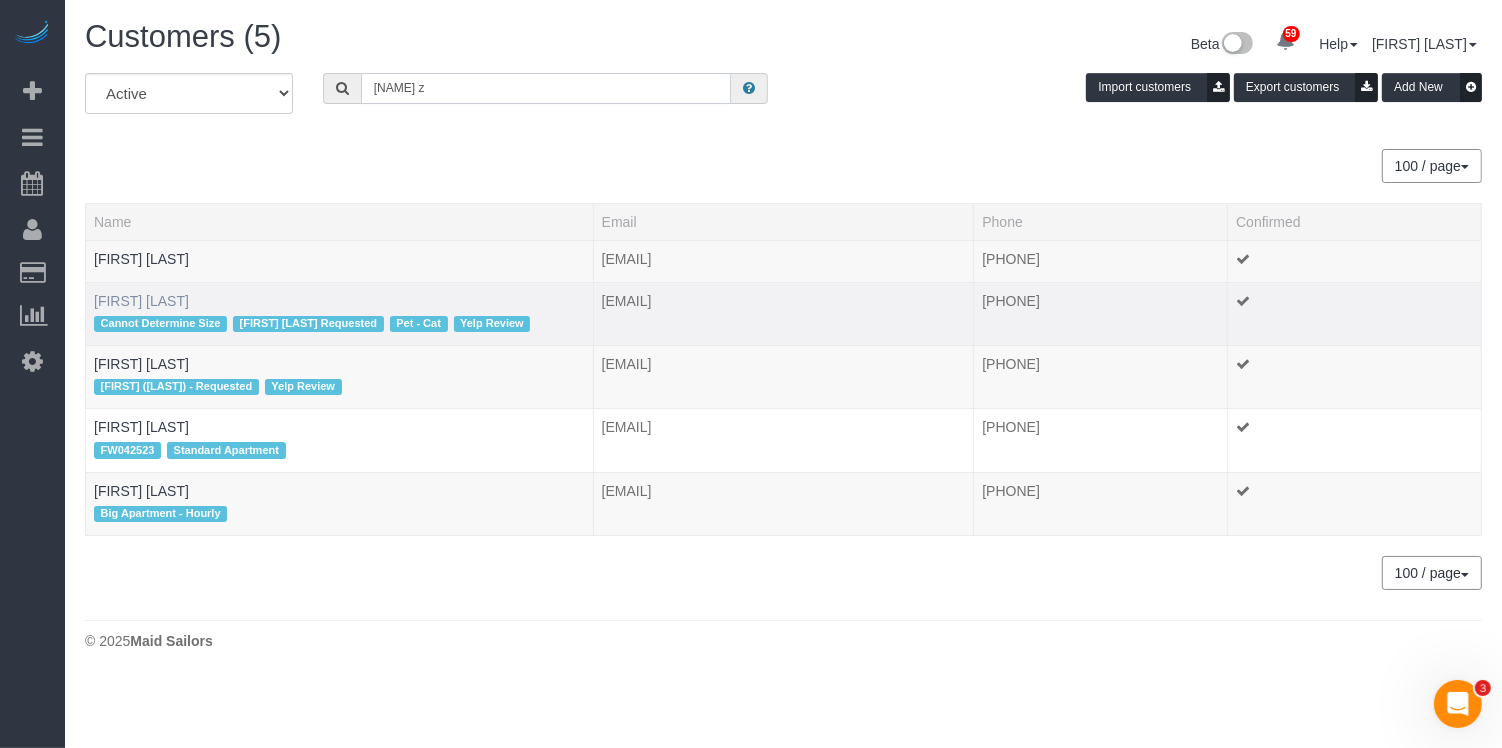type on "michael z" 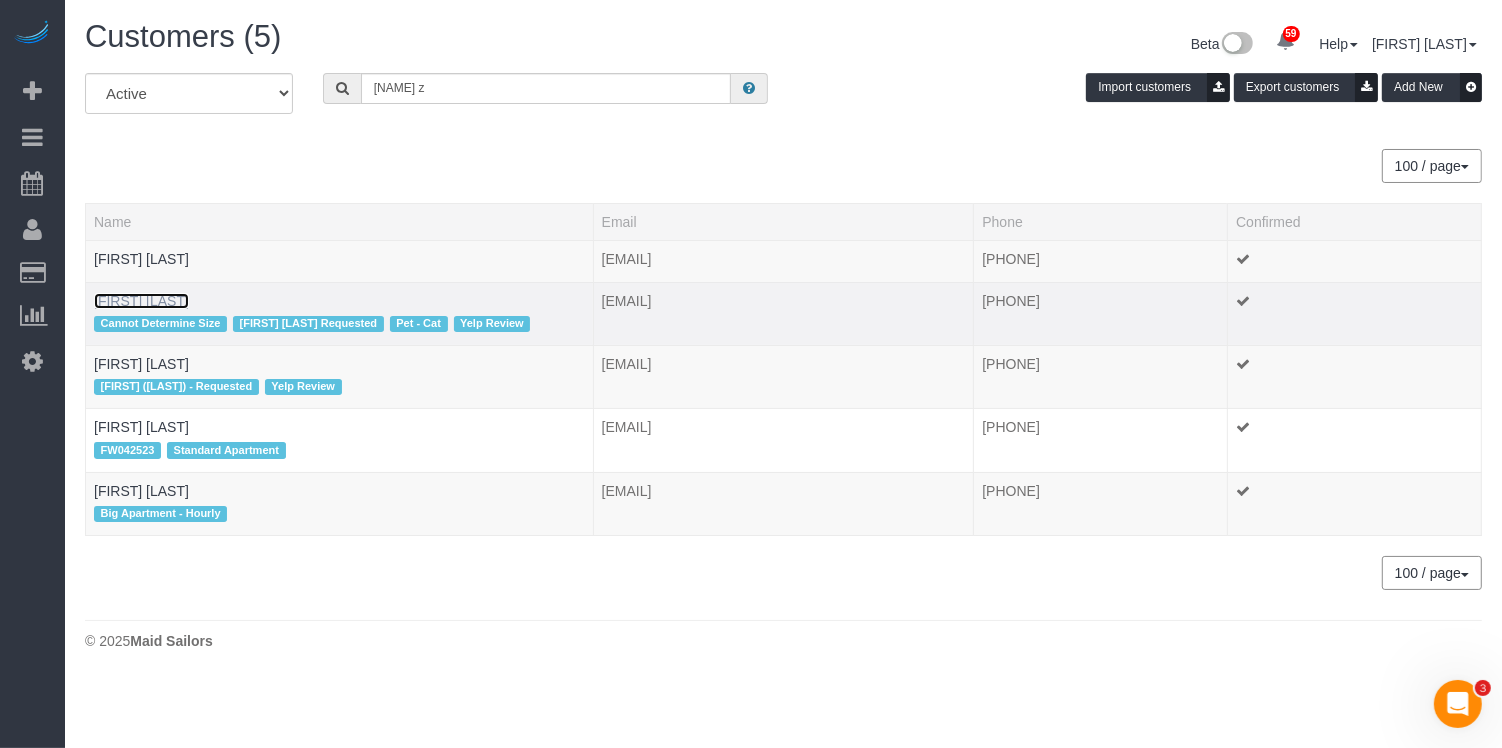 click on "Michael Zadorian" at bounding box center [141, 301] 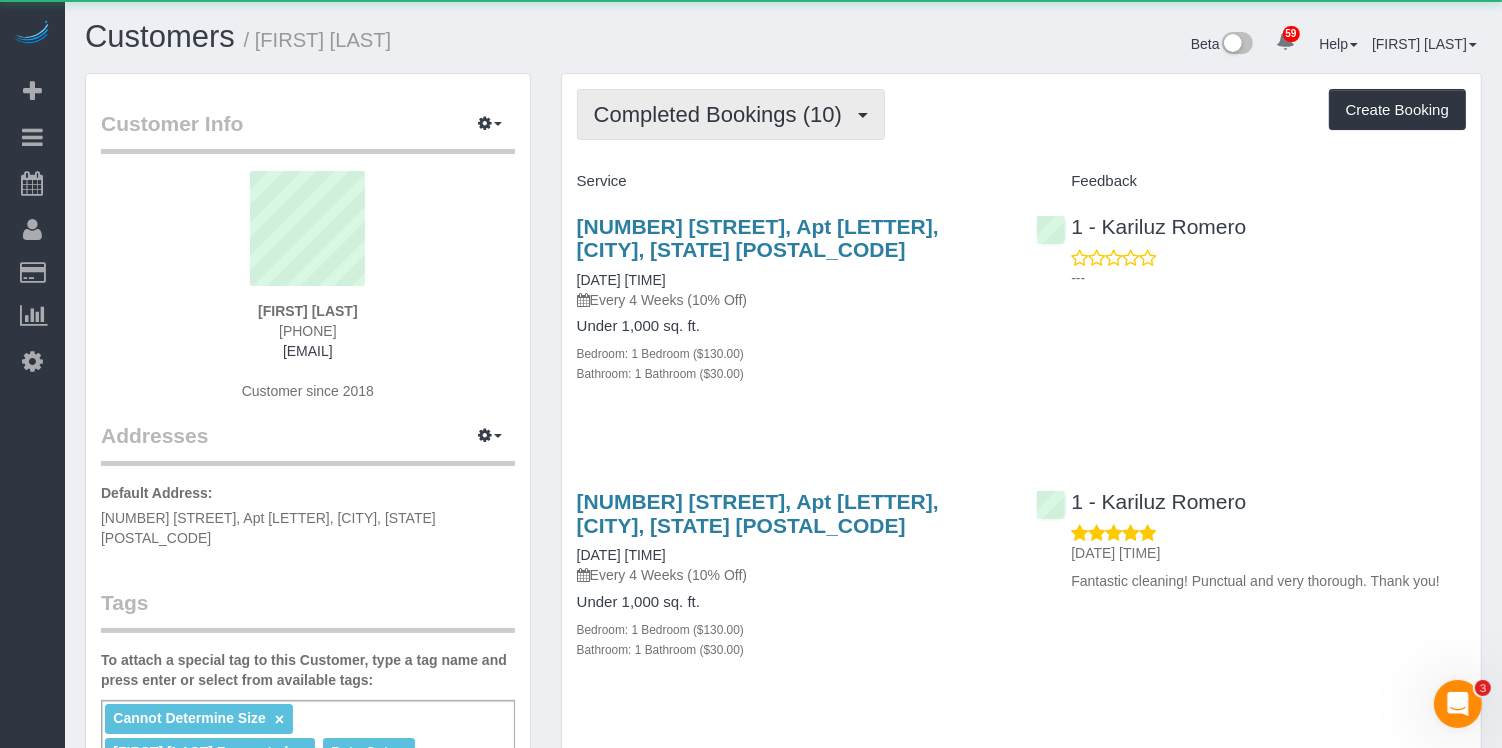 click on "Completed Bookings (10)" at bounding box center [731, 114] 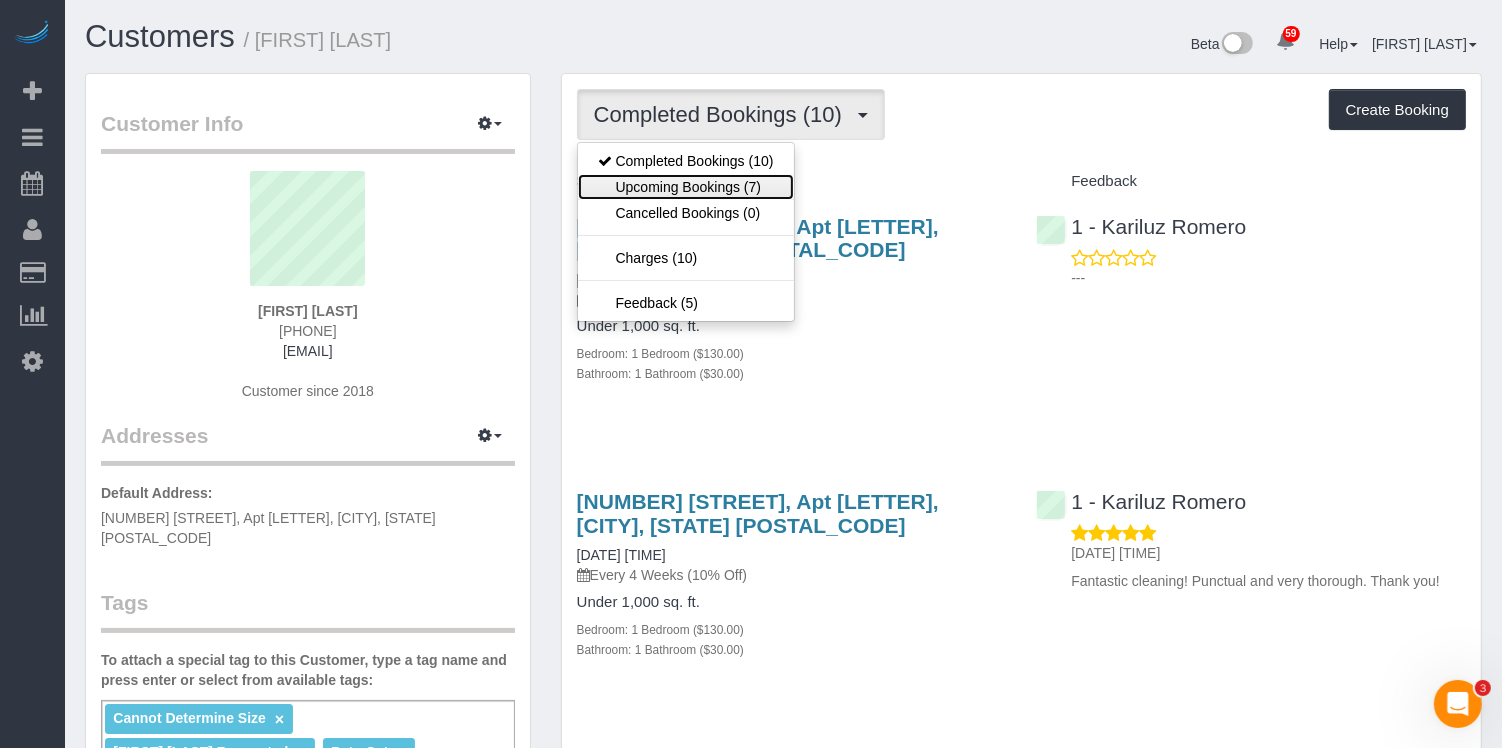 click on "Upcoming Bookings (7)" at bounding box center [686, 187] 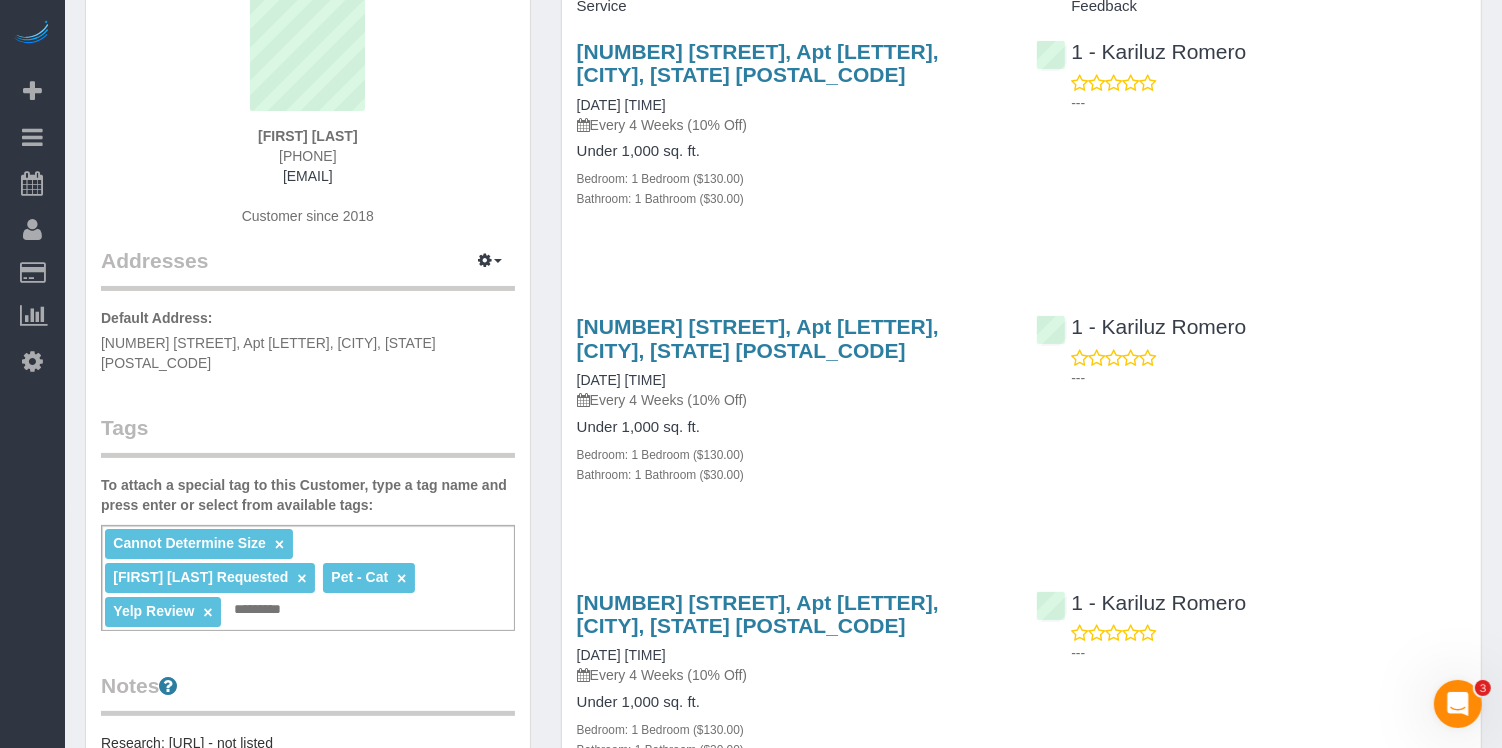 scroll, scrollTop: 176, scrollLeft: 0, axis: vertical 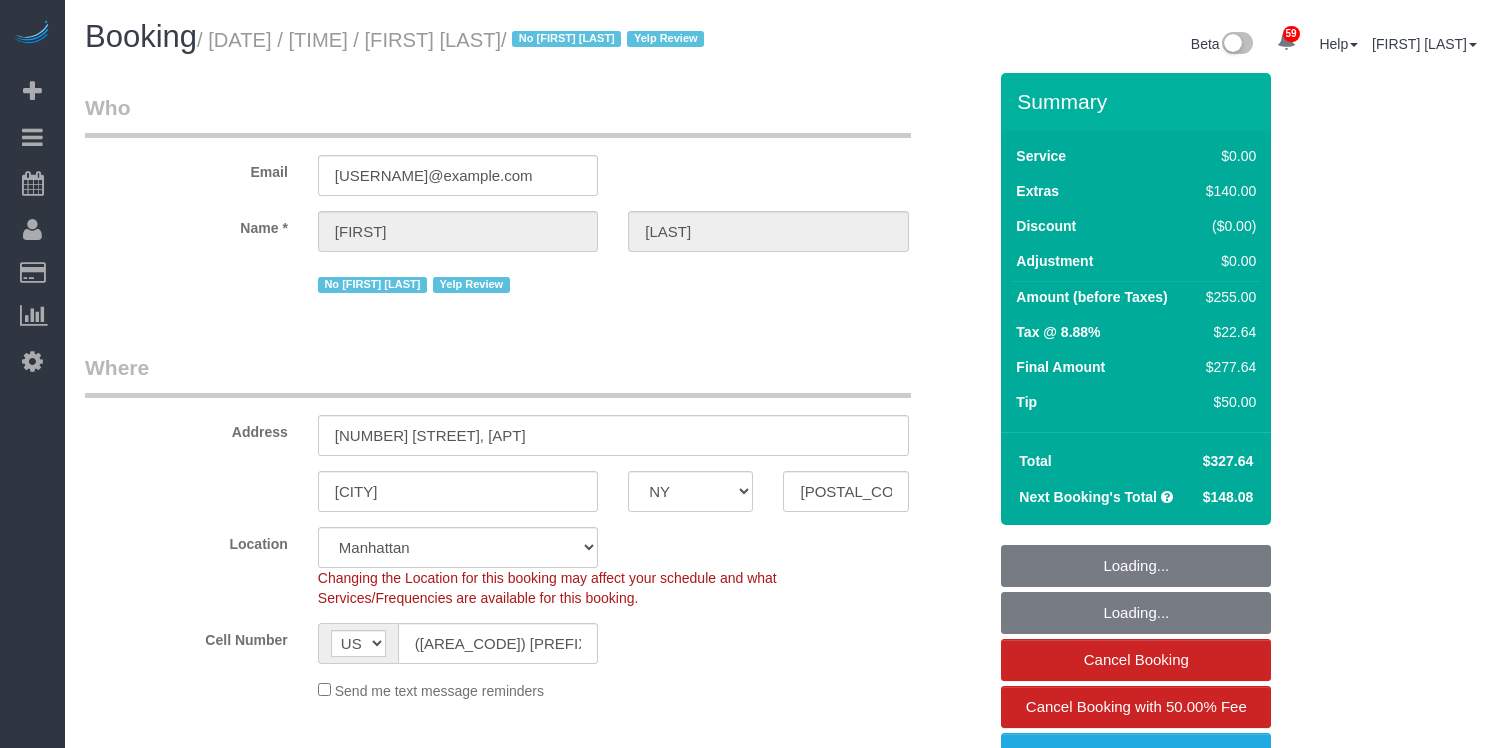 select on "NY" 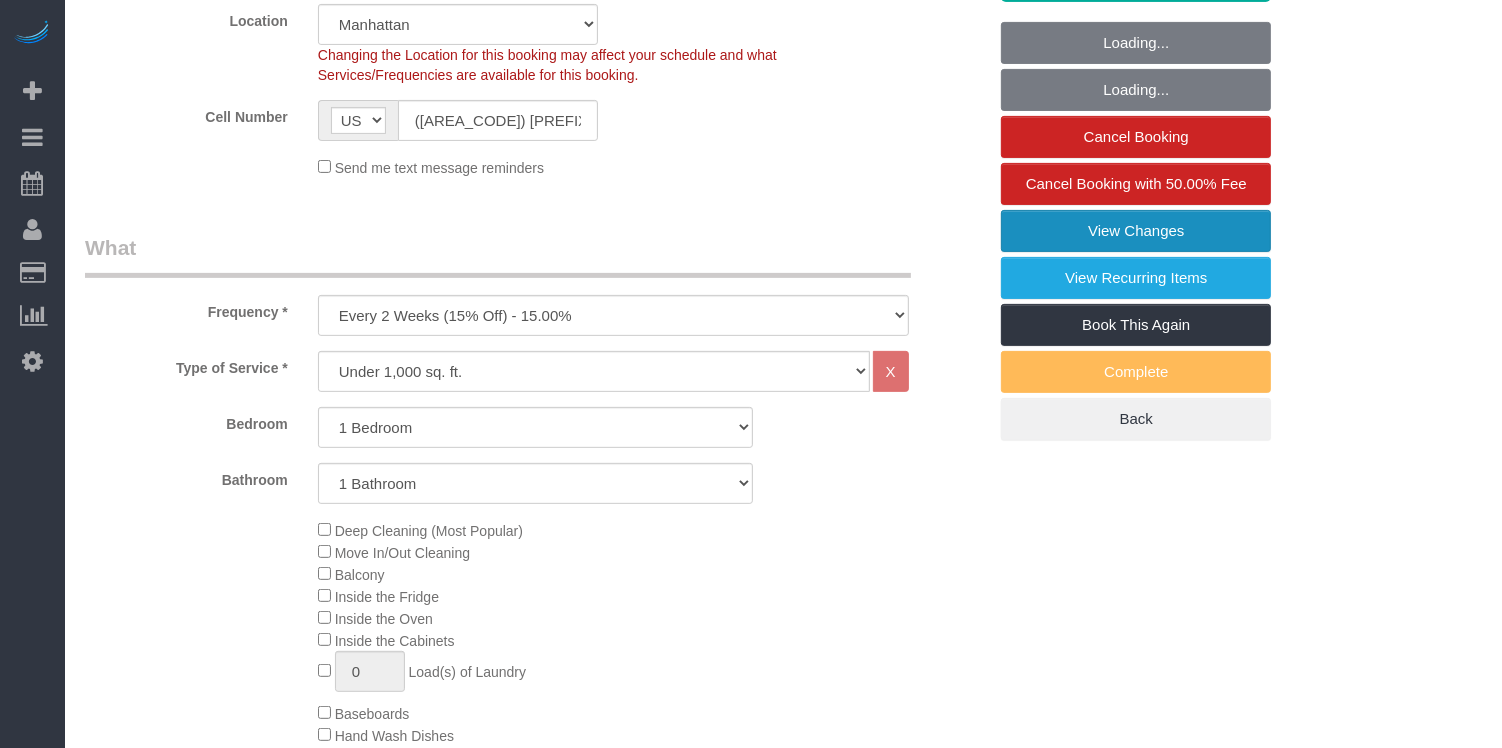 click on "View Changes" at bounding box center (1136, 231) 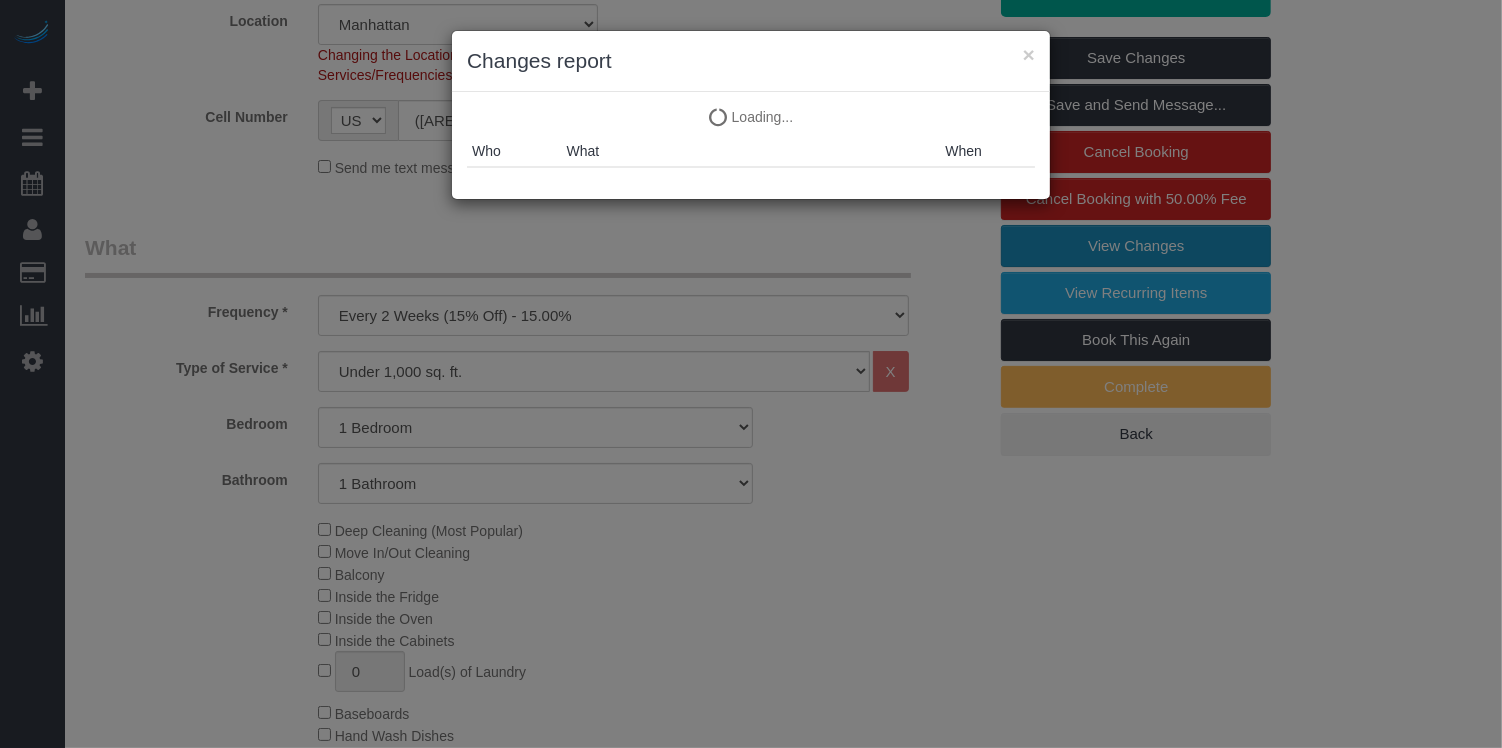 scroll, scrollTop: 523, scrollLeft: 0, axis: vertical 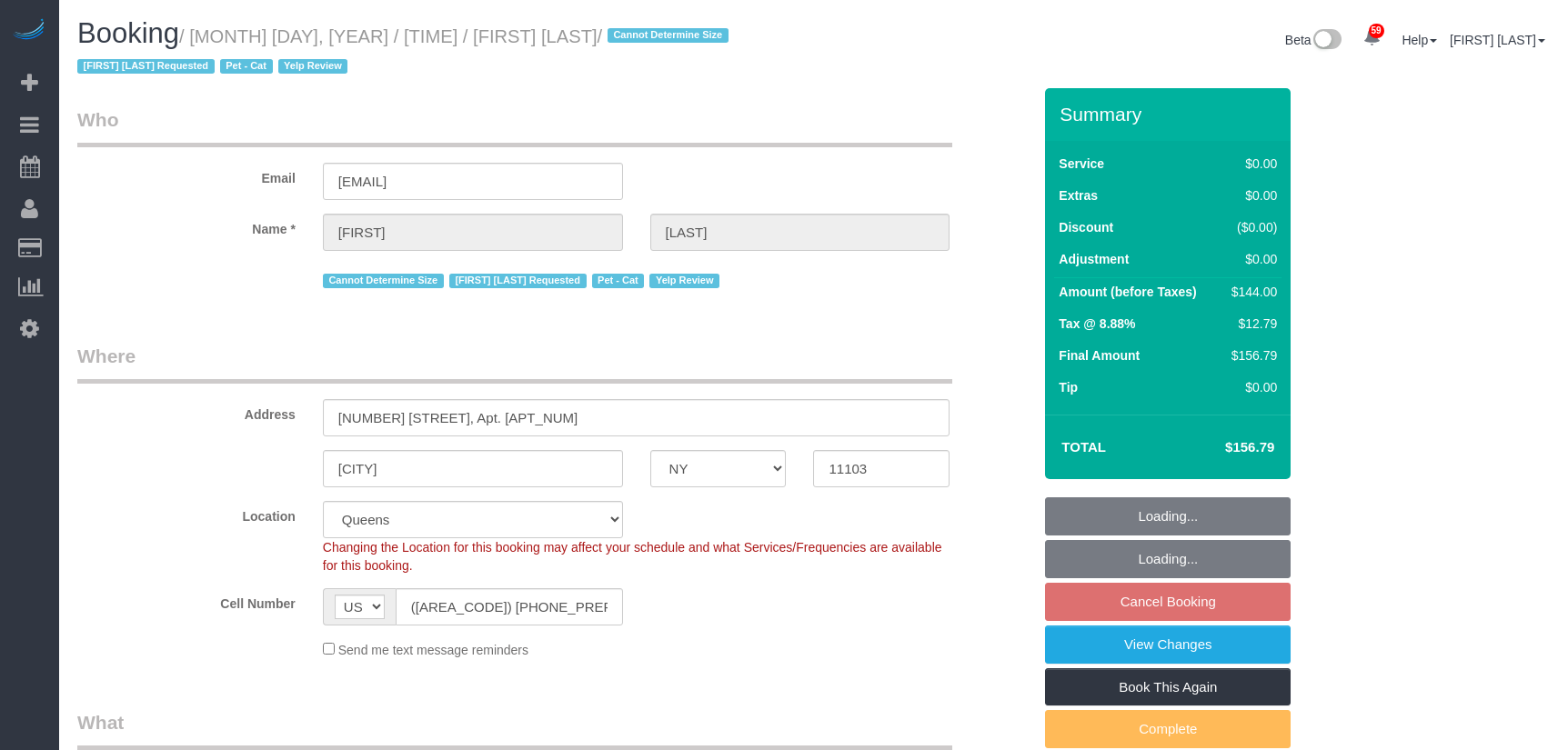 select on "NY" 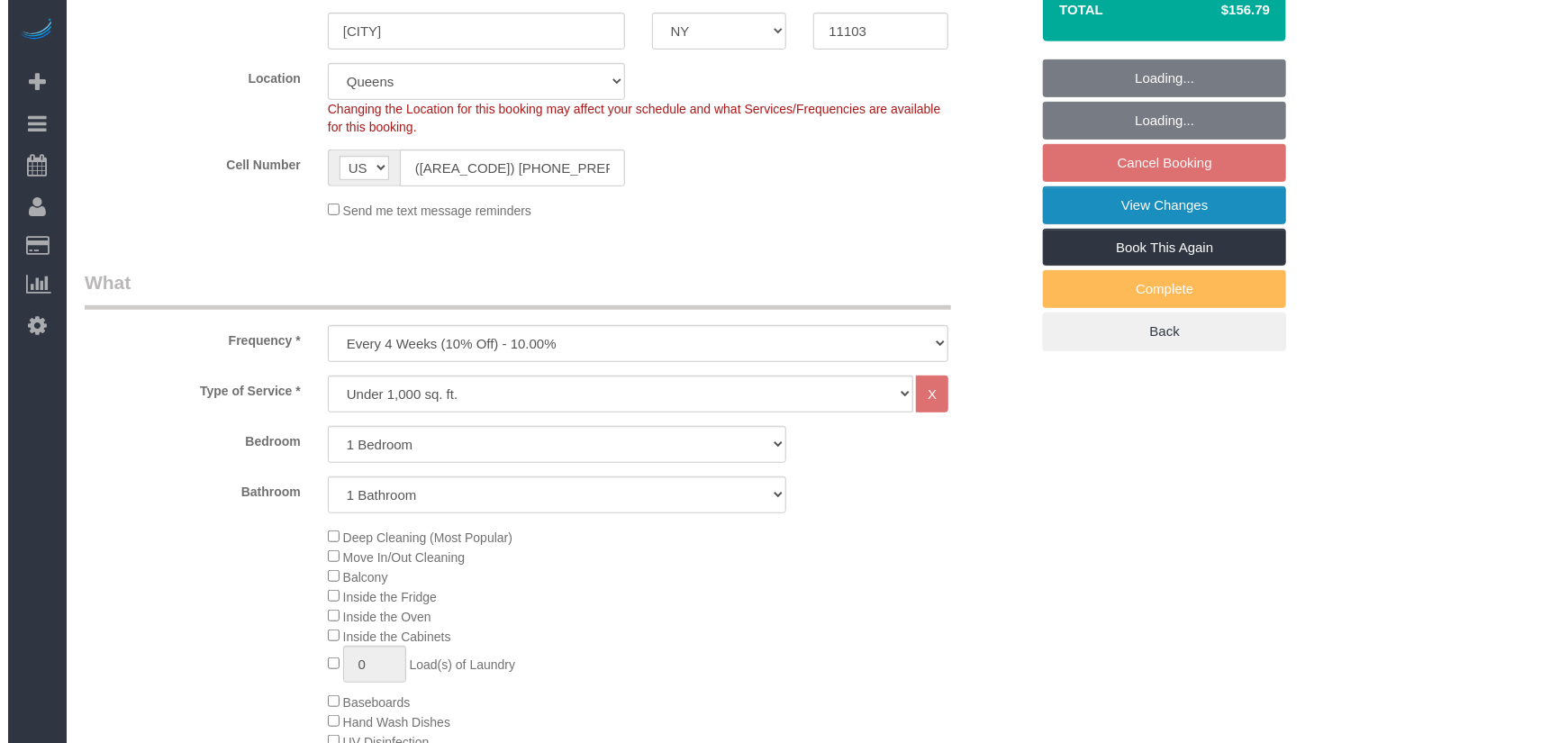 scroll, scrollTop: 433, scrollLeft: 0, axis: vertical 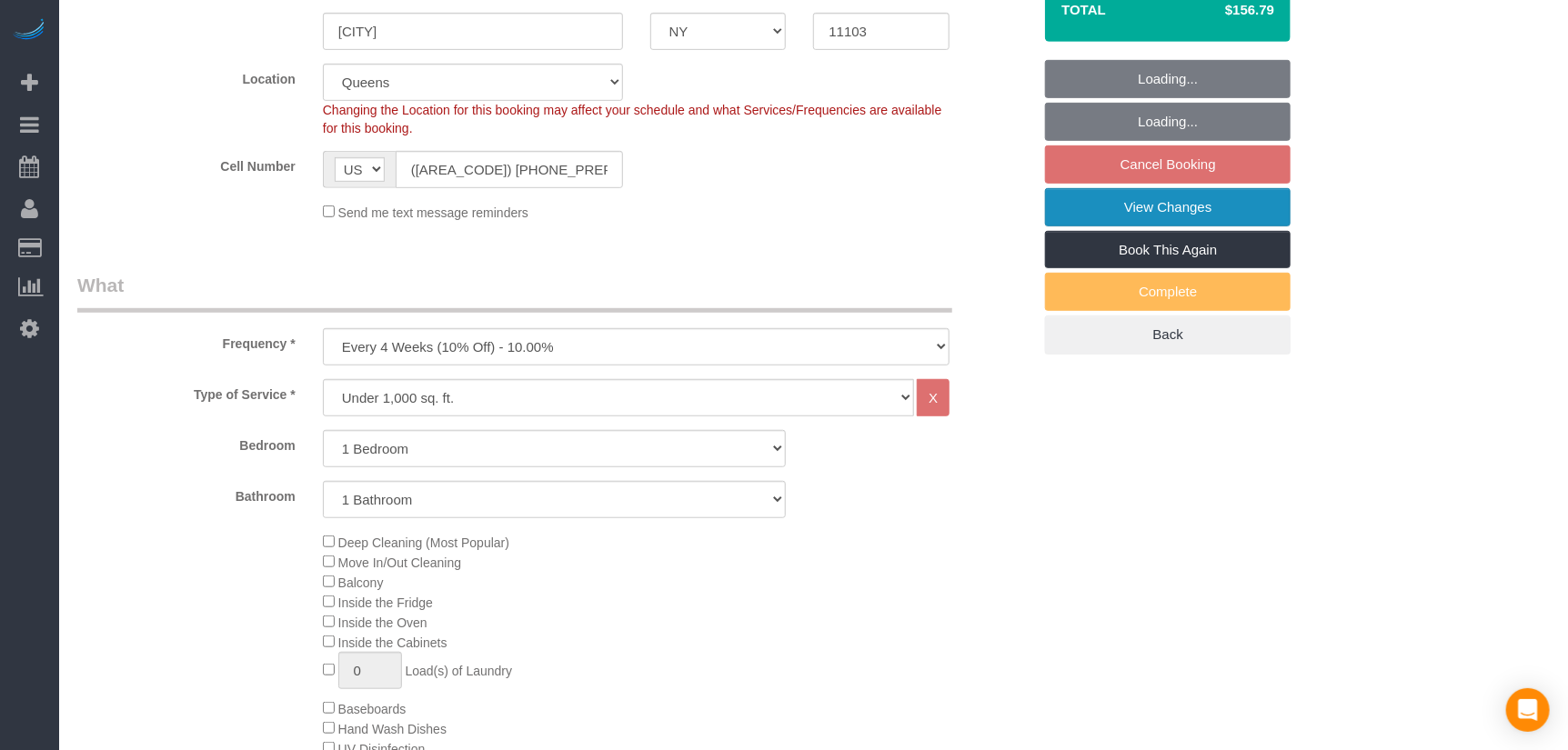 click on "View Changes" at bounding box center (1168, 207) 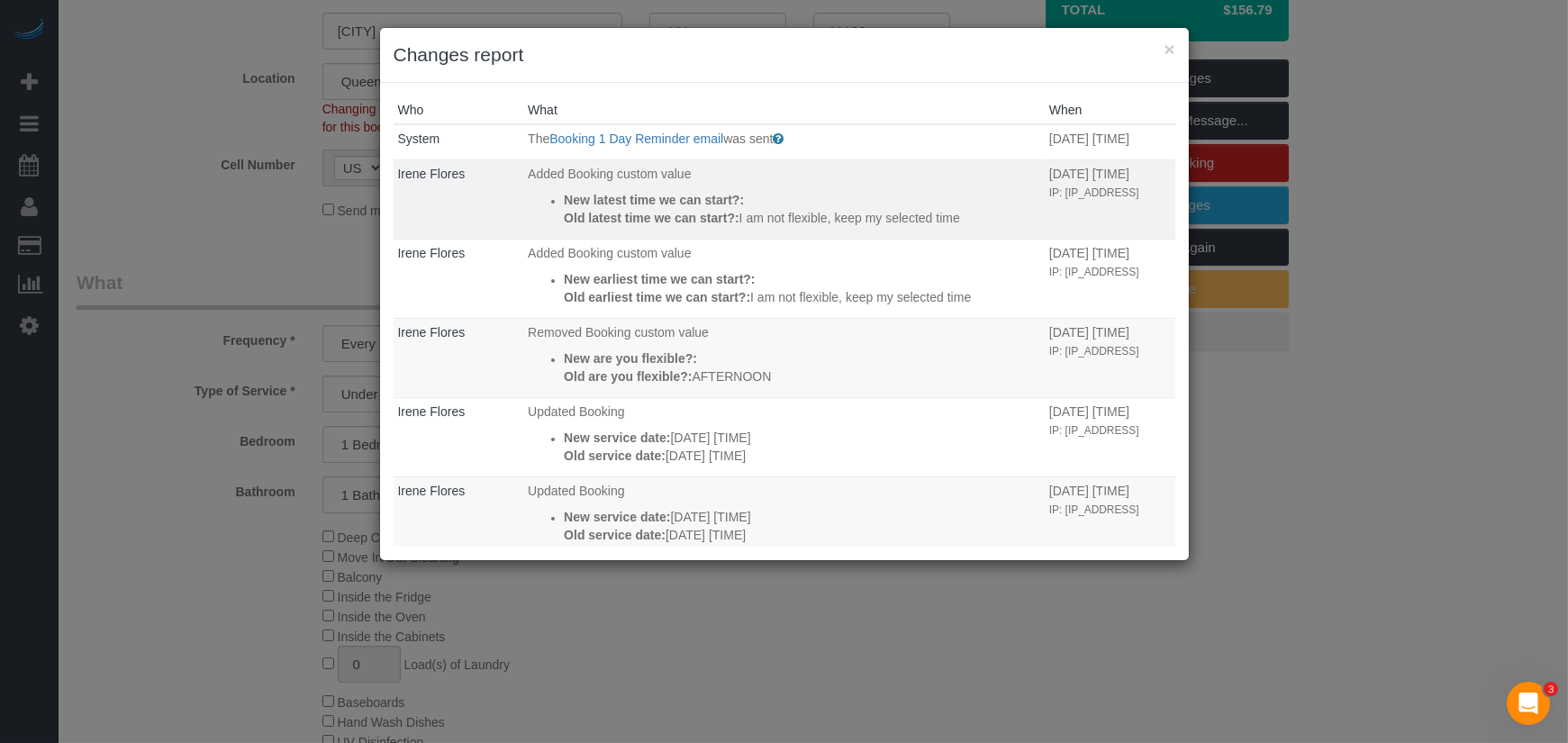 scroll, scrollTop: 0, scrollLeft: 0, axis: both 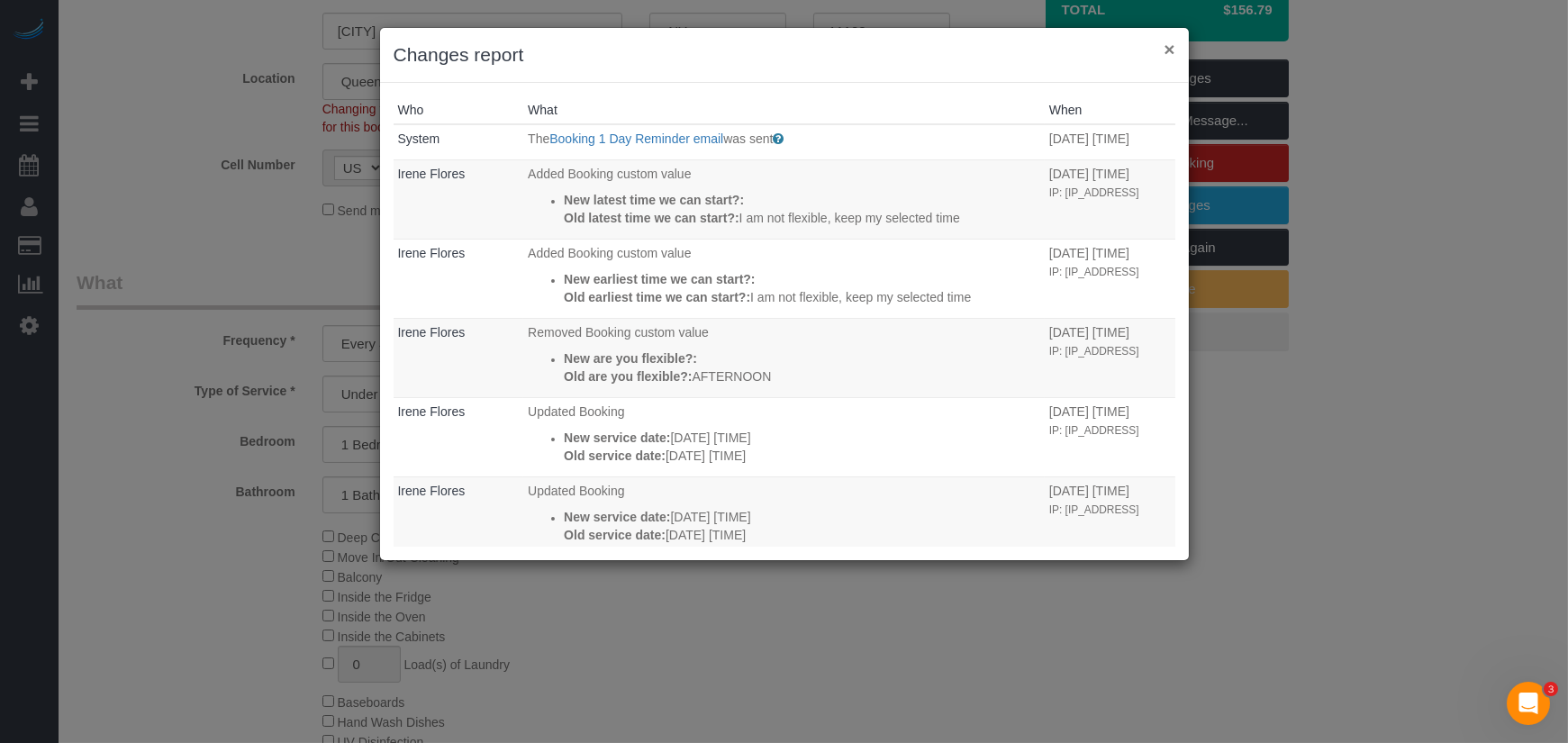 click on "×" at bounding box center [1169, 49] 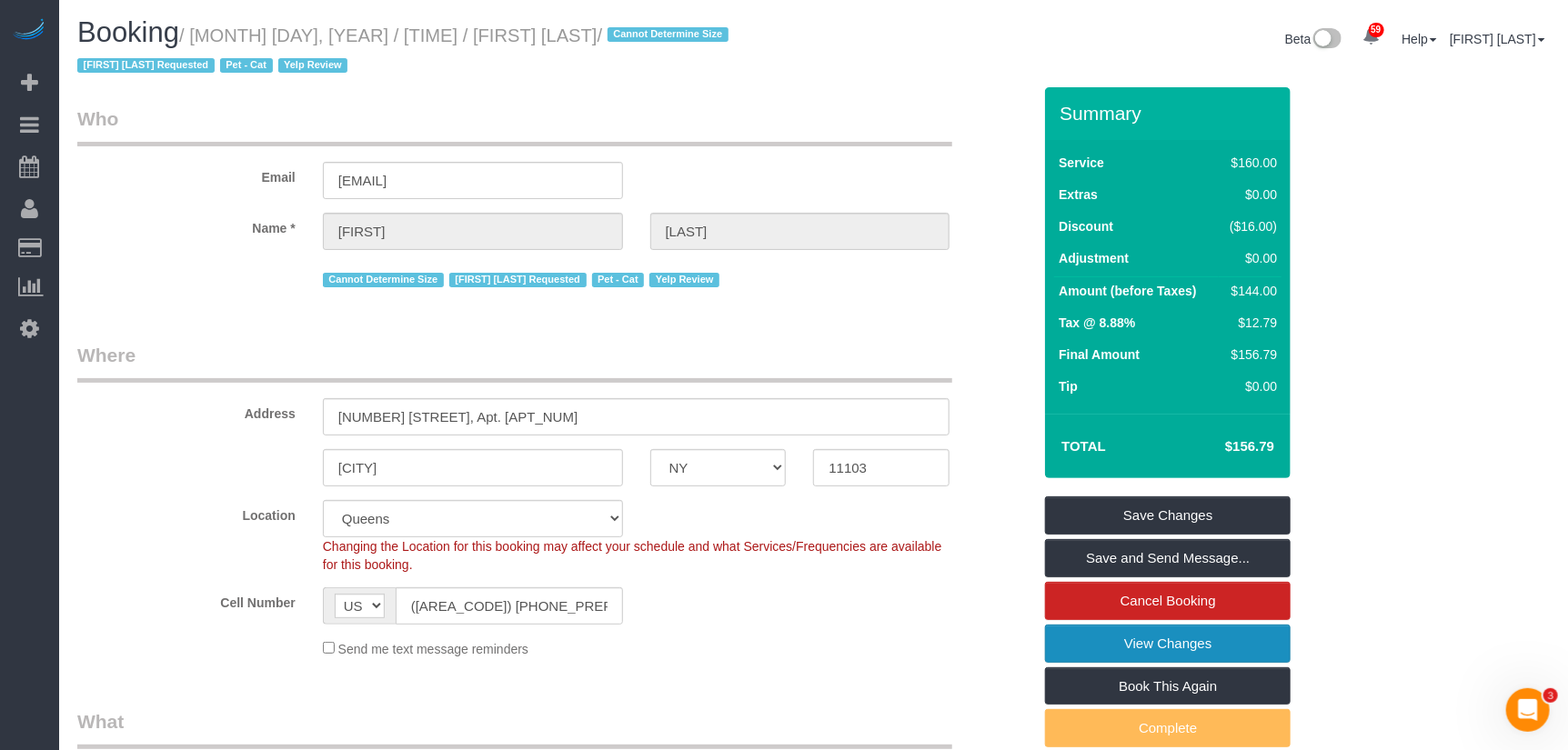 scroll, scrollTop: 0, scrollLeft: 0, axis: both 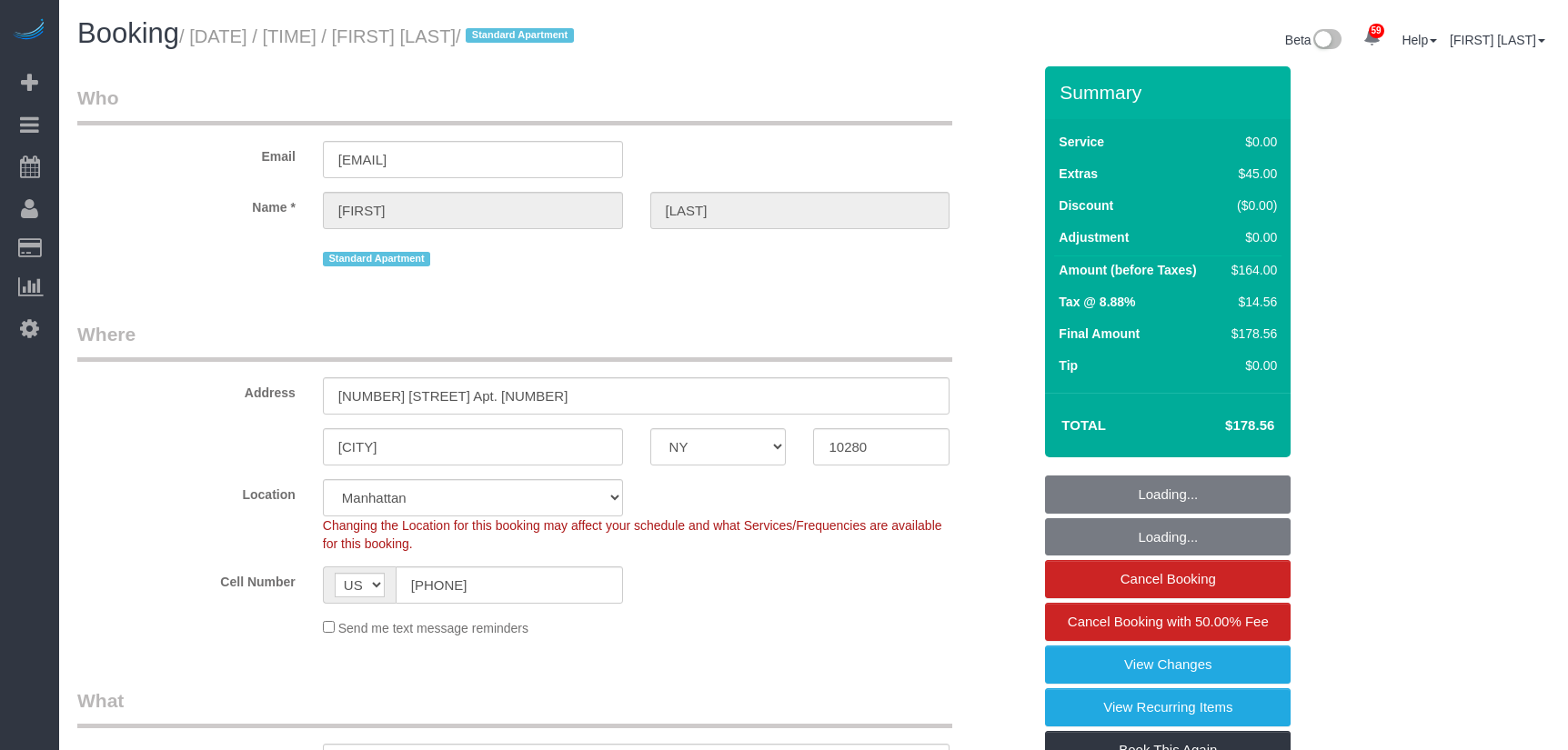 select on "NY" 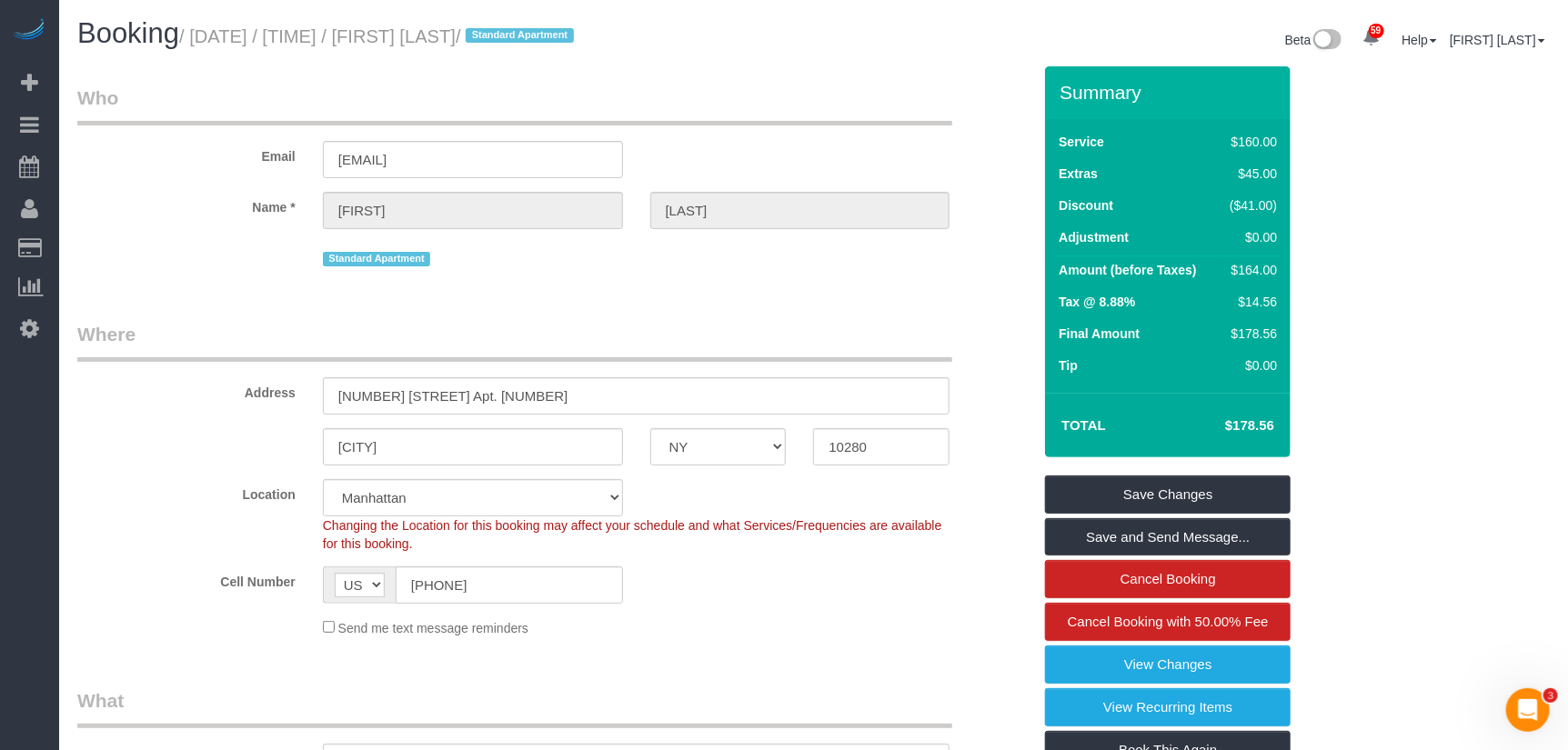 scroll, scrollTop: 0, scrollLeft: 0, axis: both 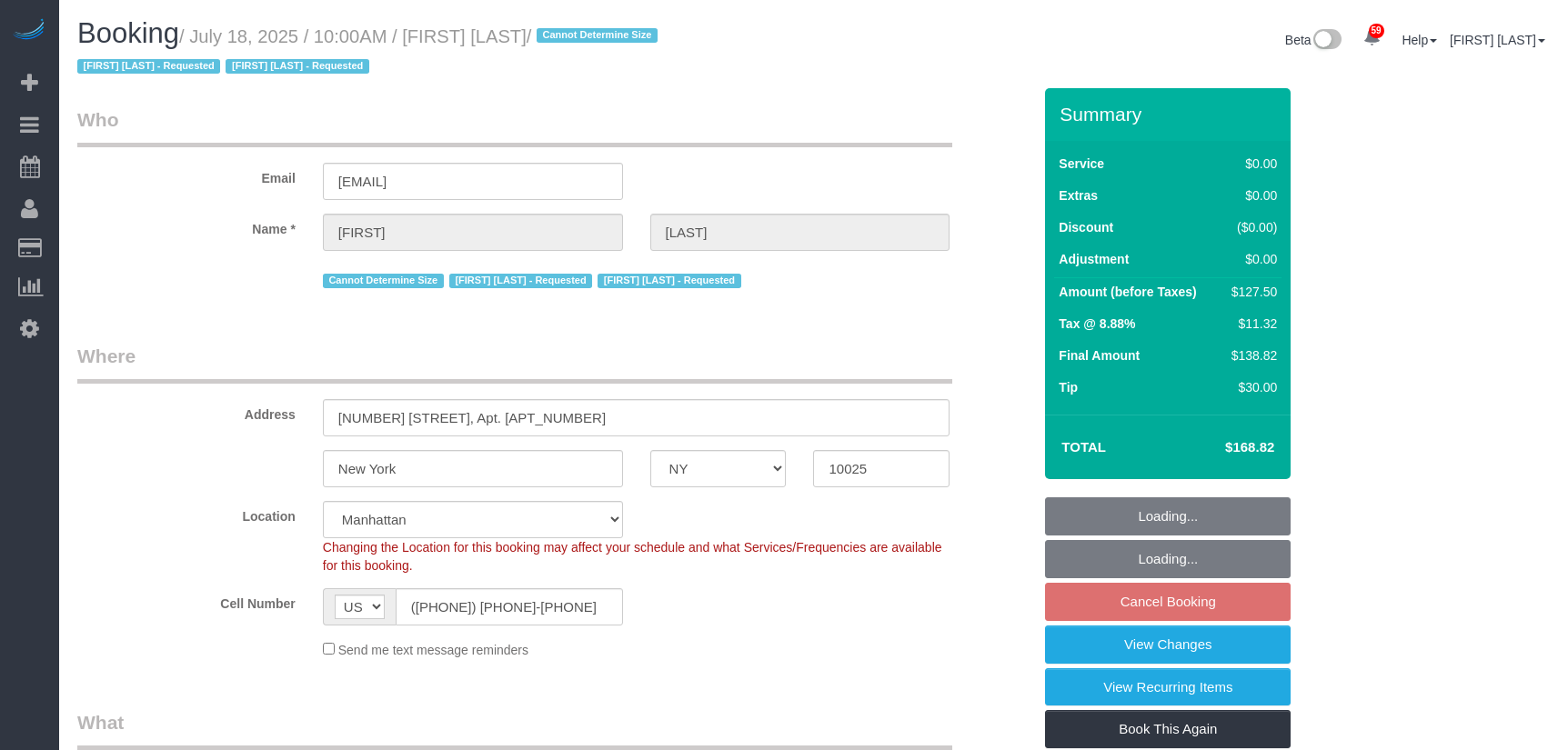 select on "NY" 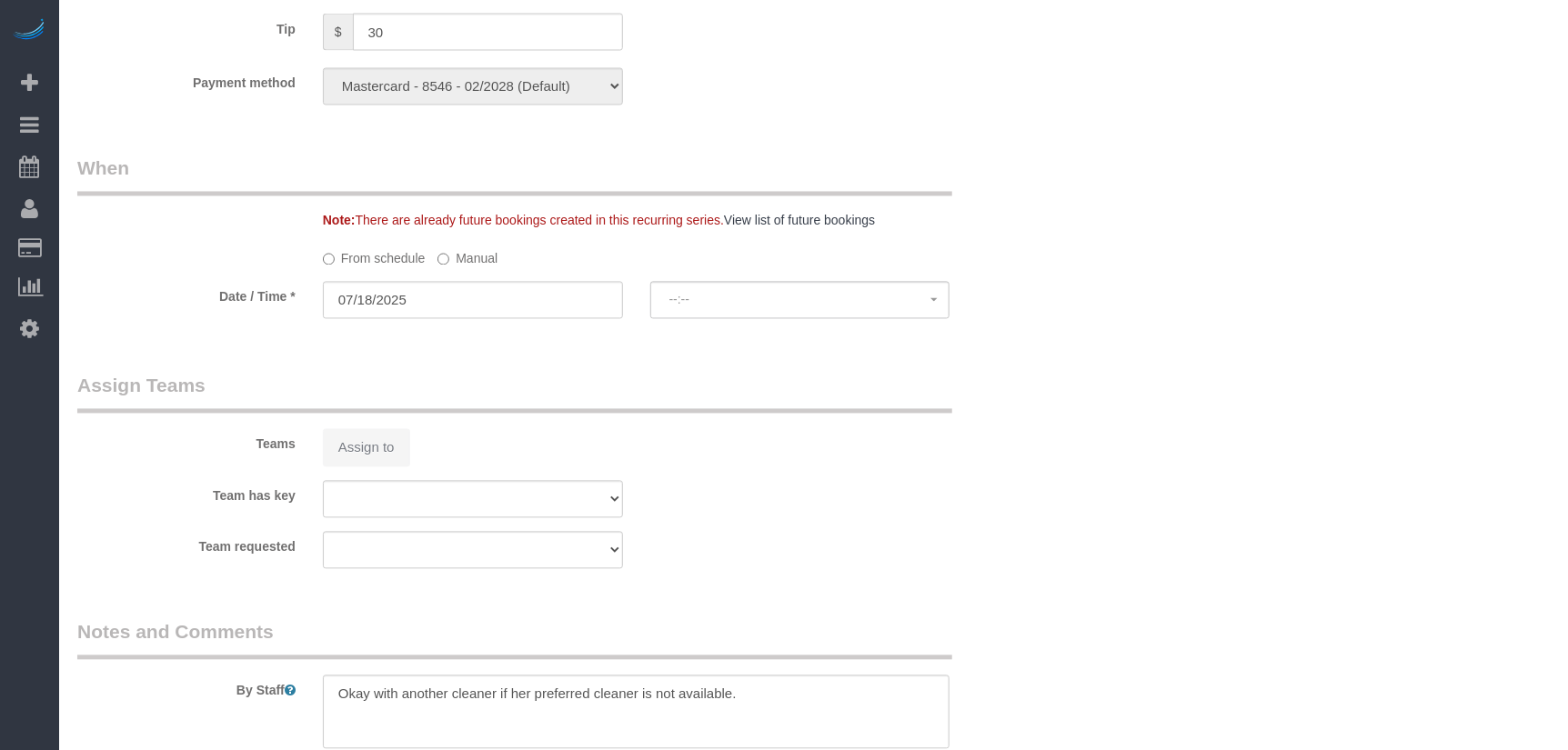 select on "spot1" 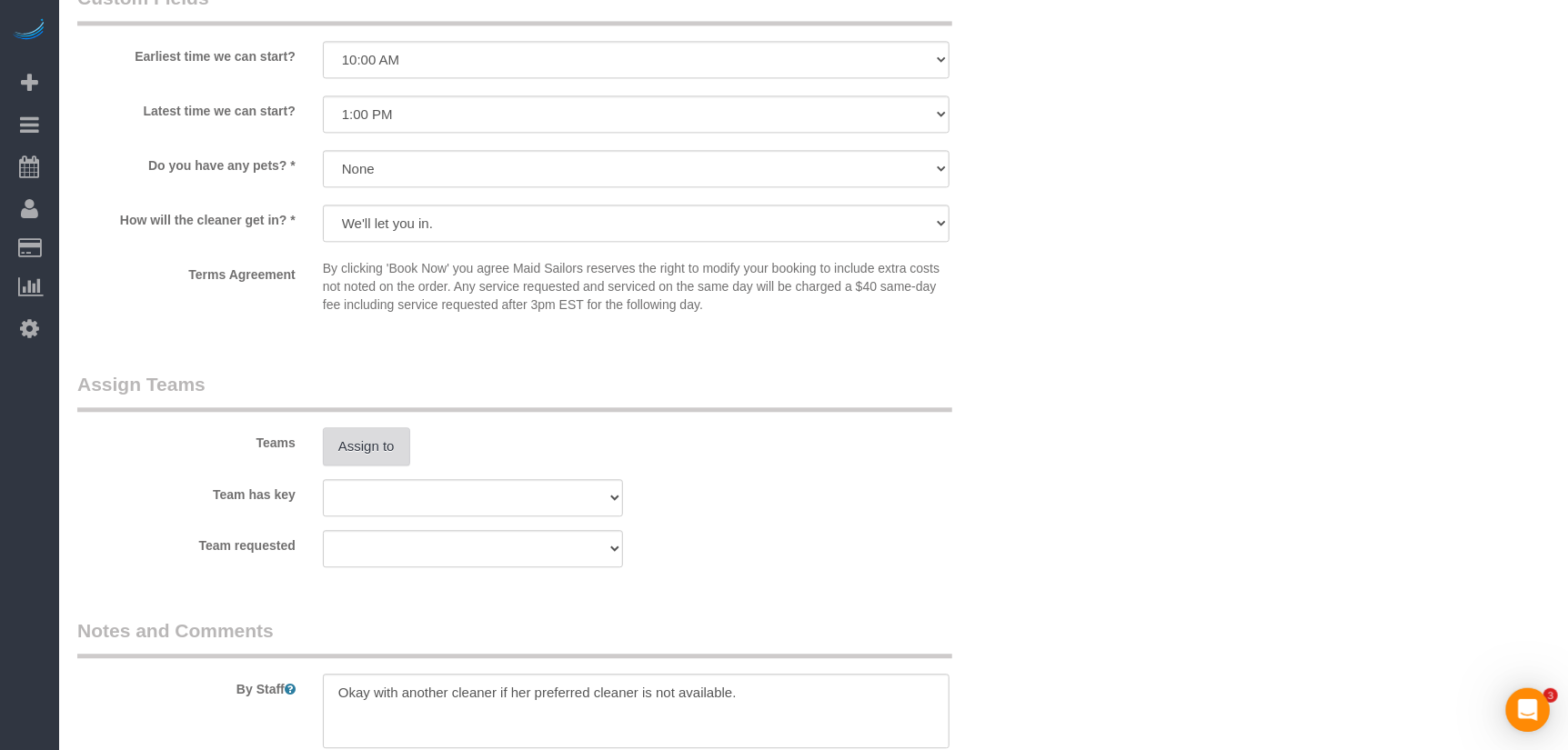 scroll, scrollTop: 2142, scrollLeft: 0, axis: vertical 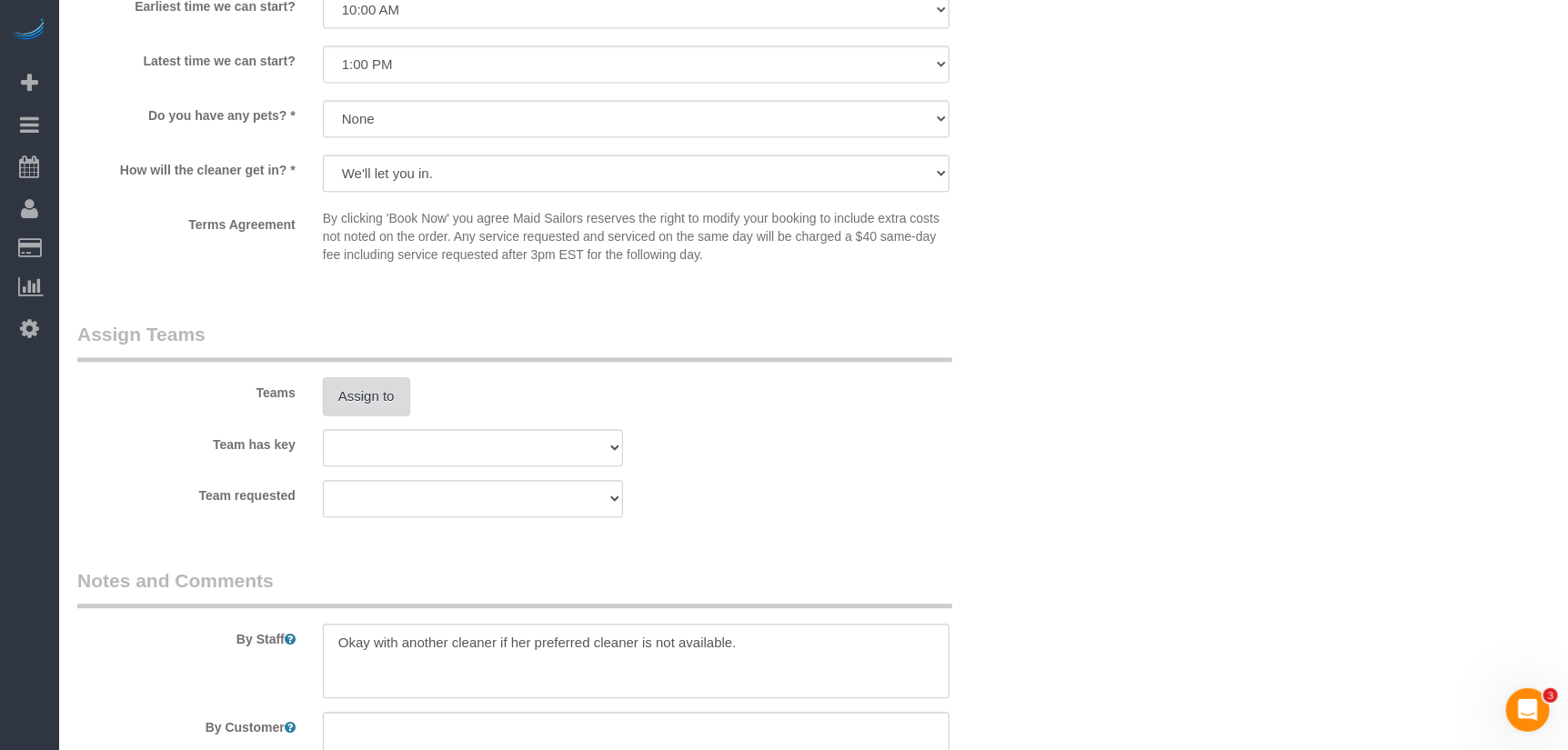 click on "Assign to" at bounding box center (367, 396) 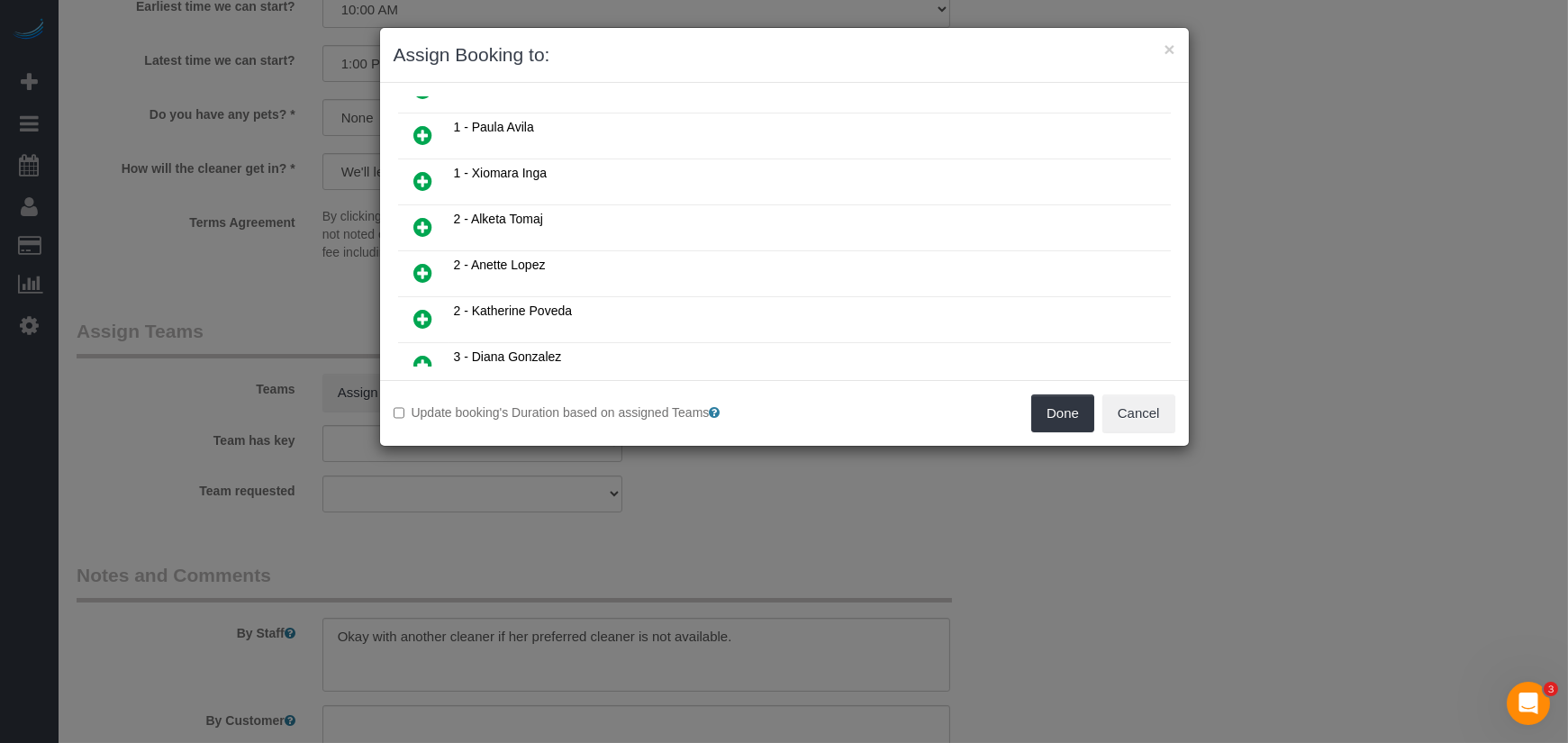 scroll, scrollTop: 312, scrollLeft: 0, axis: vertical 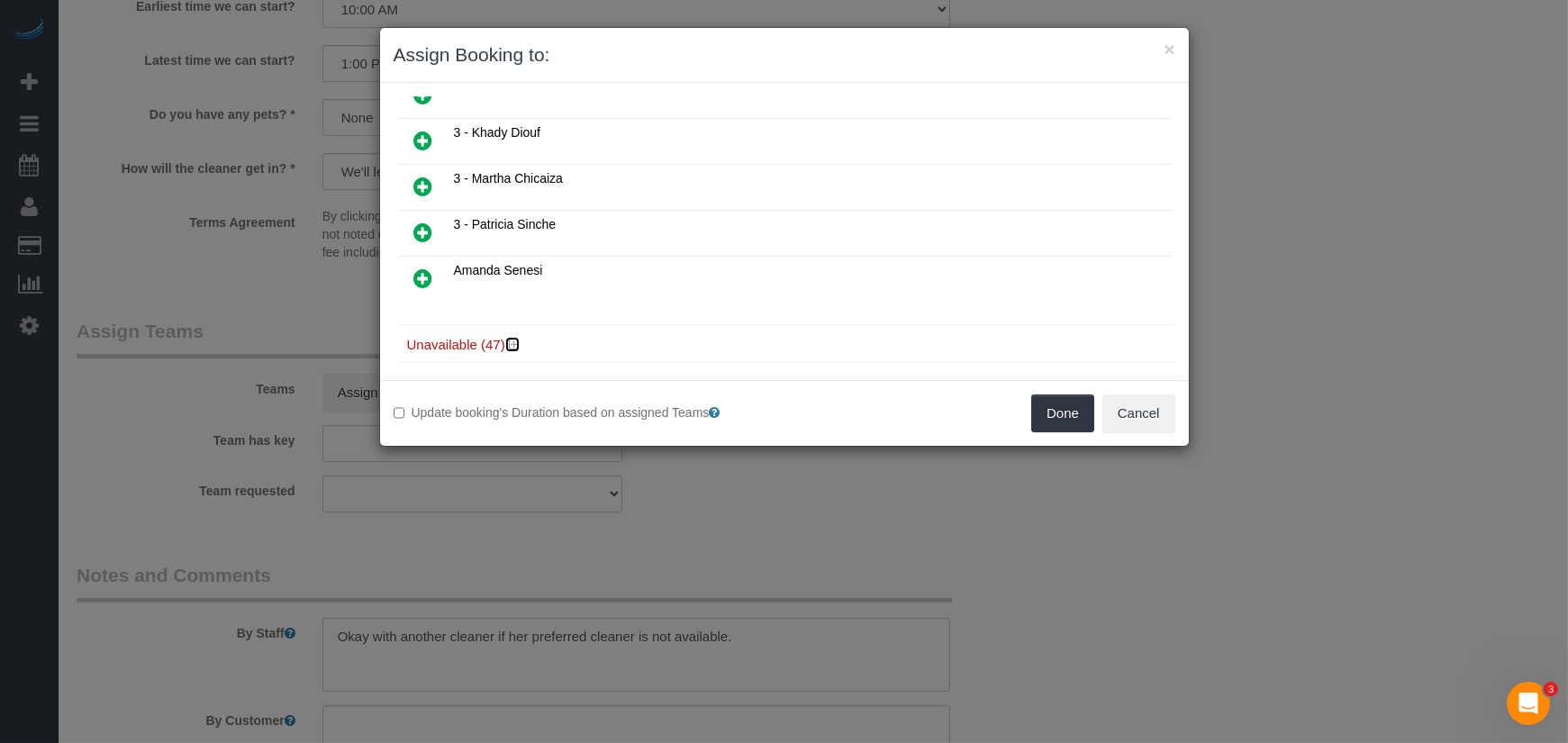 click at bounding box center [514, 344] 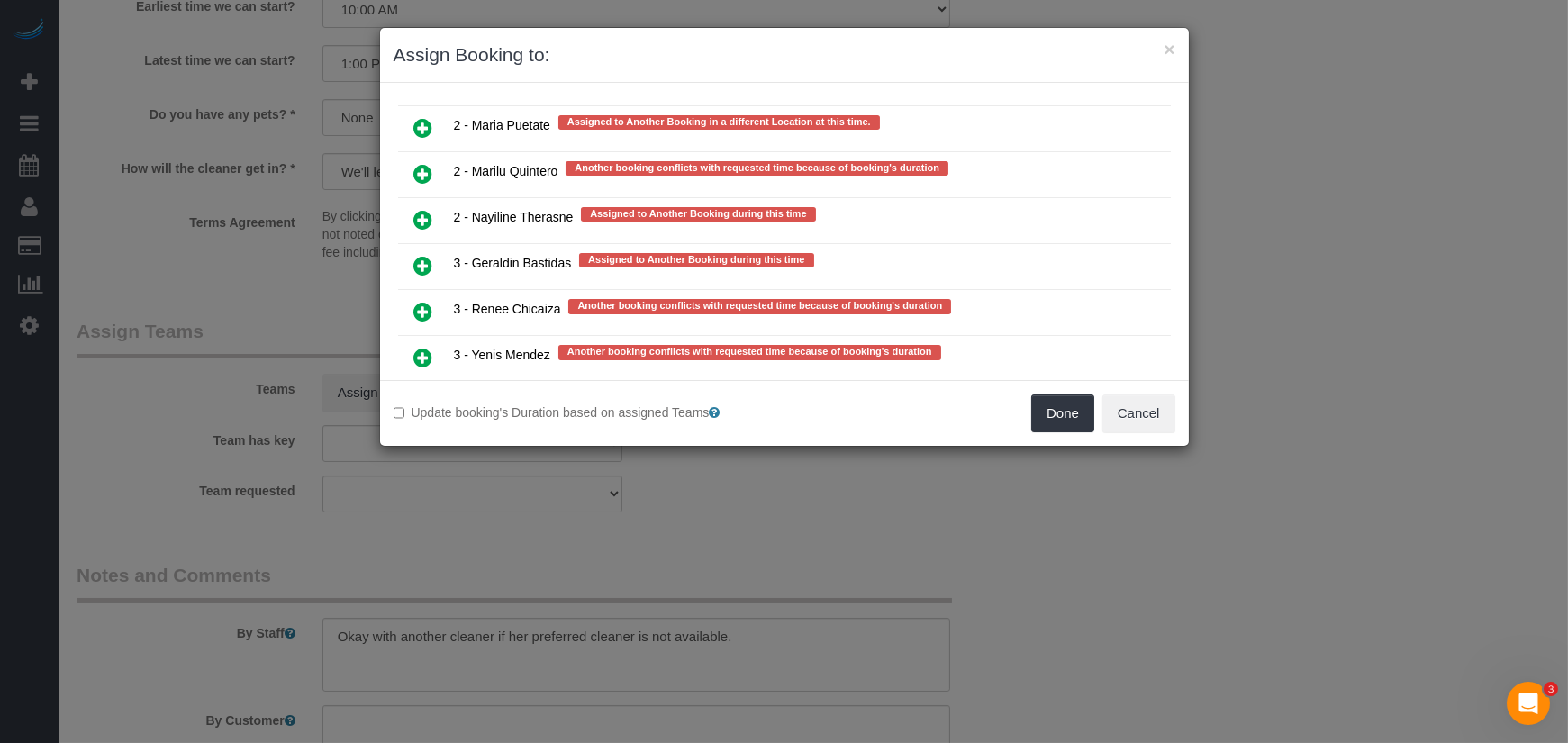 click at bounding box center [423, 220] 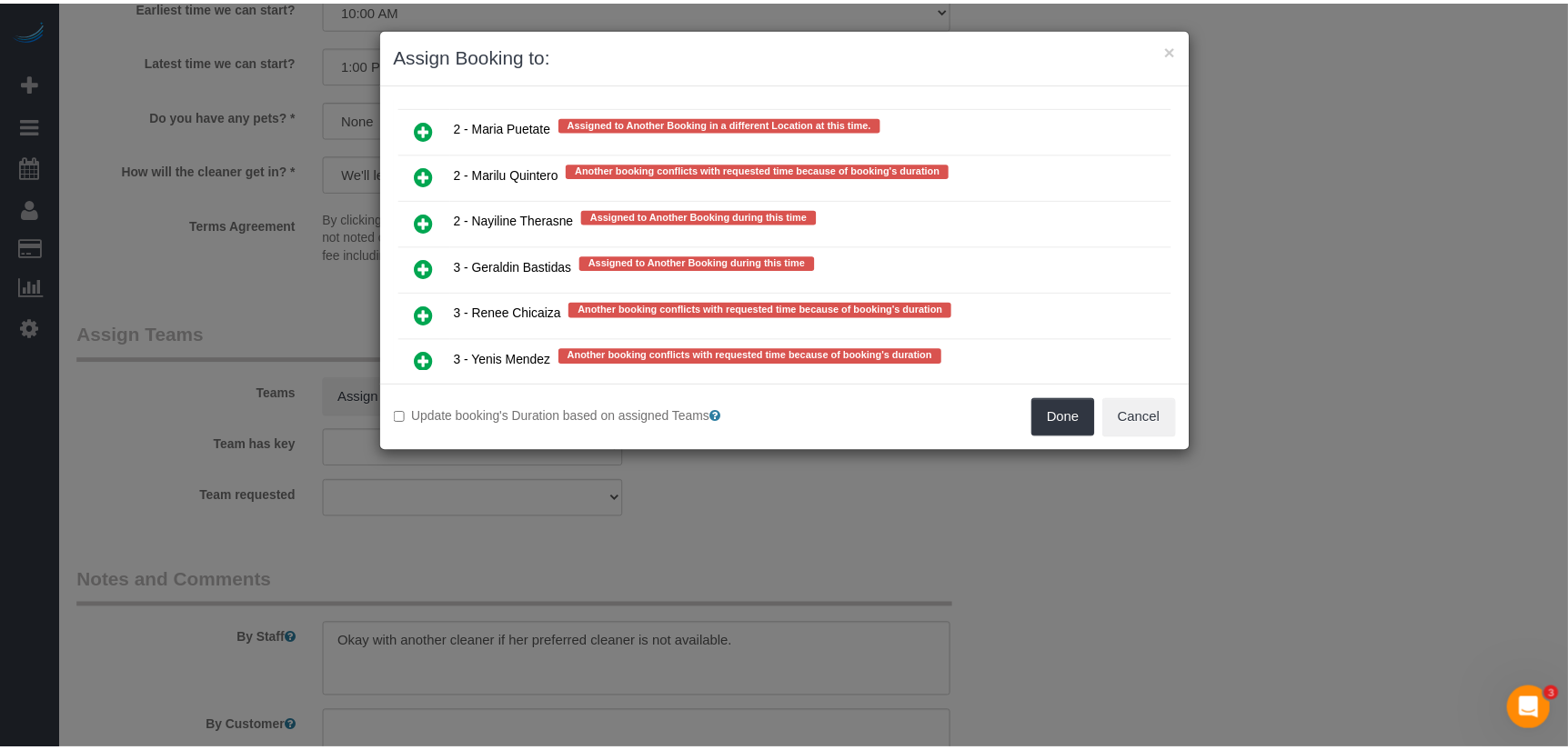 scroll, scrollTop: 2850, scrollLeft: 0, axis: vertical 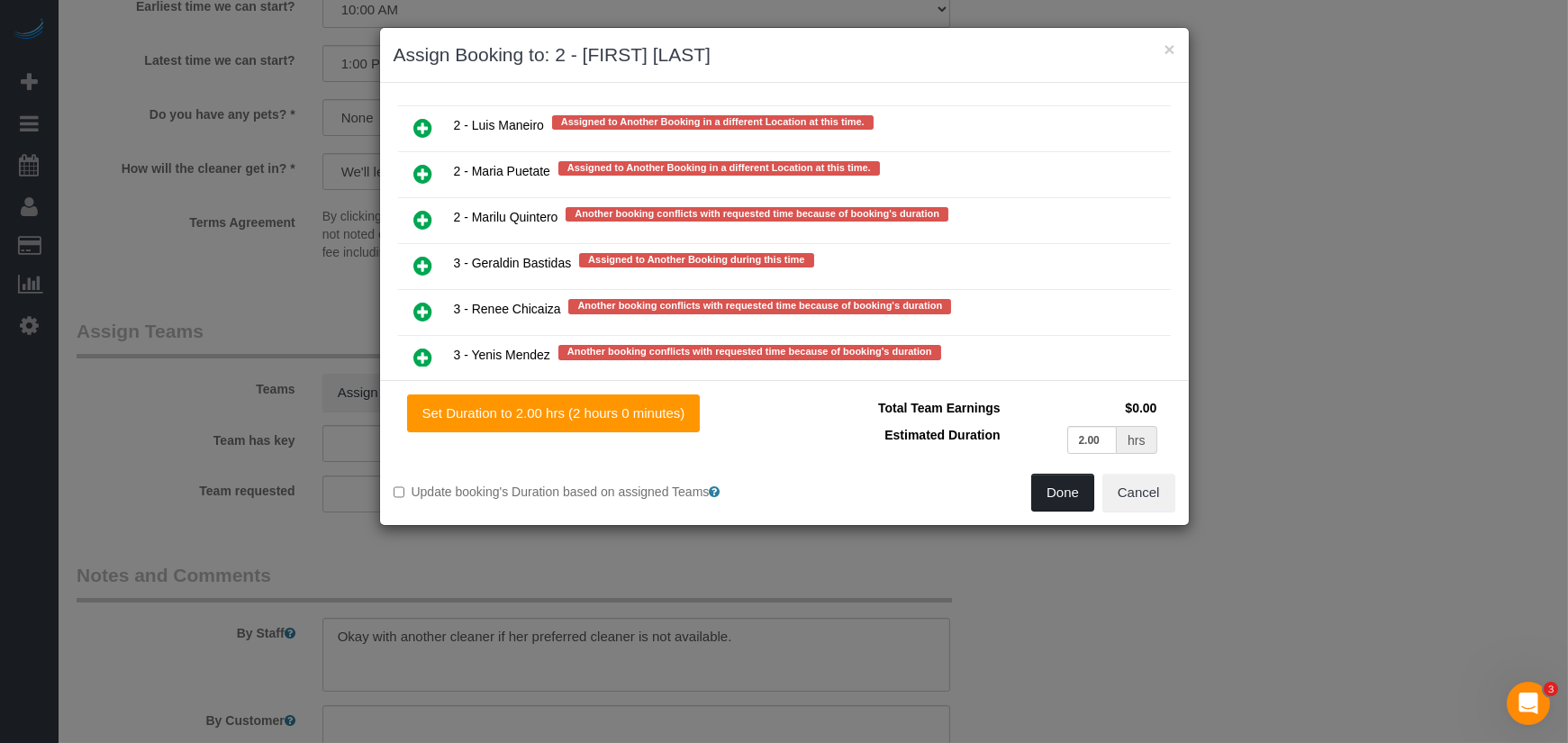 click on "Done" at bounding box center (1063, 493) 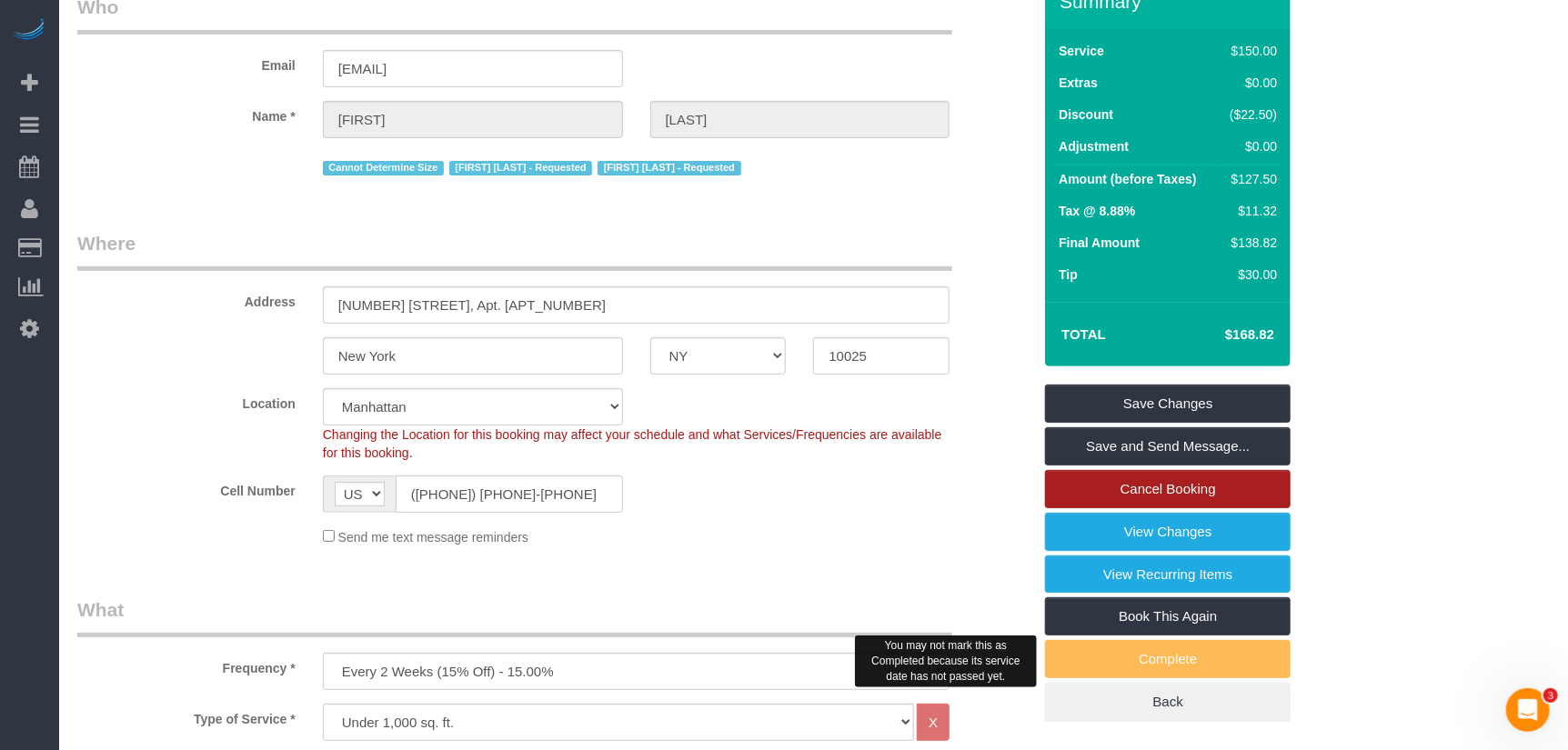 scroll, scrollTop: 0, scrollLeft: 0, axis: both 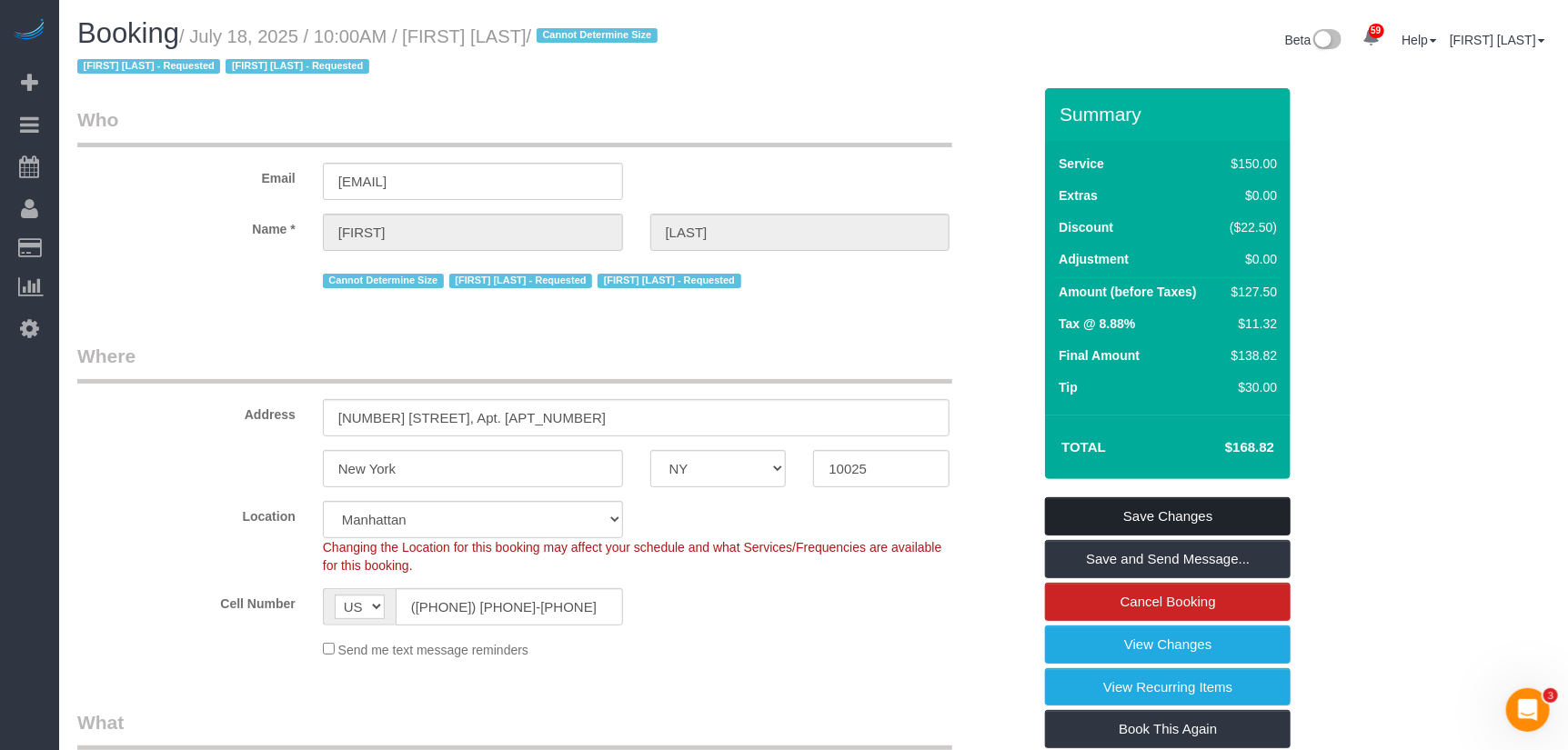 click on "Save Changes" at bounding box center (1168, 516) 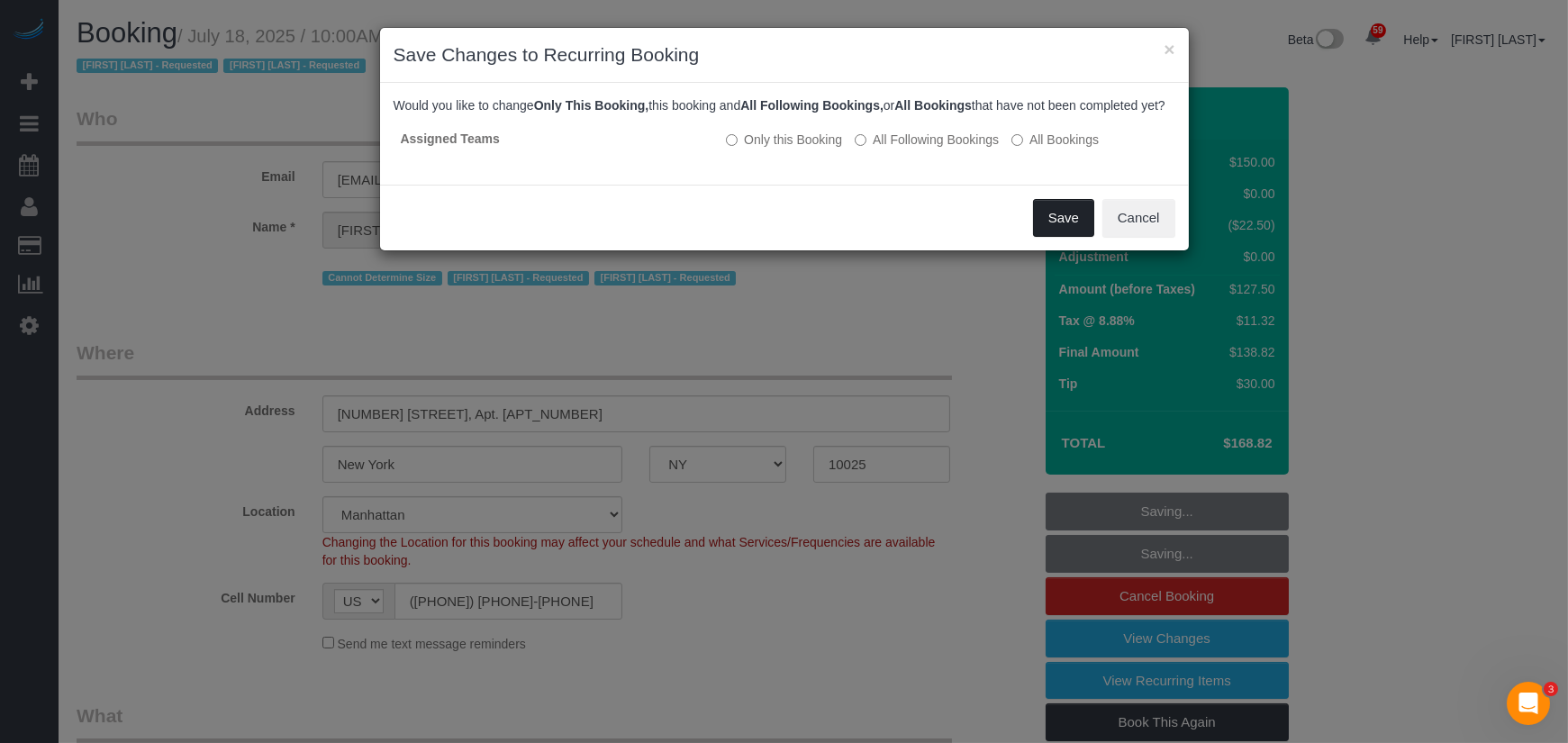 drag, startPoint x: 1059, startPoint y: 227, endPoint x: 980, endPoint y: 177, distance: 93.493315 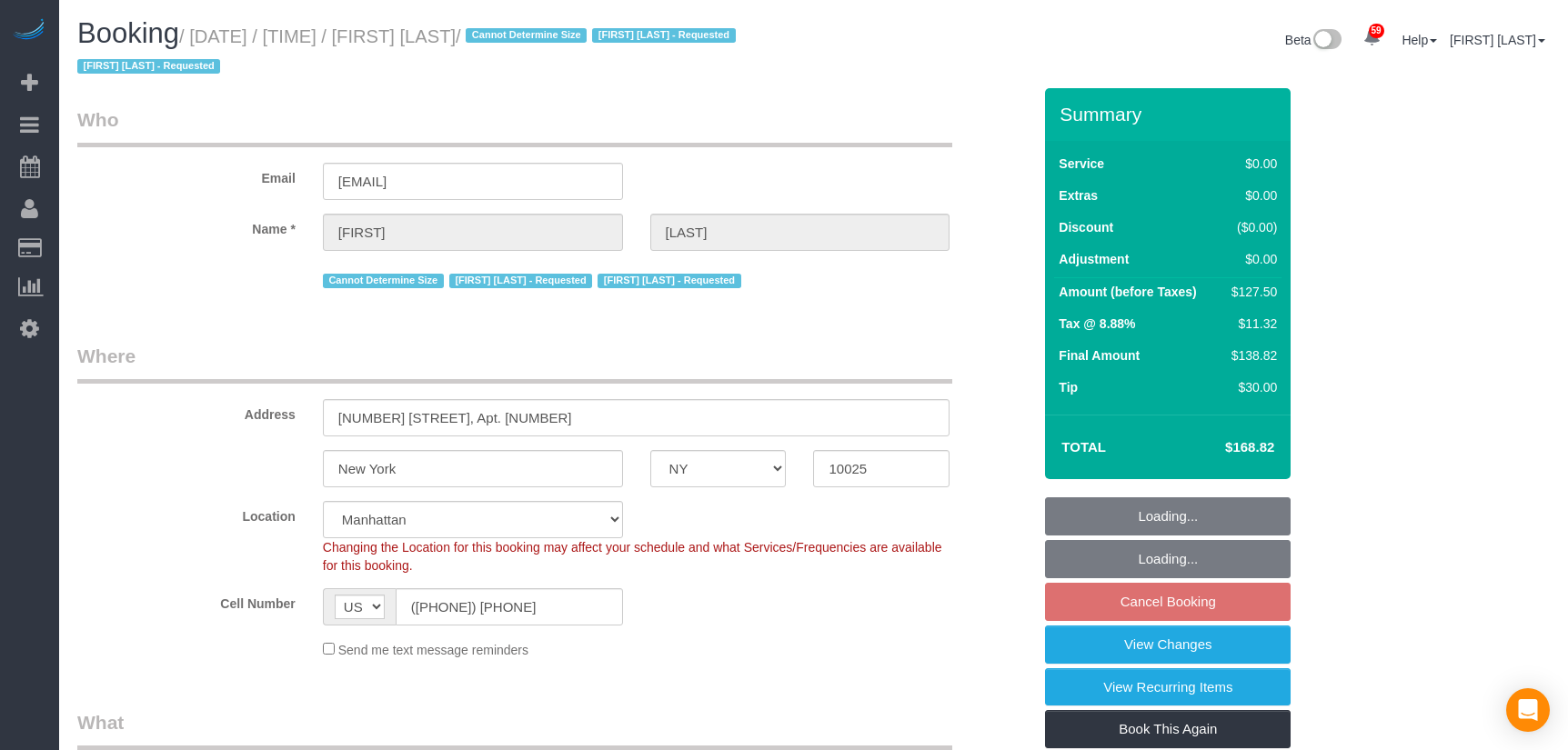 select on "NY" 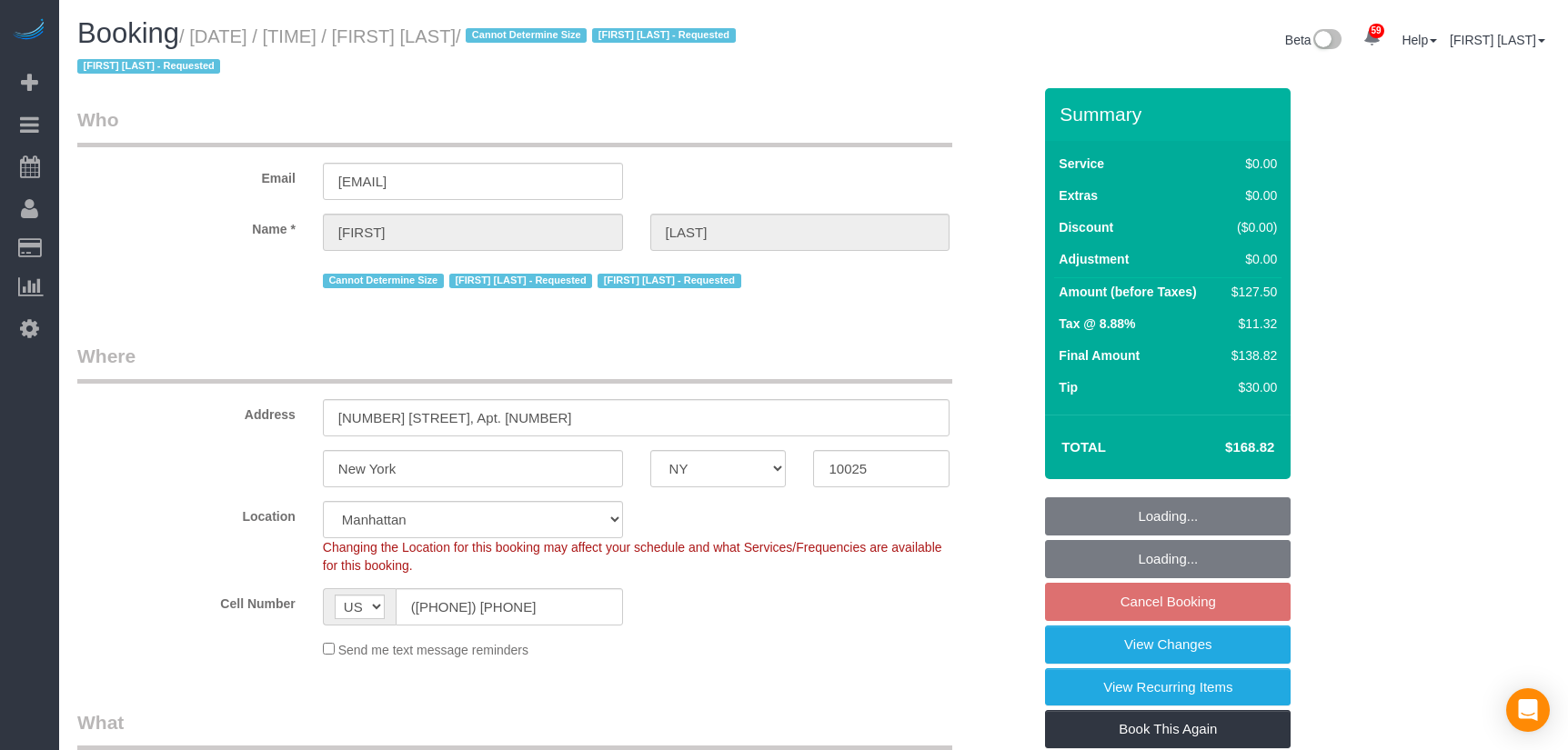 select on "object:1446" 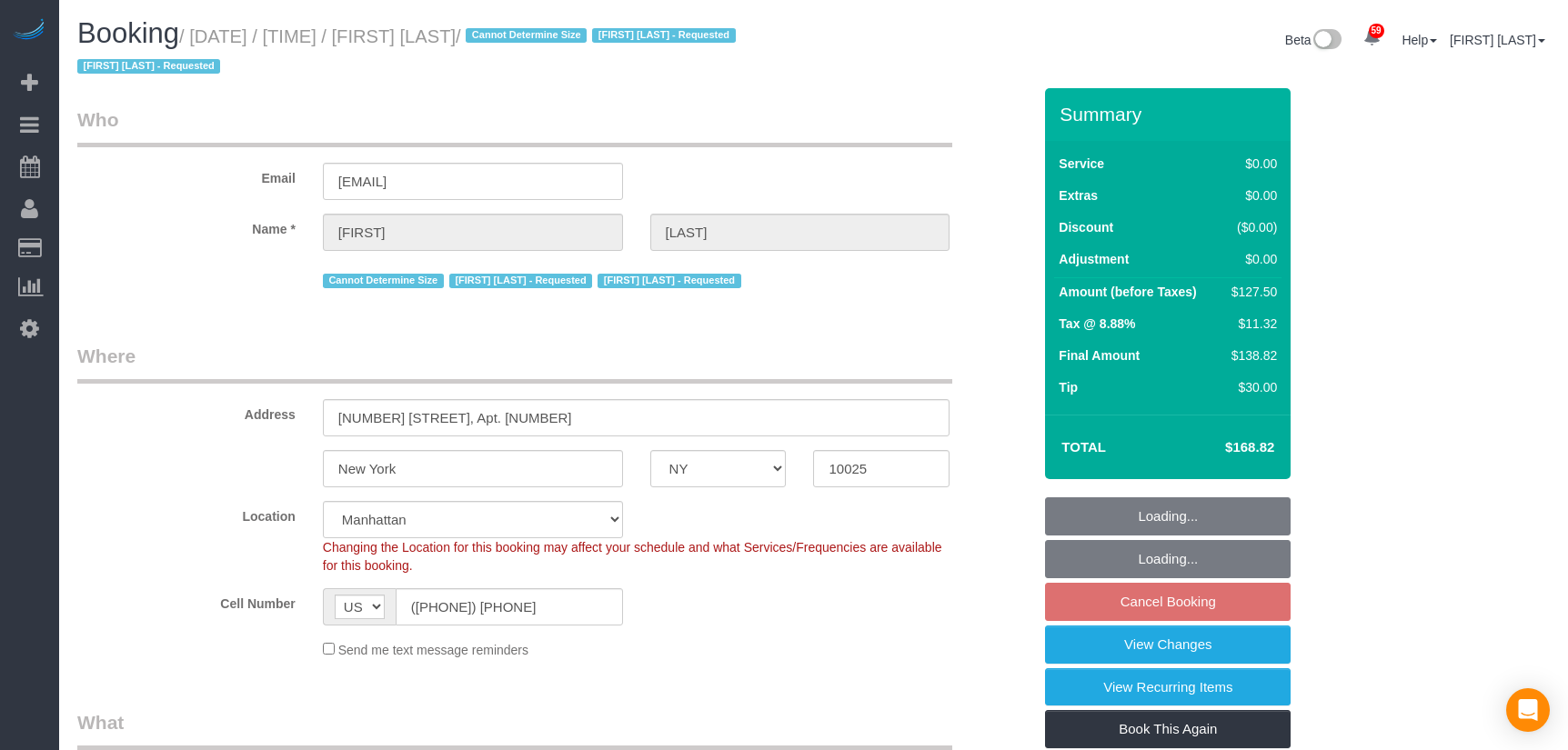 scroll, scrollTop: 903, scrollLeft: 0, axis: vertical 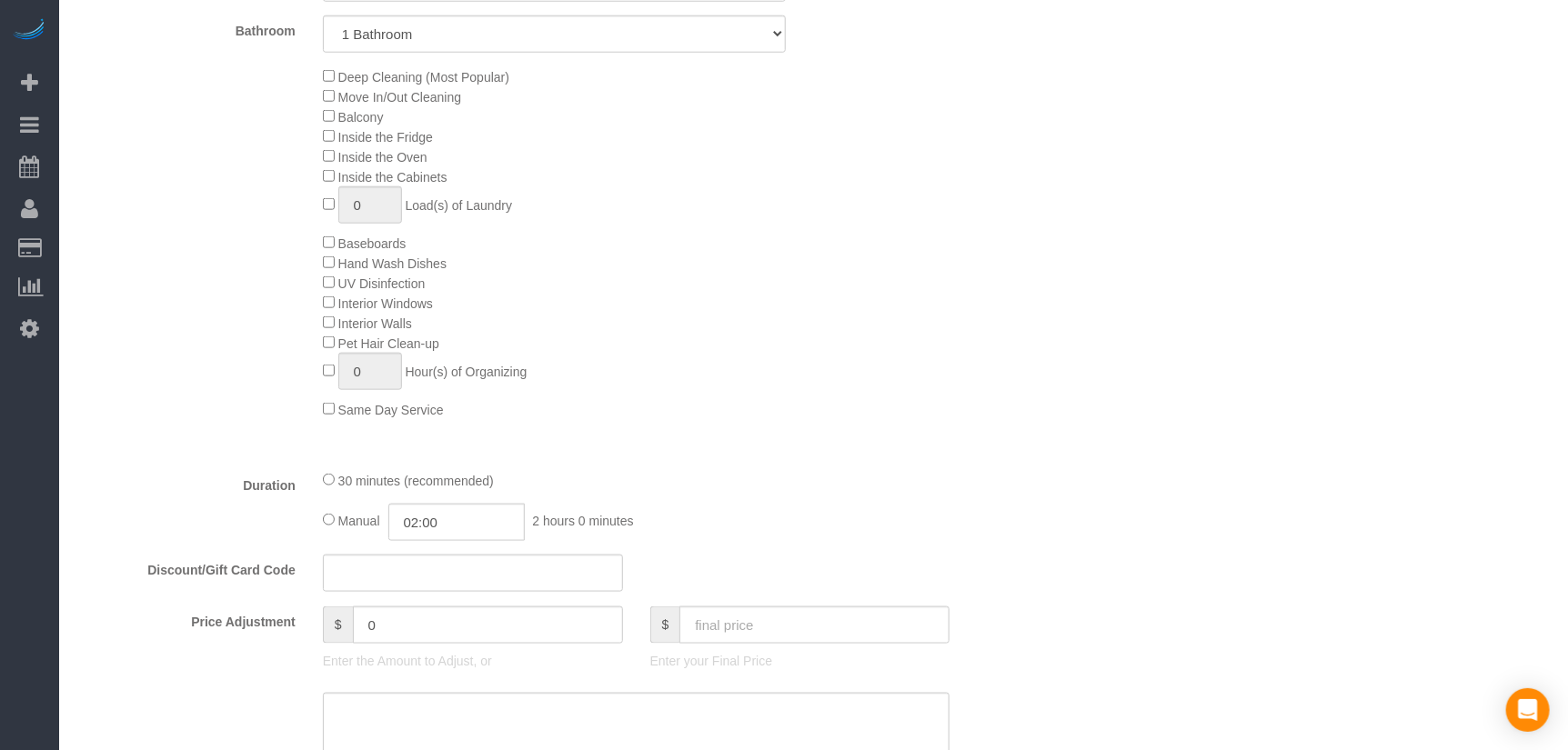 select on "spot1" 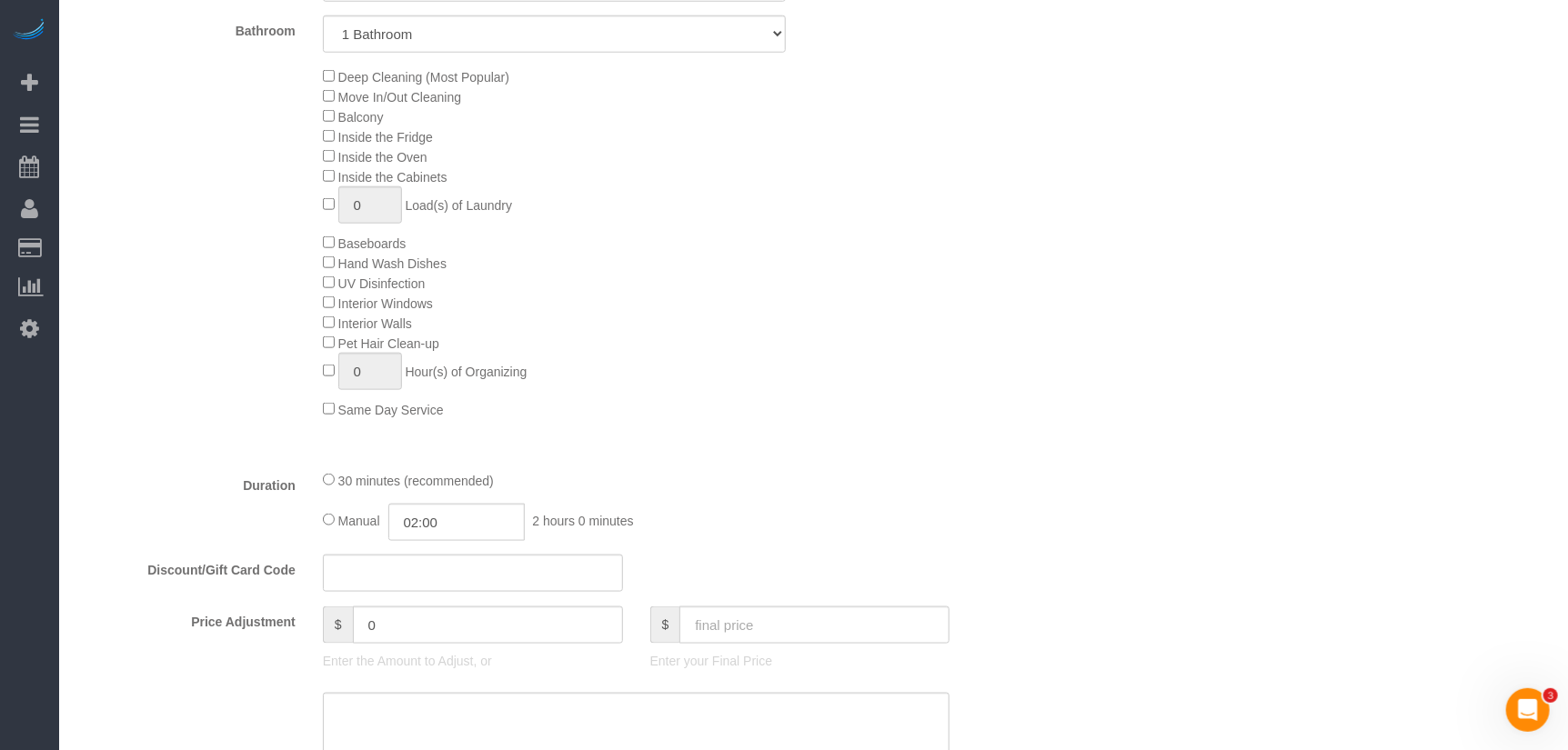 scroll, scrollTop: 0, scrollLeft: 0, axis: both 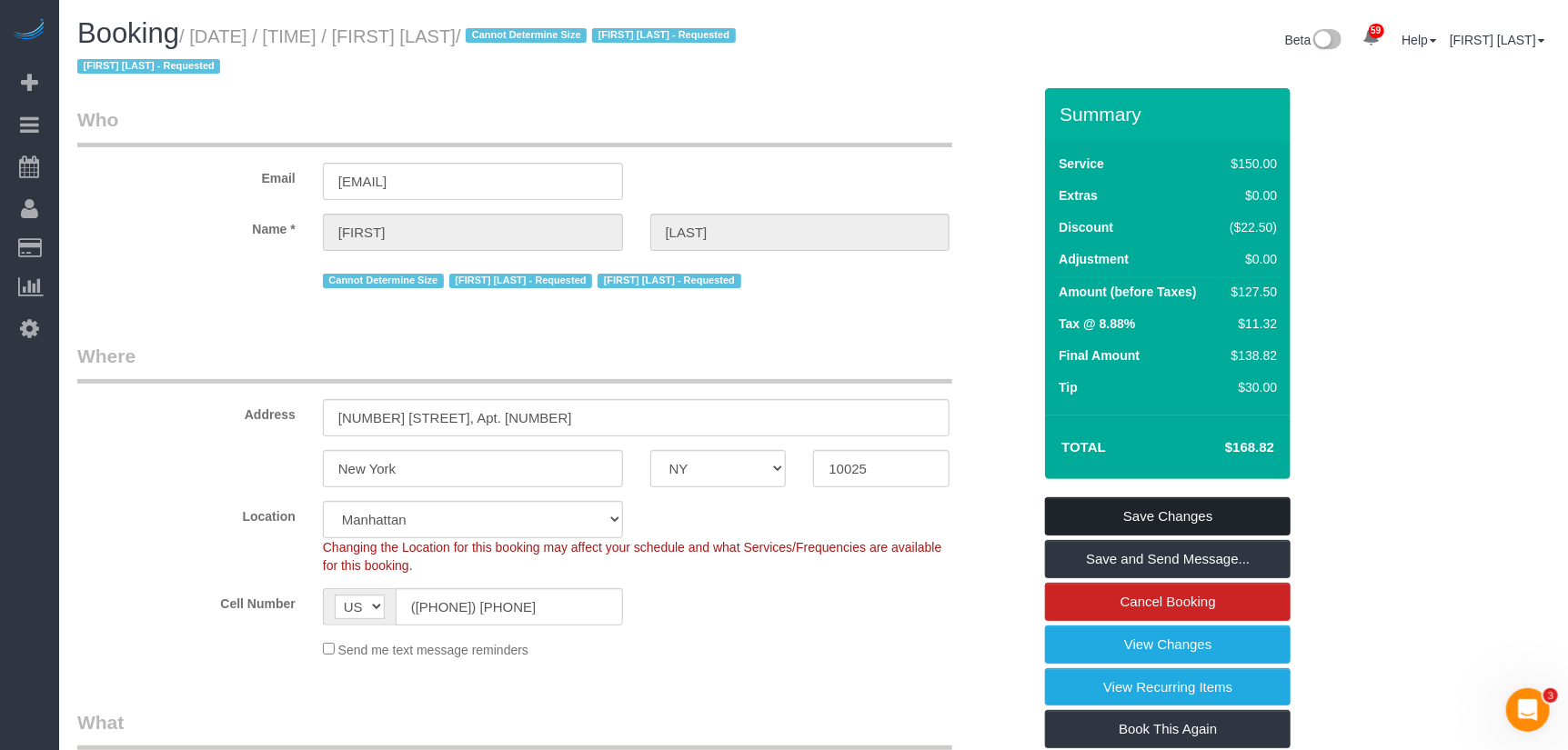 select on "spot50" 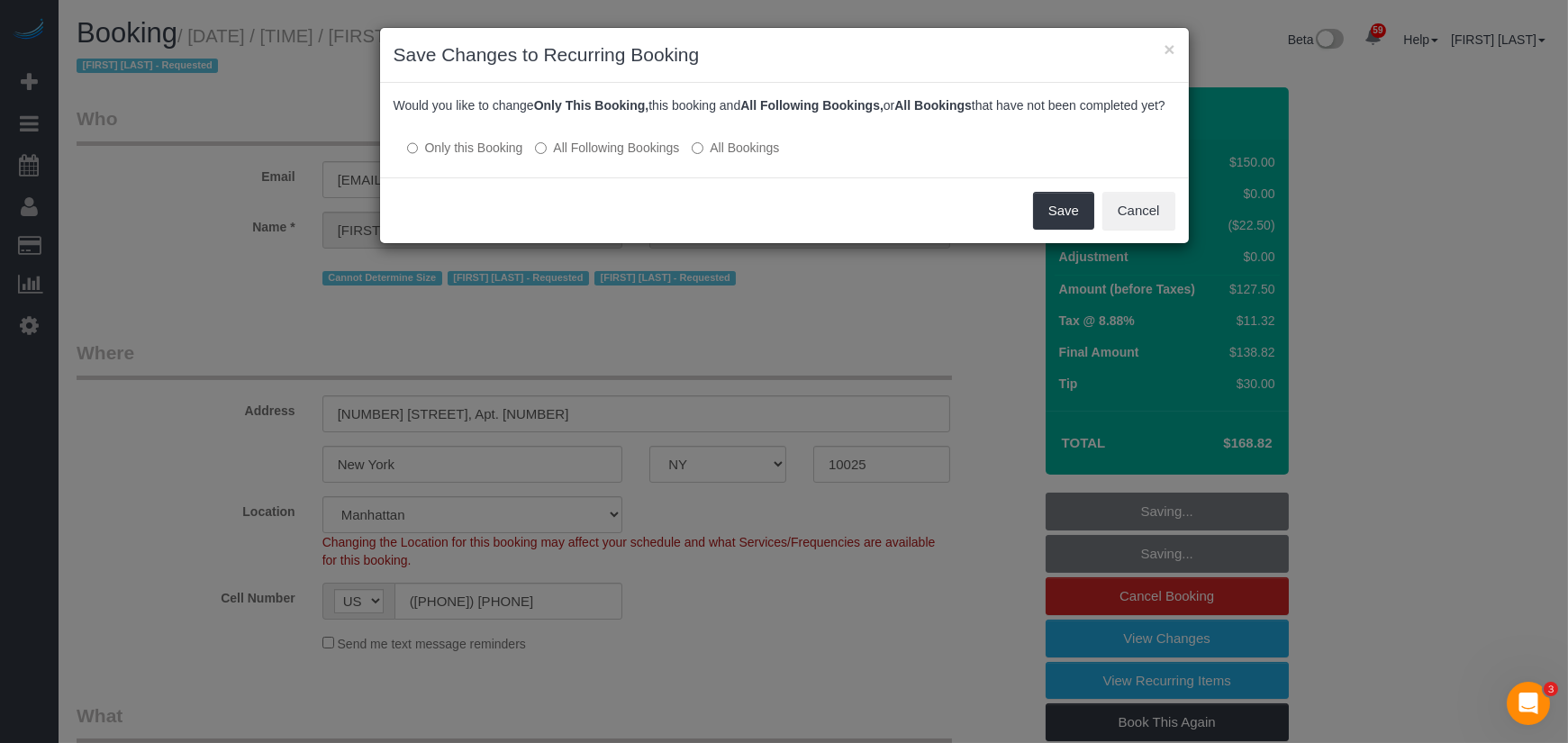 click on "All Following Bookings" at bounding box center (607, 148) 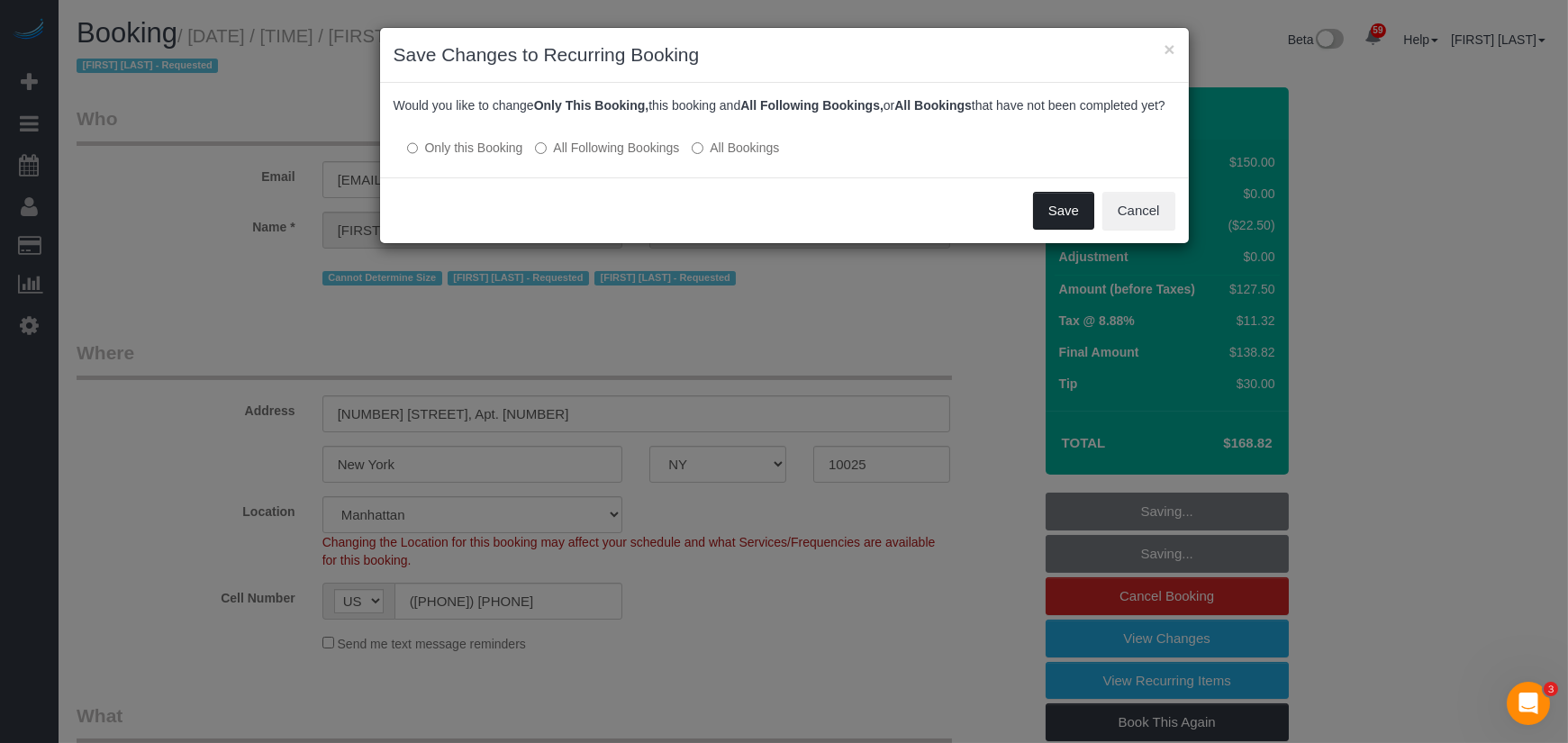 drag, startPoint x: 1040, startPoint y: 231, endPoint x: 762, endPoint y: 118, distance: 300.08832 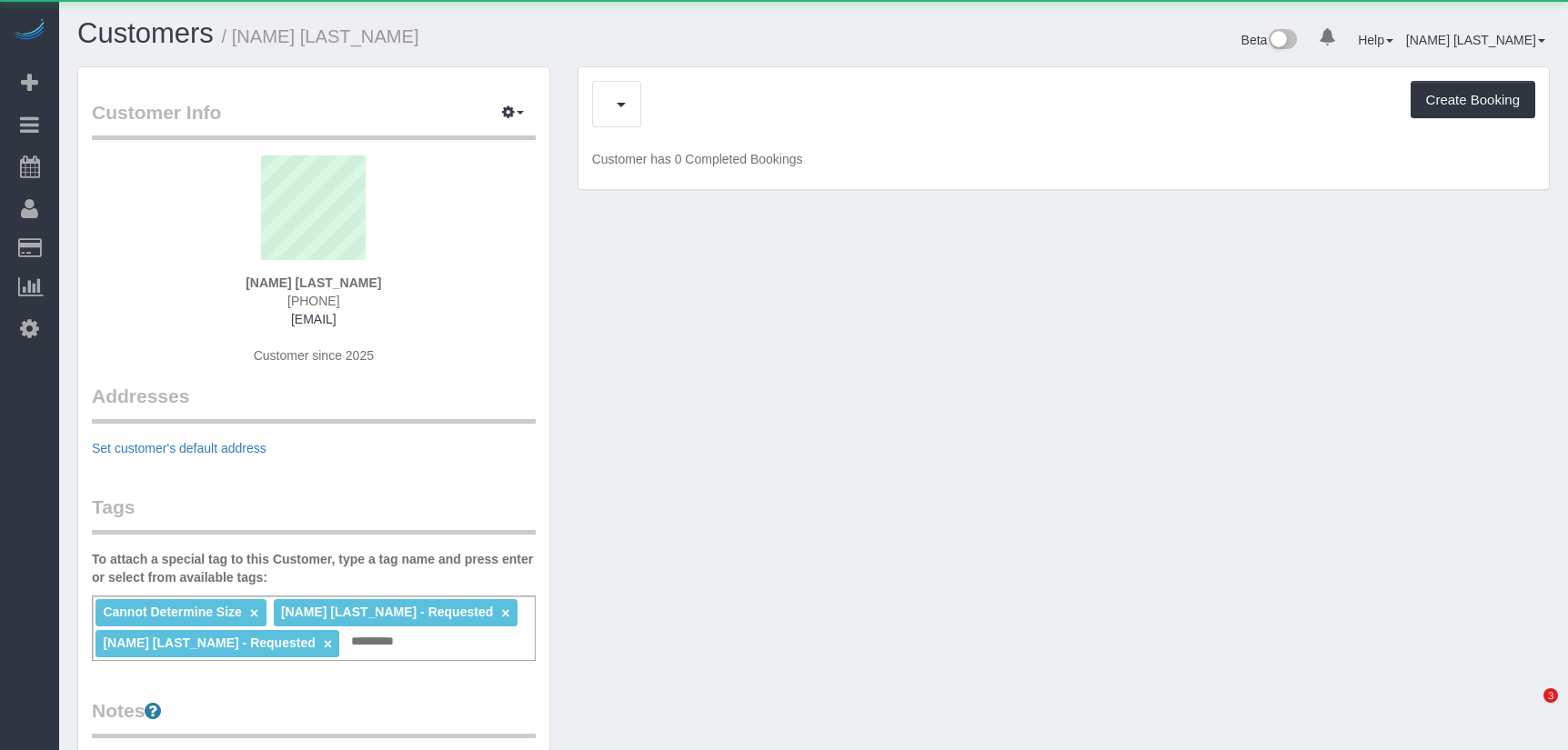 scroll, scrollTop: 0, scrollLeft: 0, axis: both 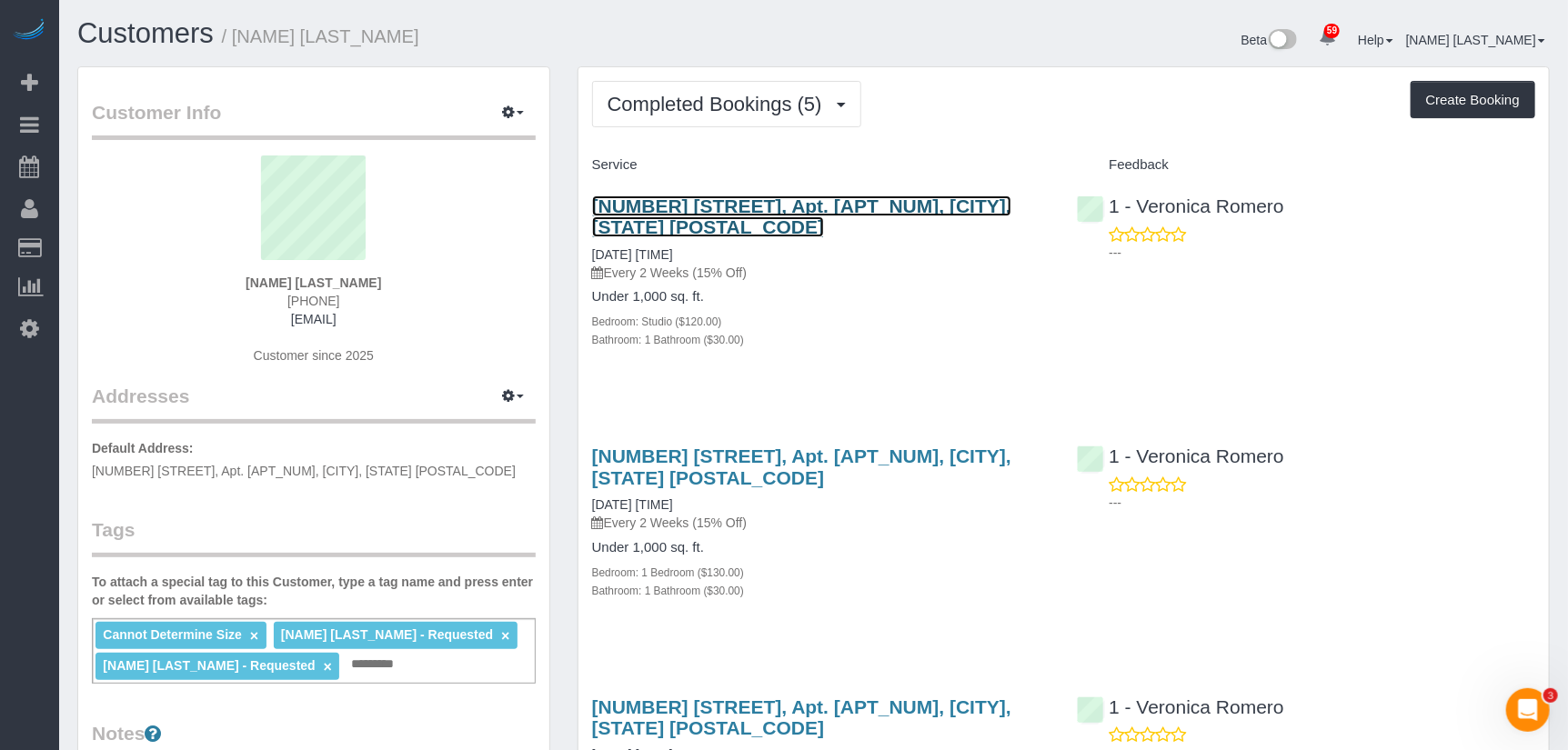 click on "[NUMBER] [STREET], Apt. [APT_NUM], [CITY], [STATE] [POSTAL_CODE]" at bounding box center [801, 216] 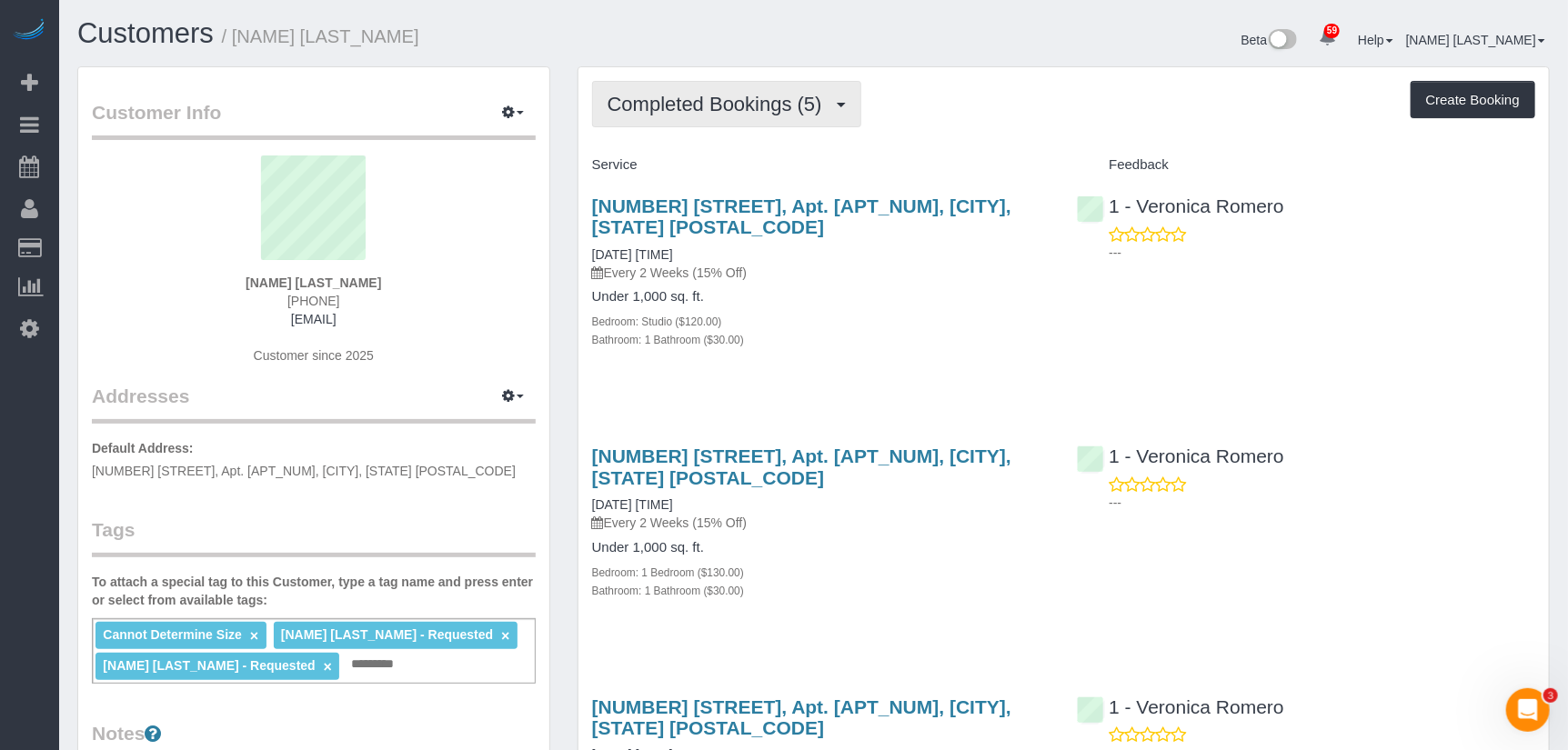click on "Completed Bookings (5)" at bounding box center [719, 104] 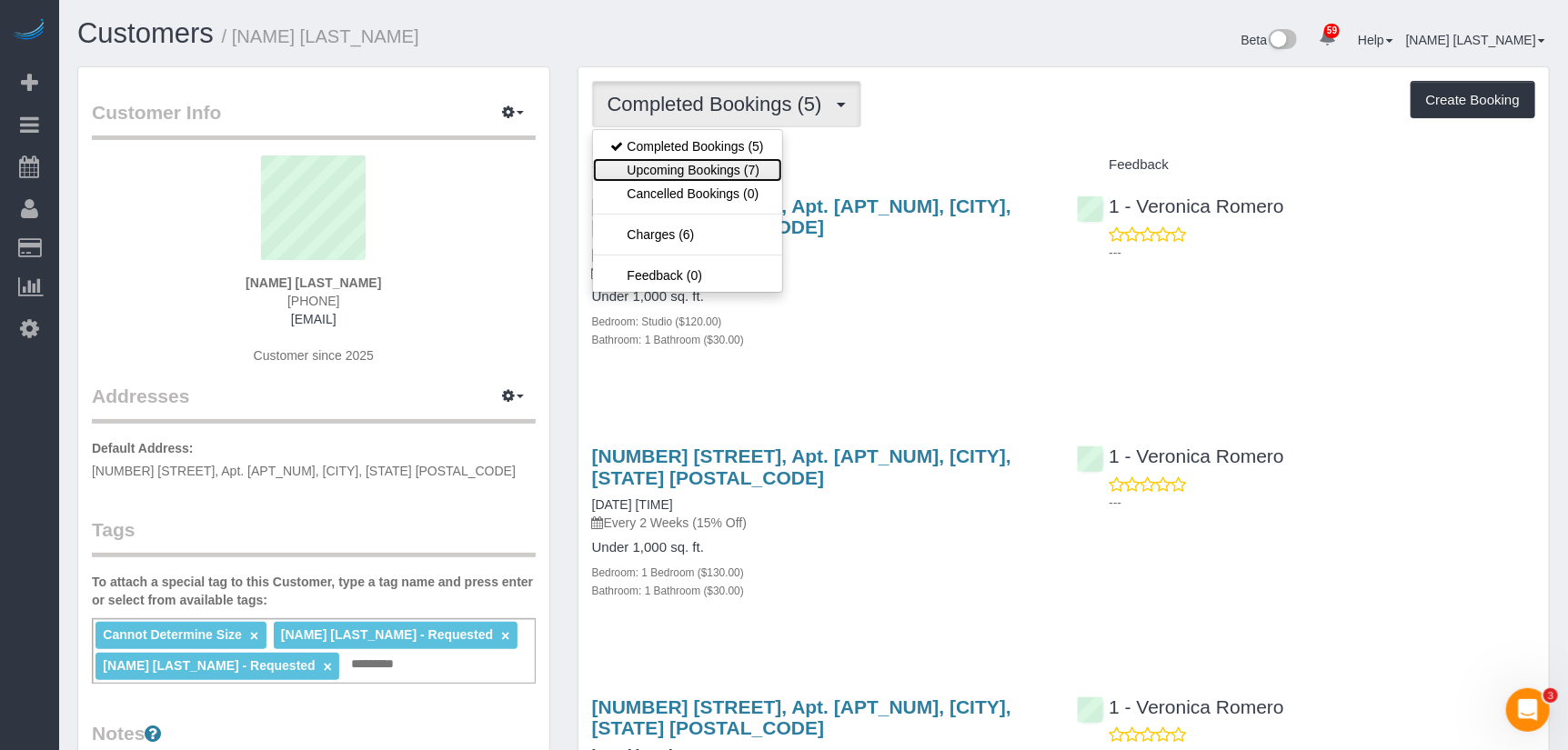 click on "Upcoming Bookings (7)" at bounding box center (688, 170) 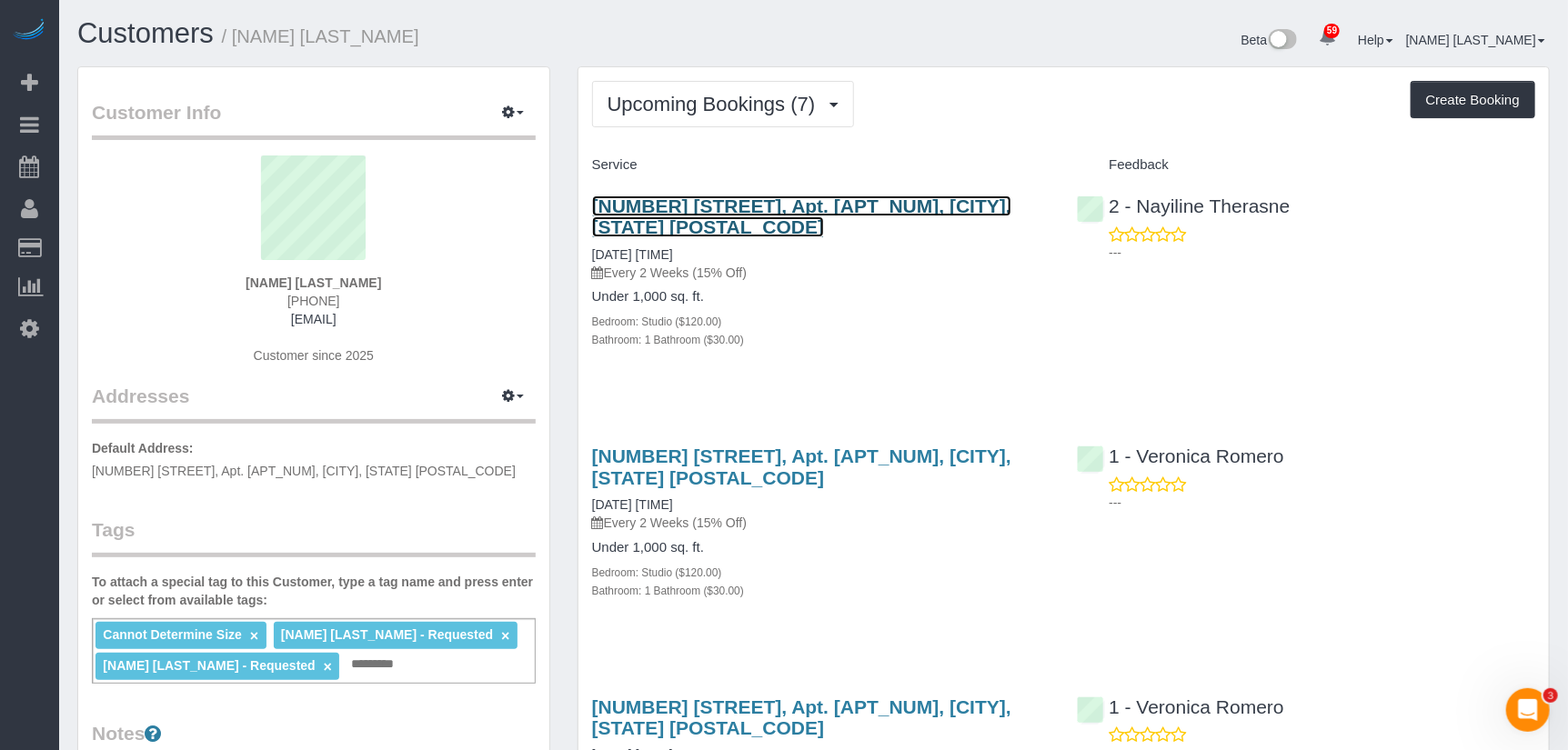 click on "[NUMBER] [STREET], Apt. [APT_NUM], [CITY], [STATE] [POSTAL_CODE]" at bounding box center [801, 216] 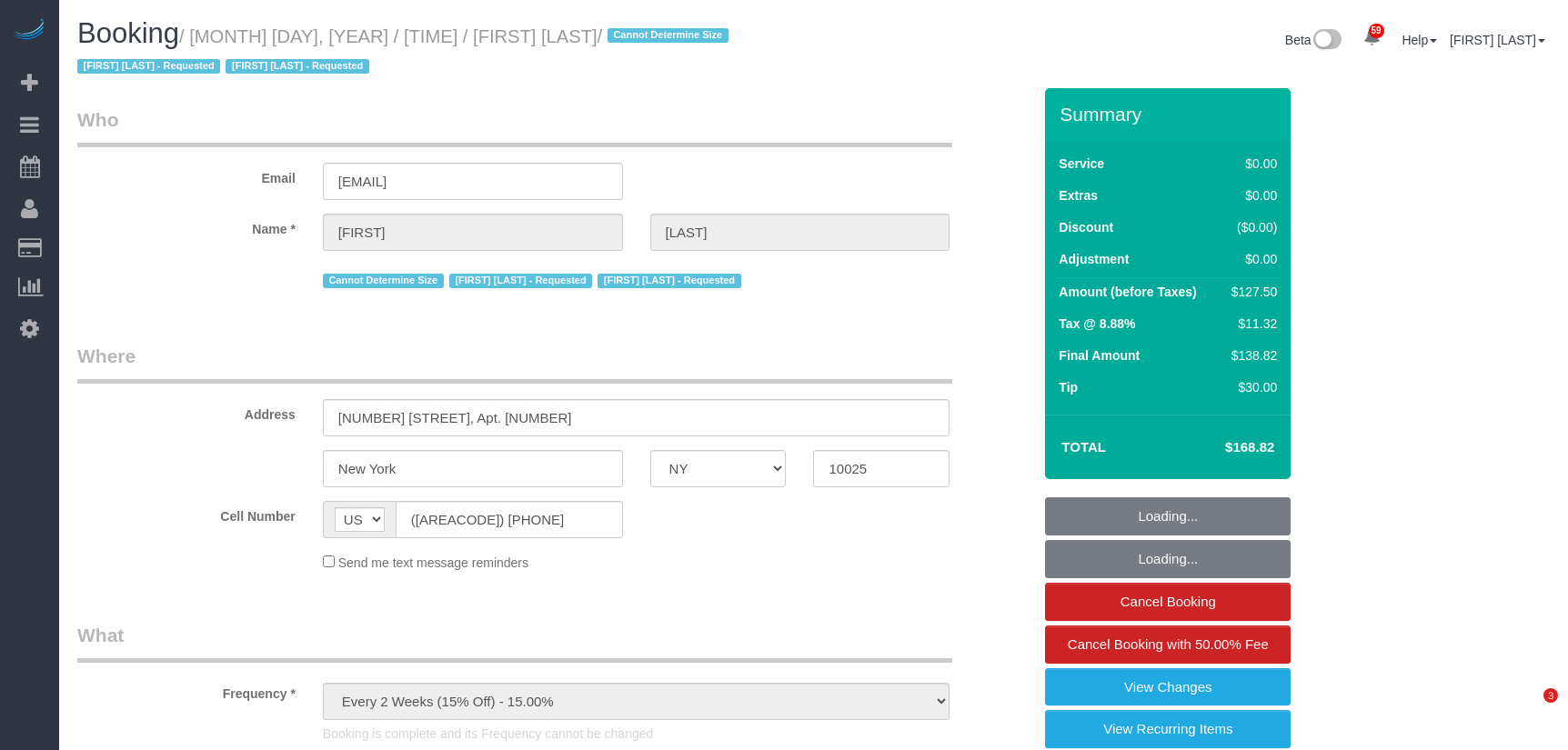 select on "NY" 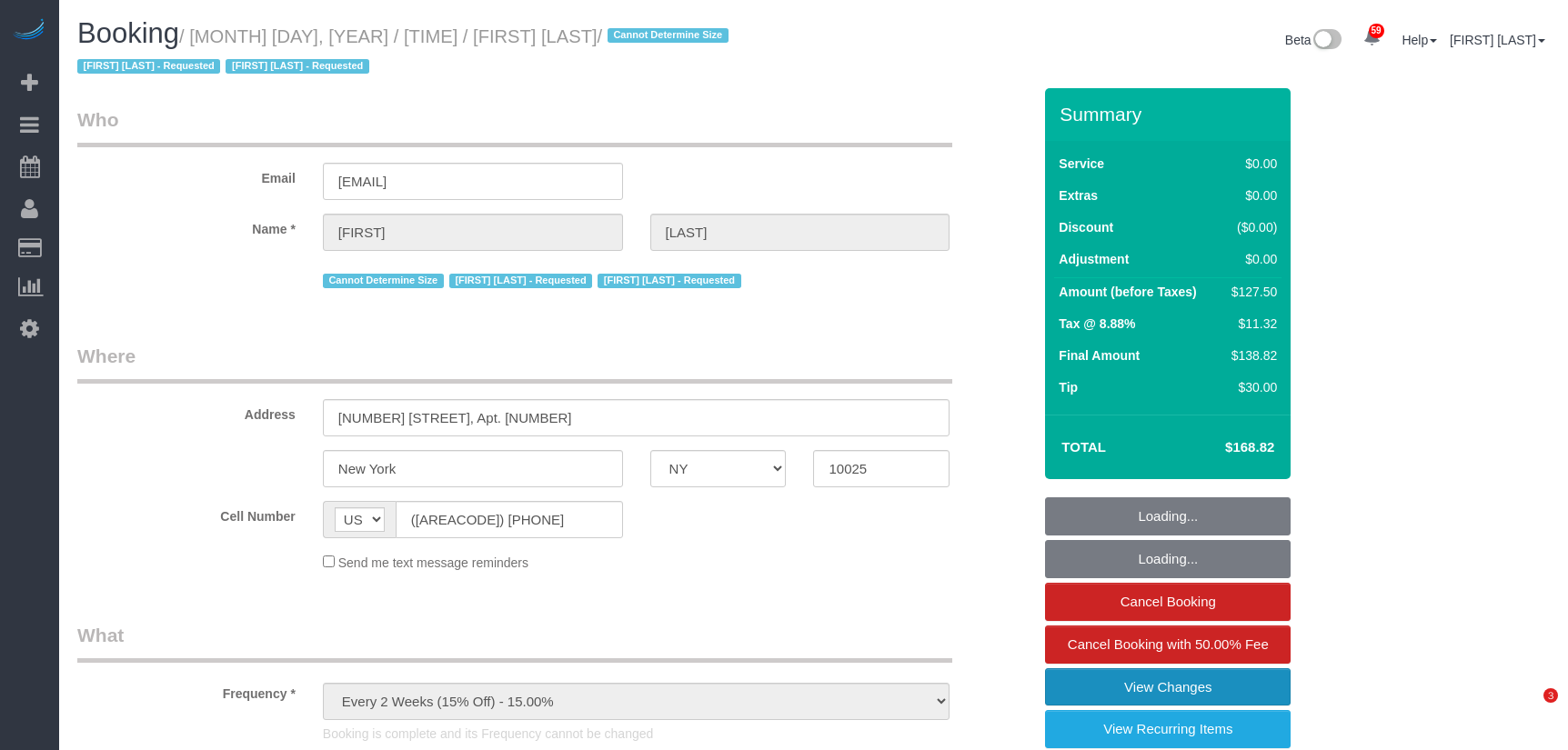 click on "View Changes" at bounding box center (1168, 687) 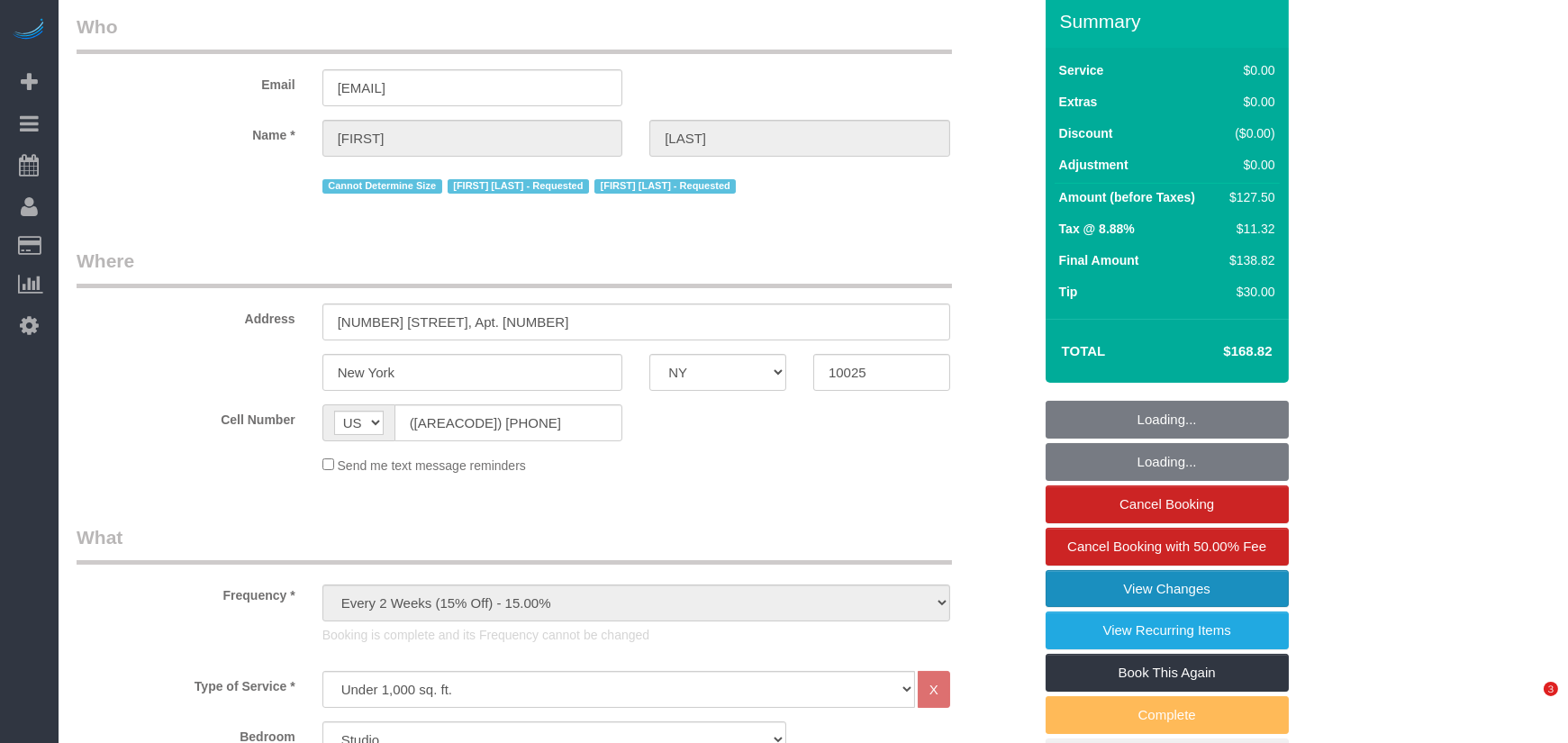 select on "spot1" 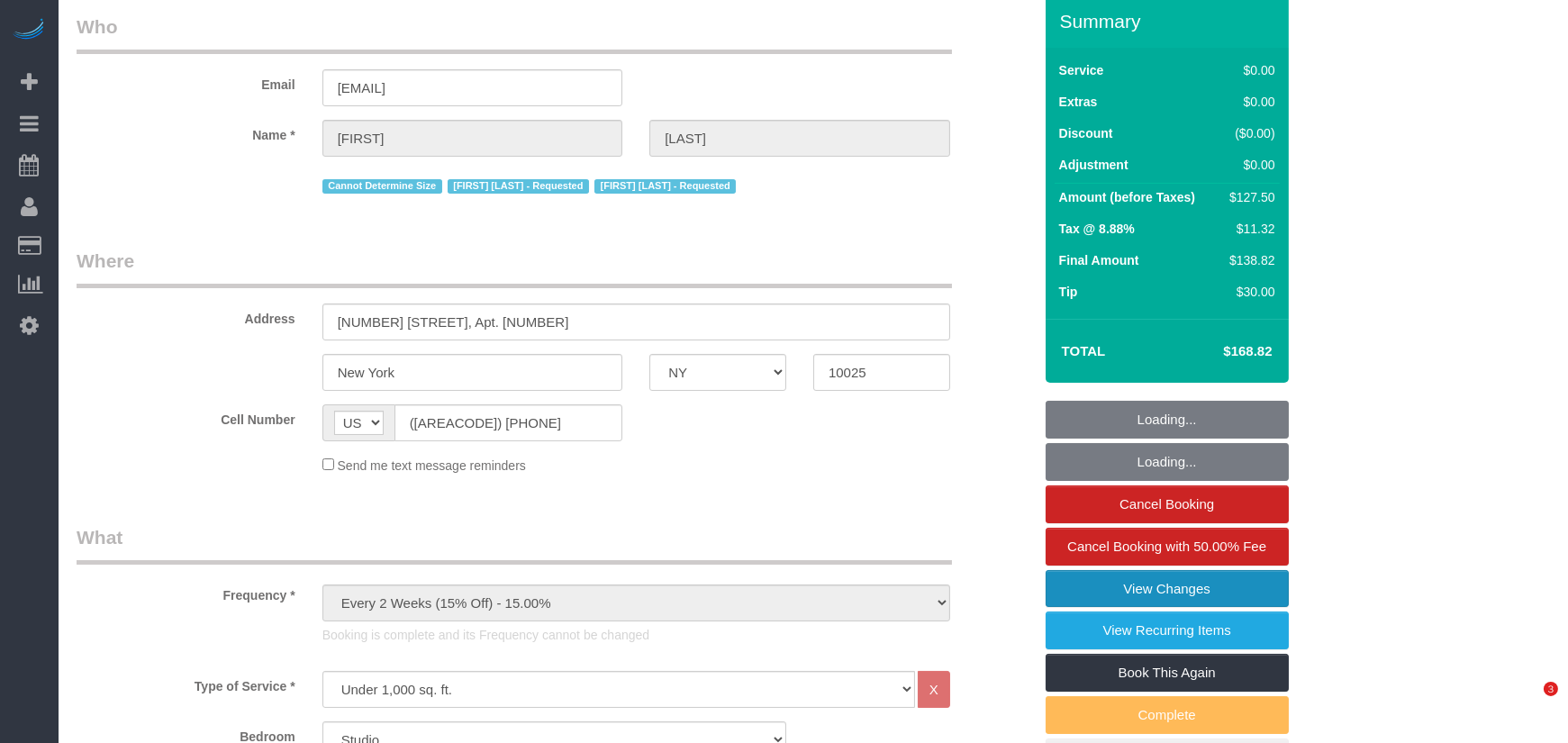 select on "number:58" 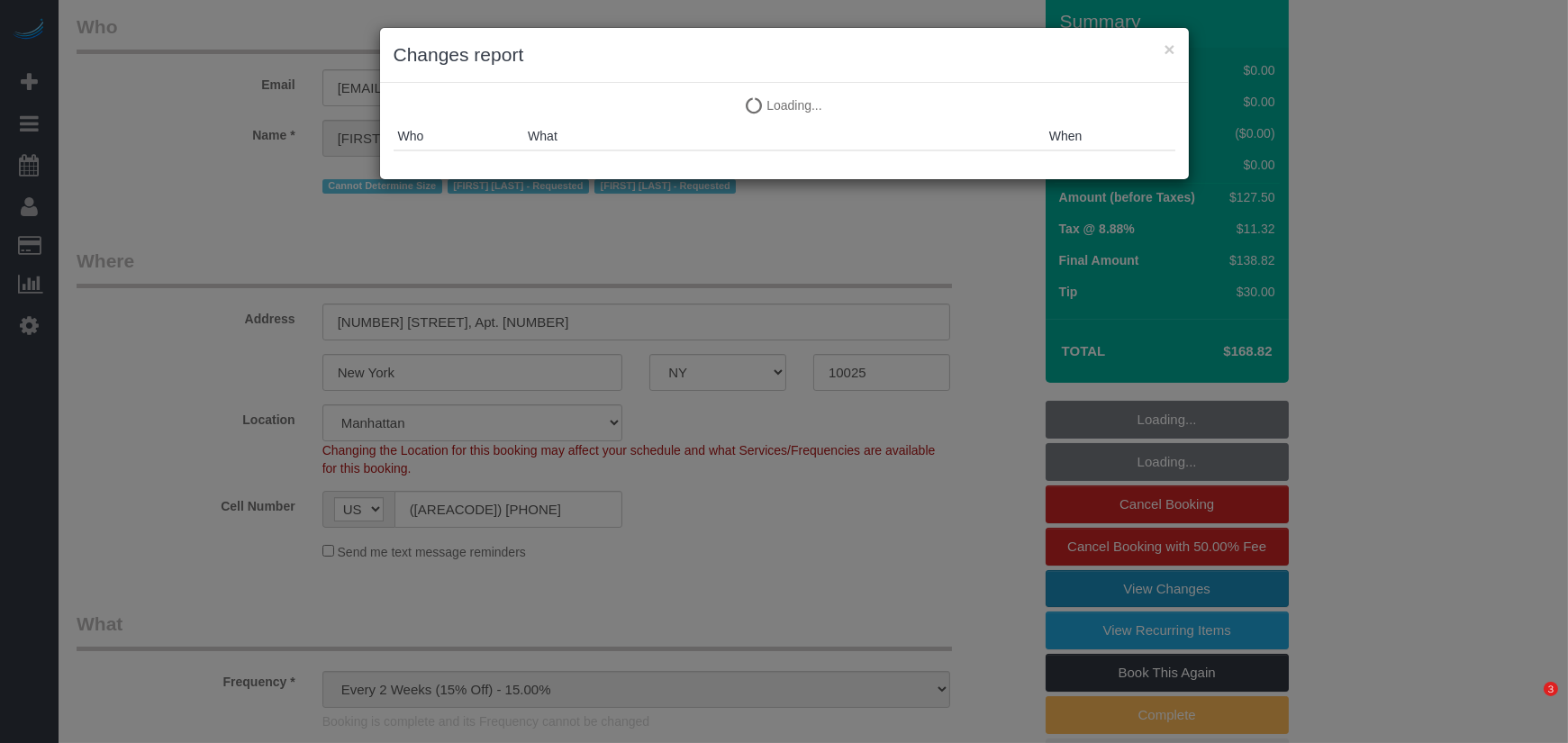 select on "object:1438" 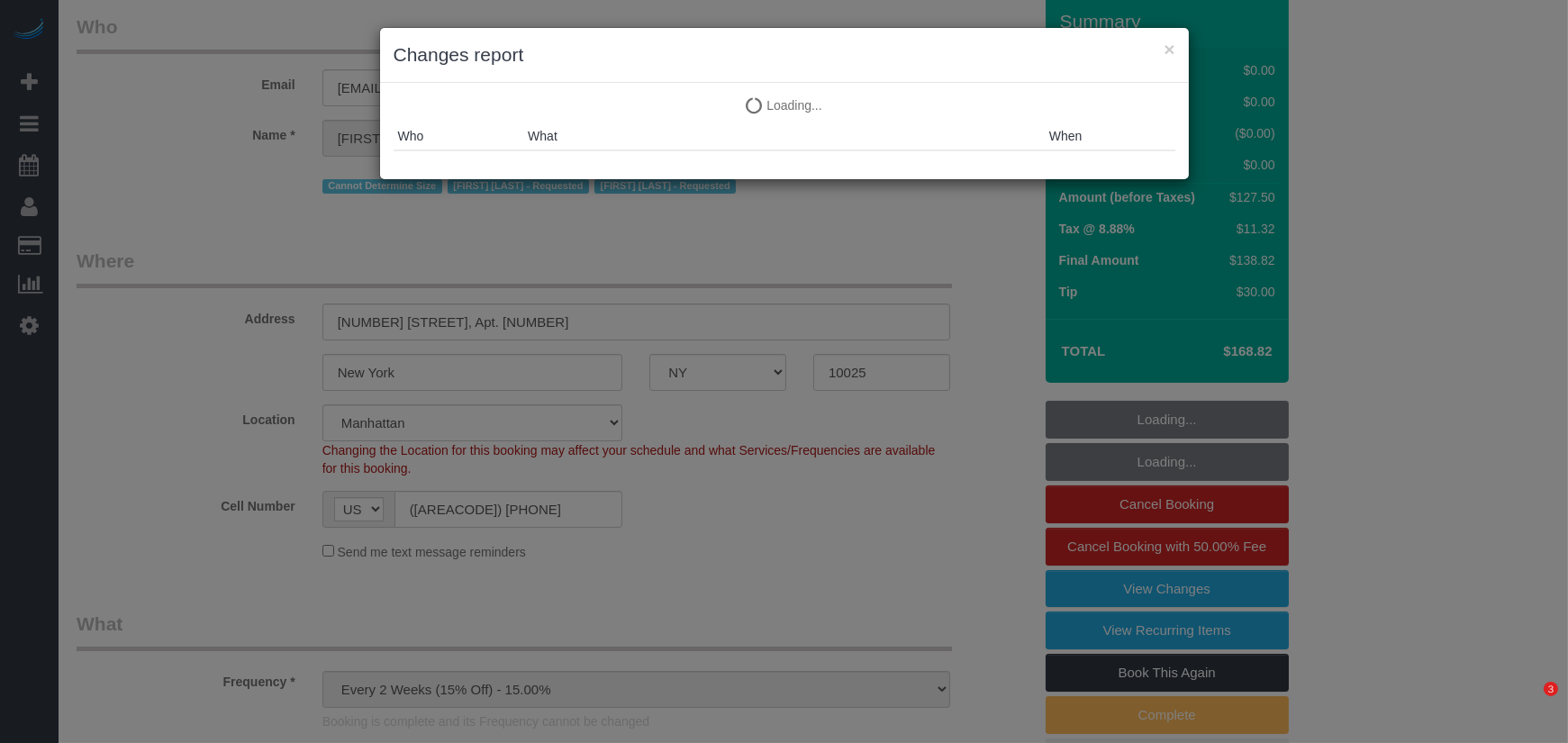select on "spot6" 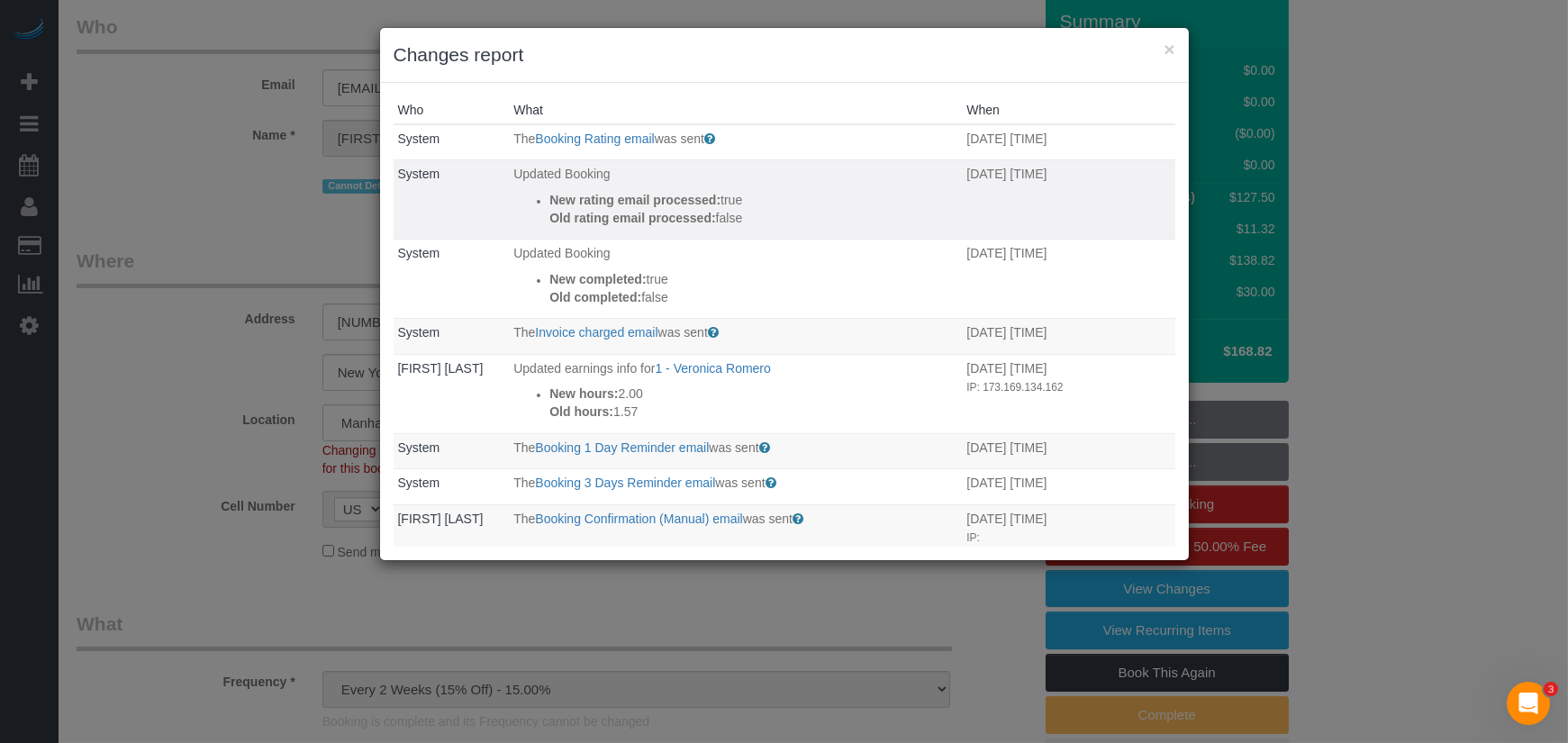 scroll, scrollTop: 0, scrollLeft: 0, axis: both 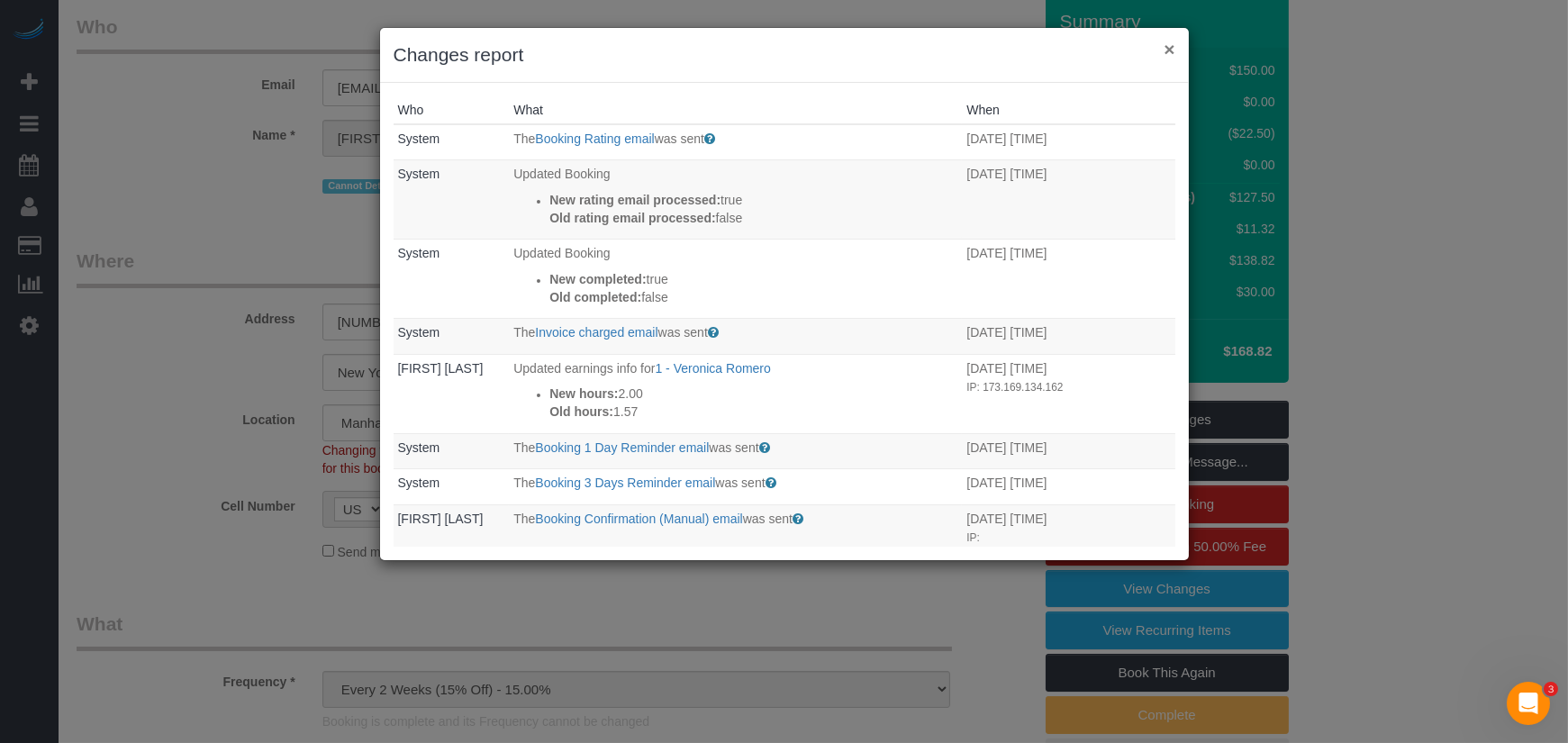click on "×" at bounding box center (1169, 49) 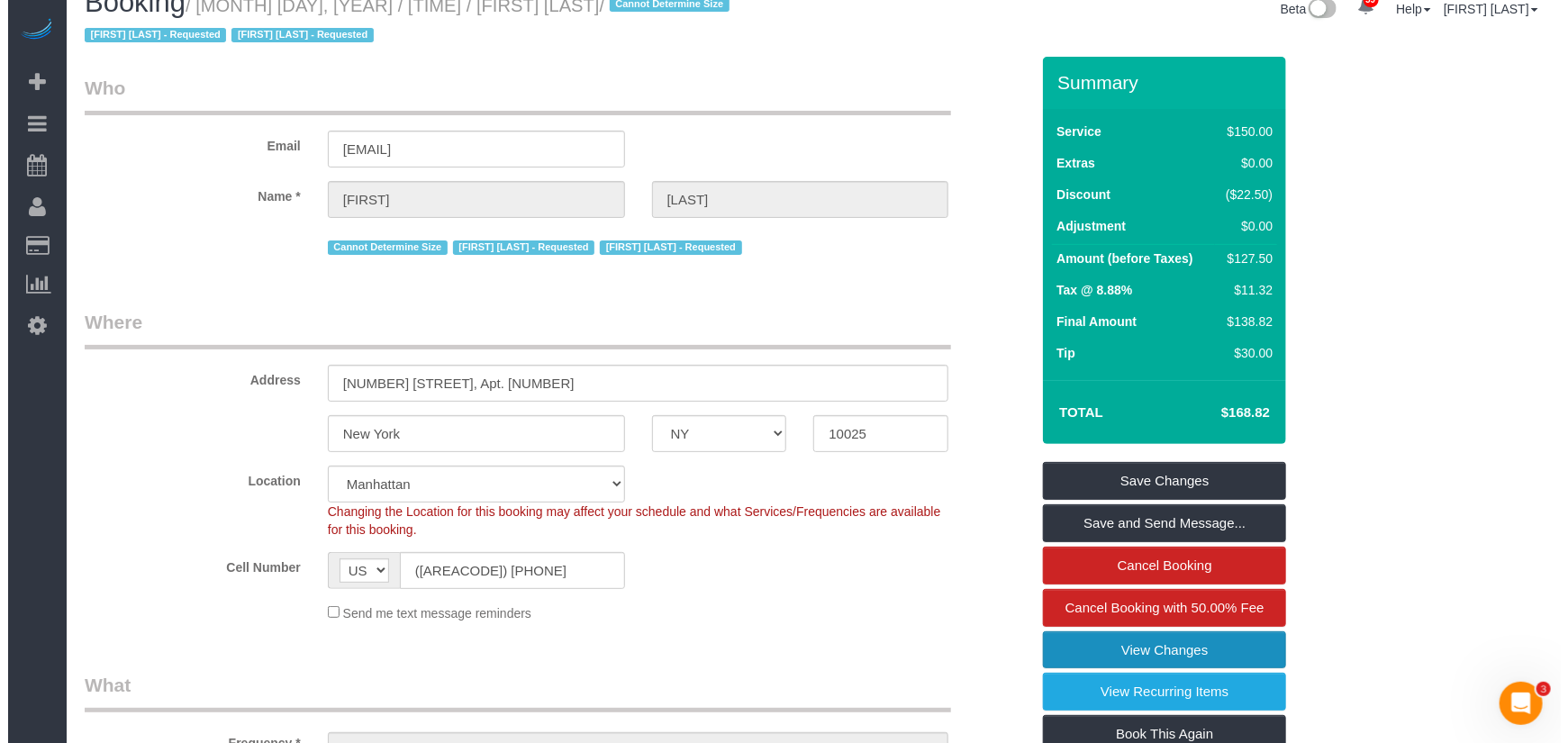 scroll, scrollTop: 0, scrollLeft: 0, axis: both 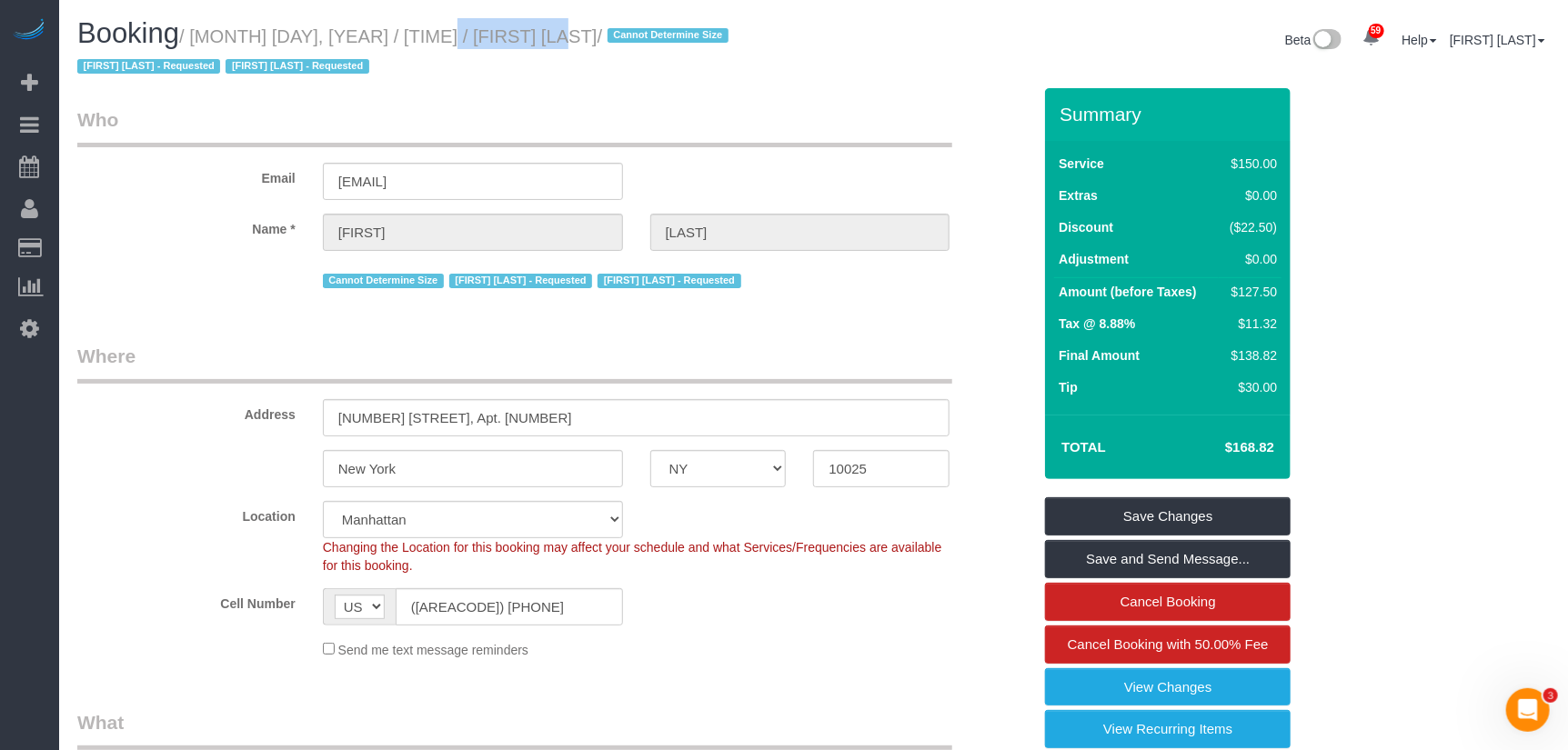 drag, startPoint x: 539, startPoint y: 39, endPoint x: 418, endPoint y: 37, distance: 121.01653 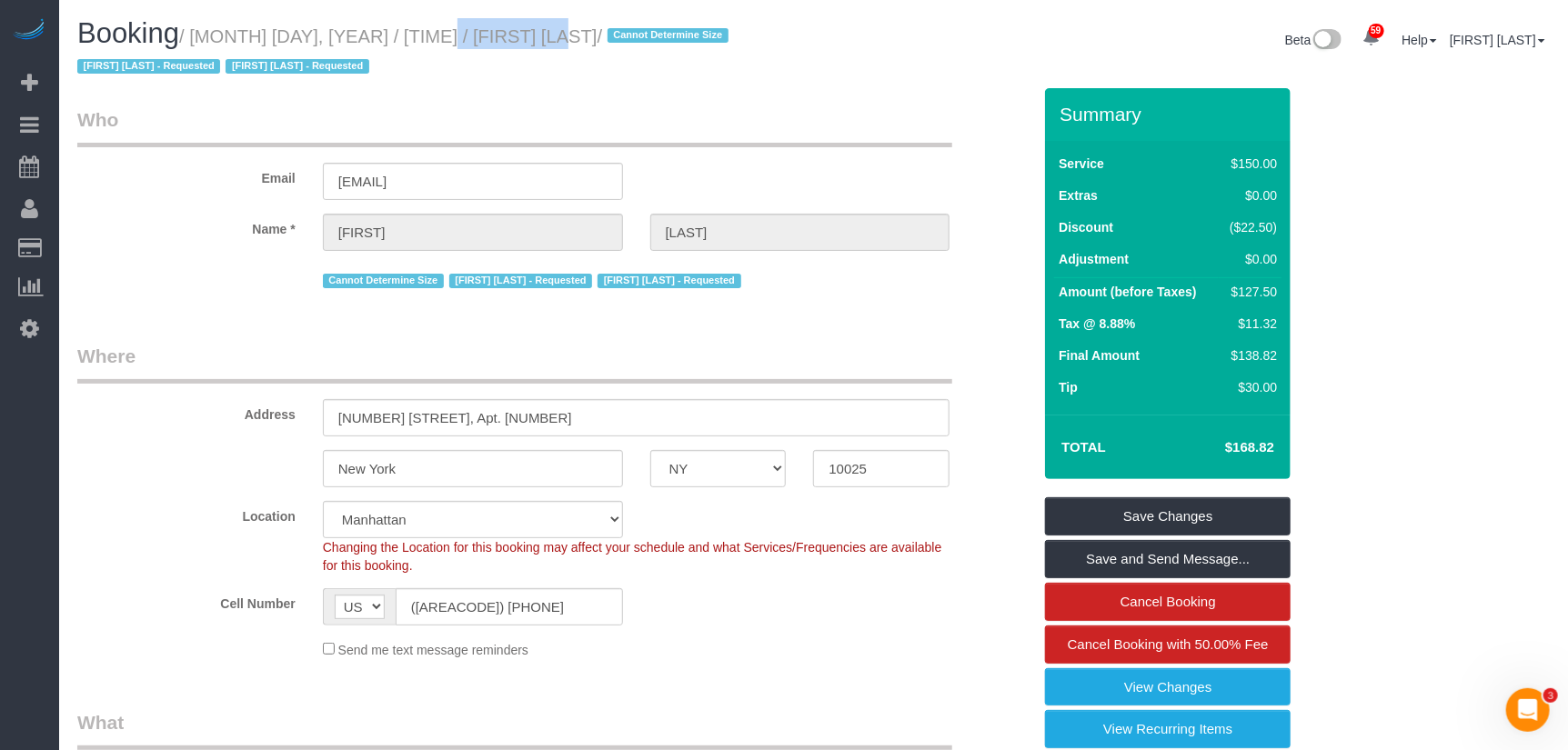click on "/ July 04, 2025 / 10:00AM / Priya Matadar
/
Cannot Determine Size
Veronica Romero - Requested
Xiomara Inga - Requested" at bounding box center [406, 52] 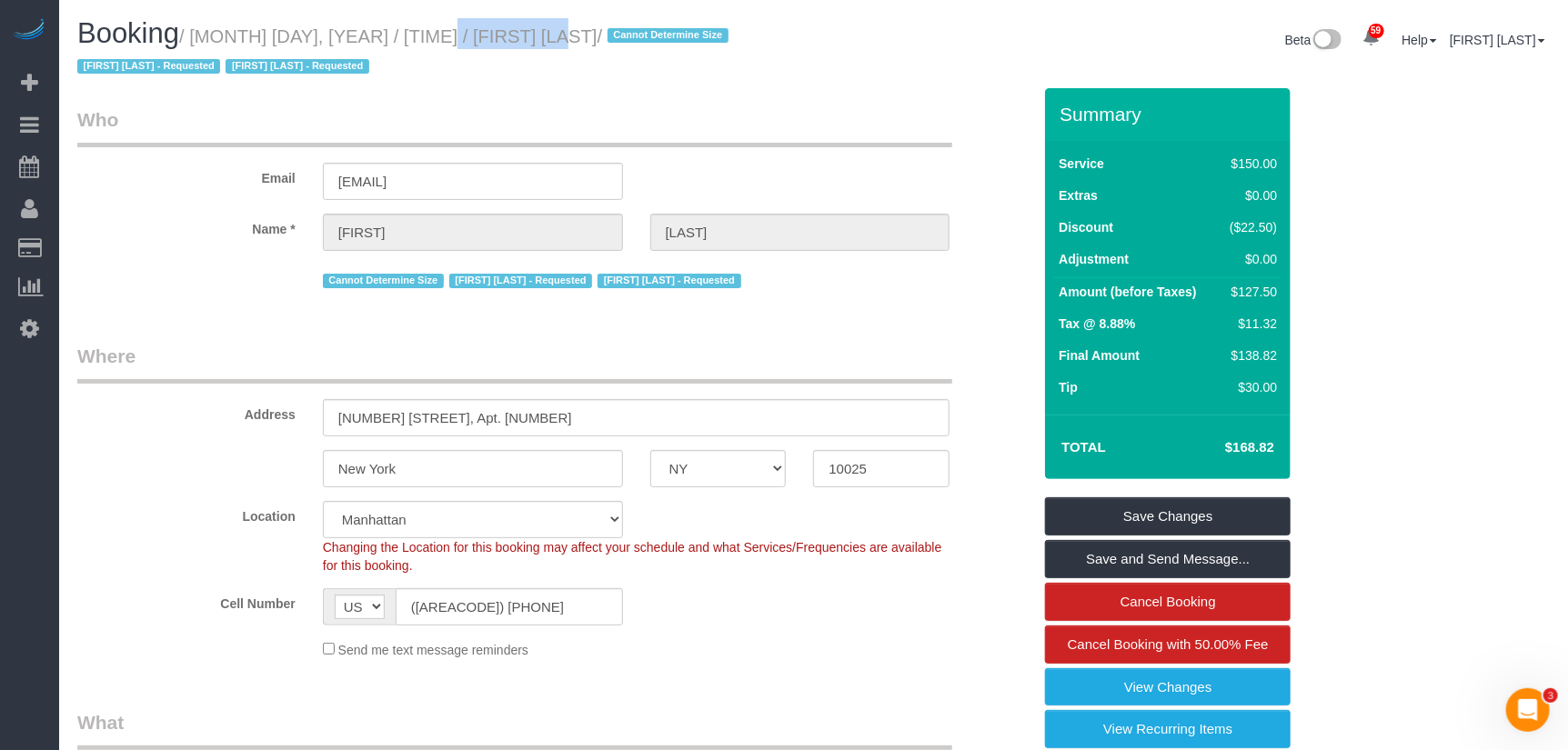 copy on "Priya Matadar" 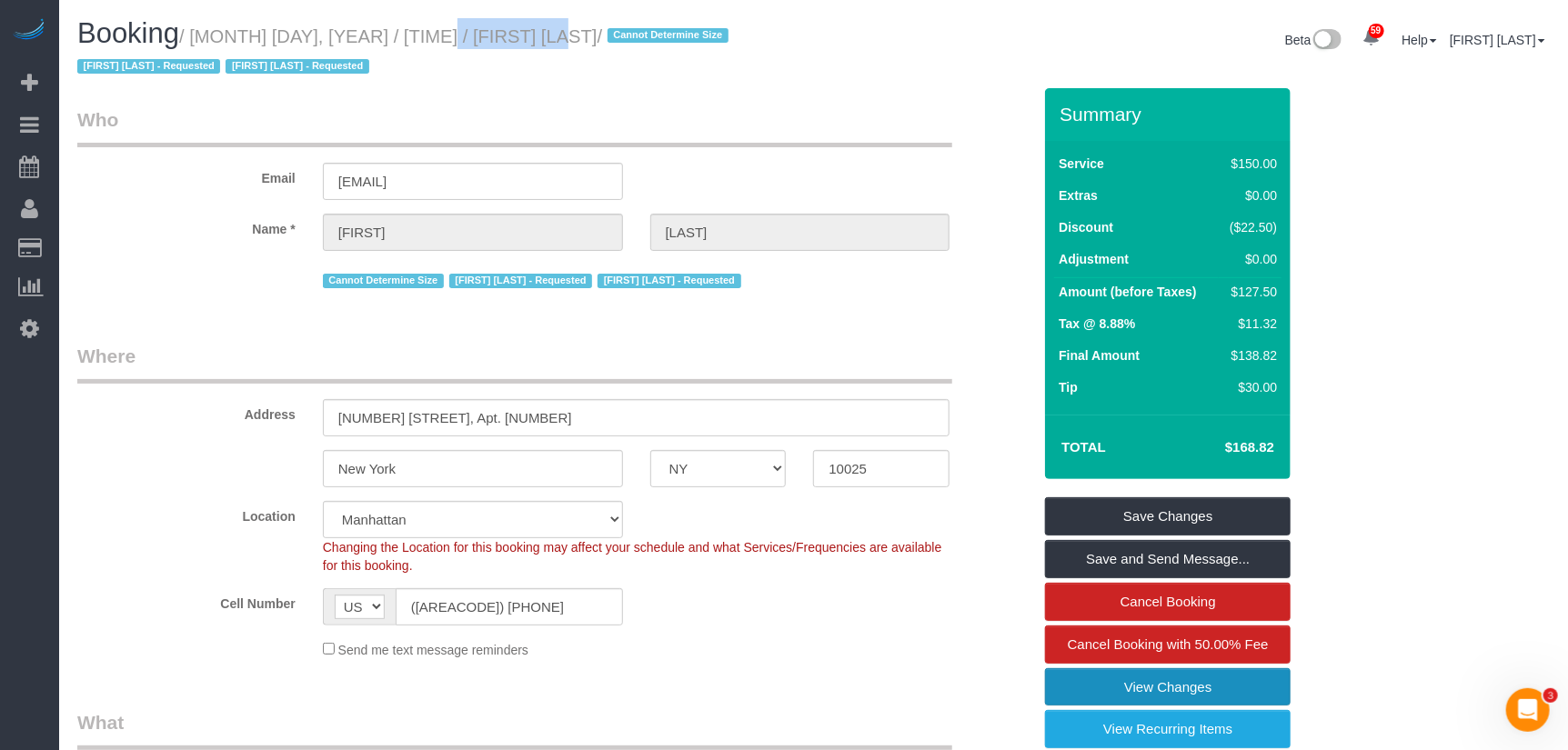 click on "View Changes" at bounding box center (1168, 687) 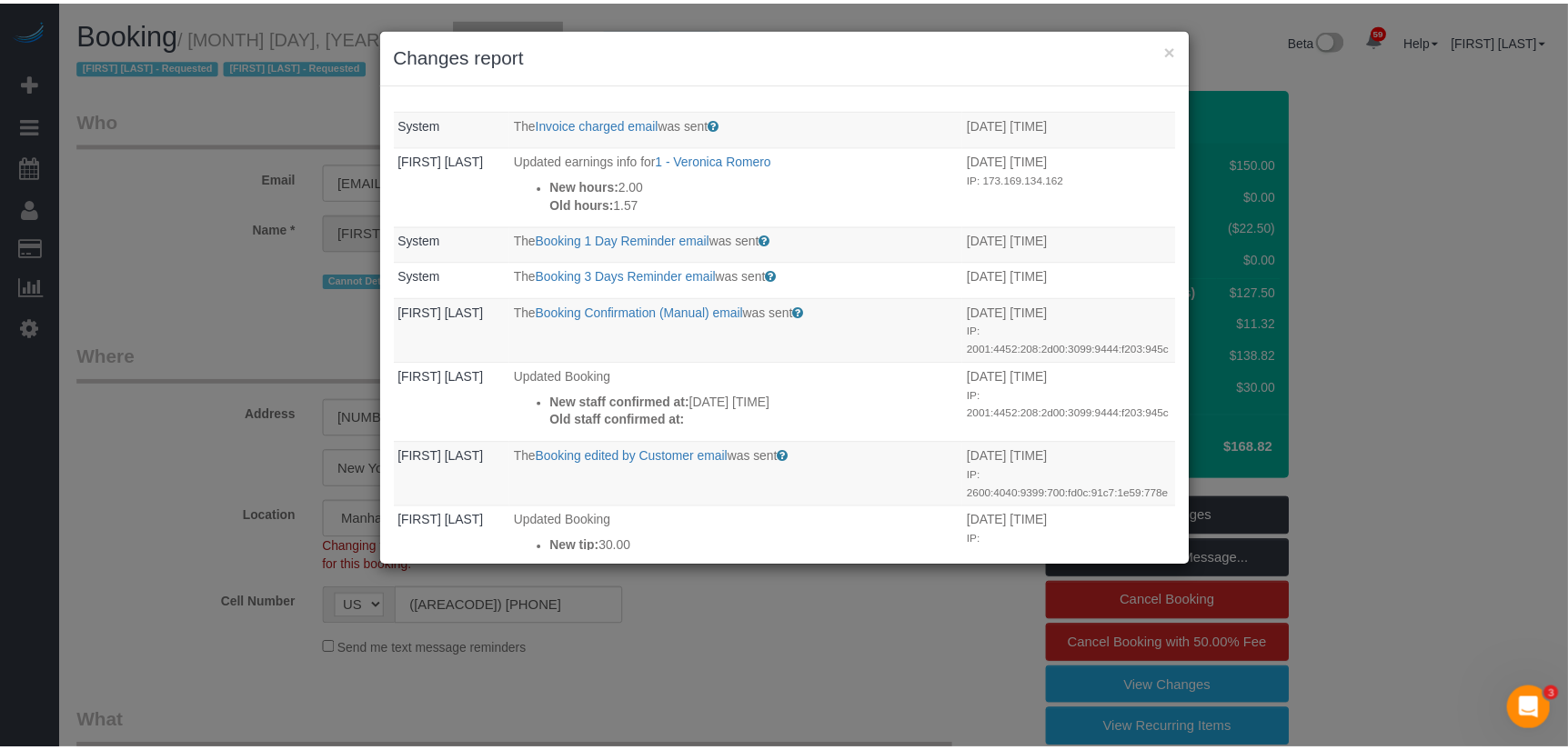 scroll, scrollTop: 158, scrollLeft: 0, axis: vertical 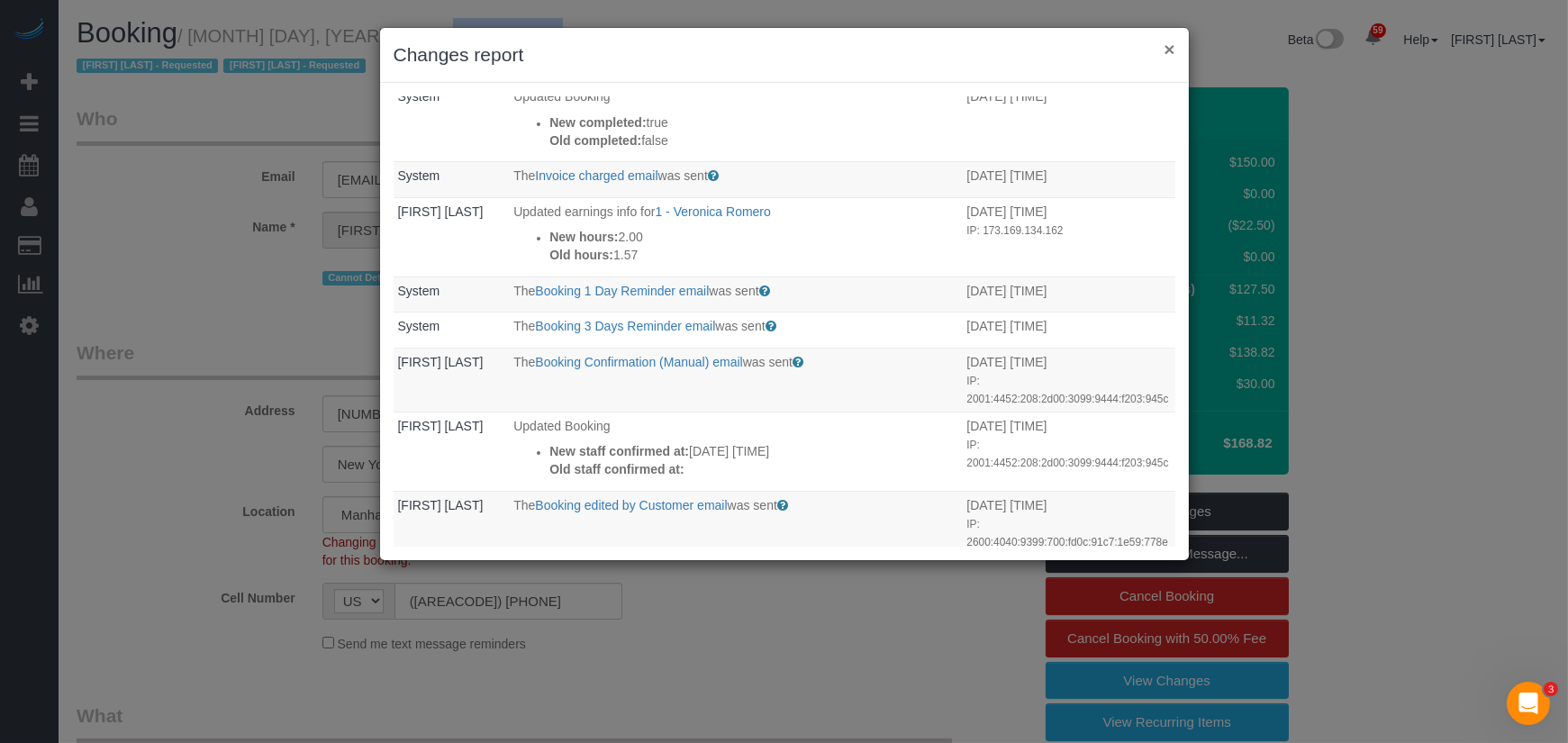 click on "×" at bounding box center [1169, 49] 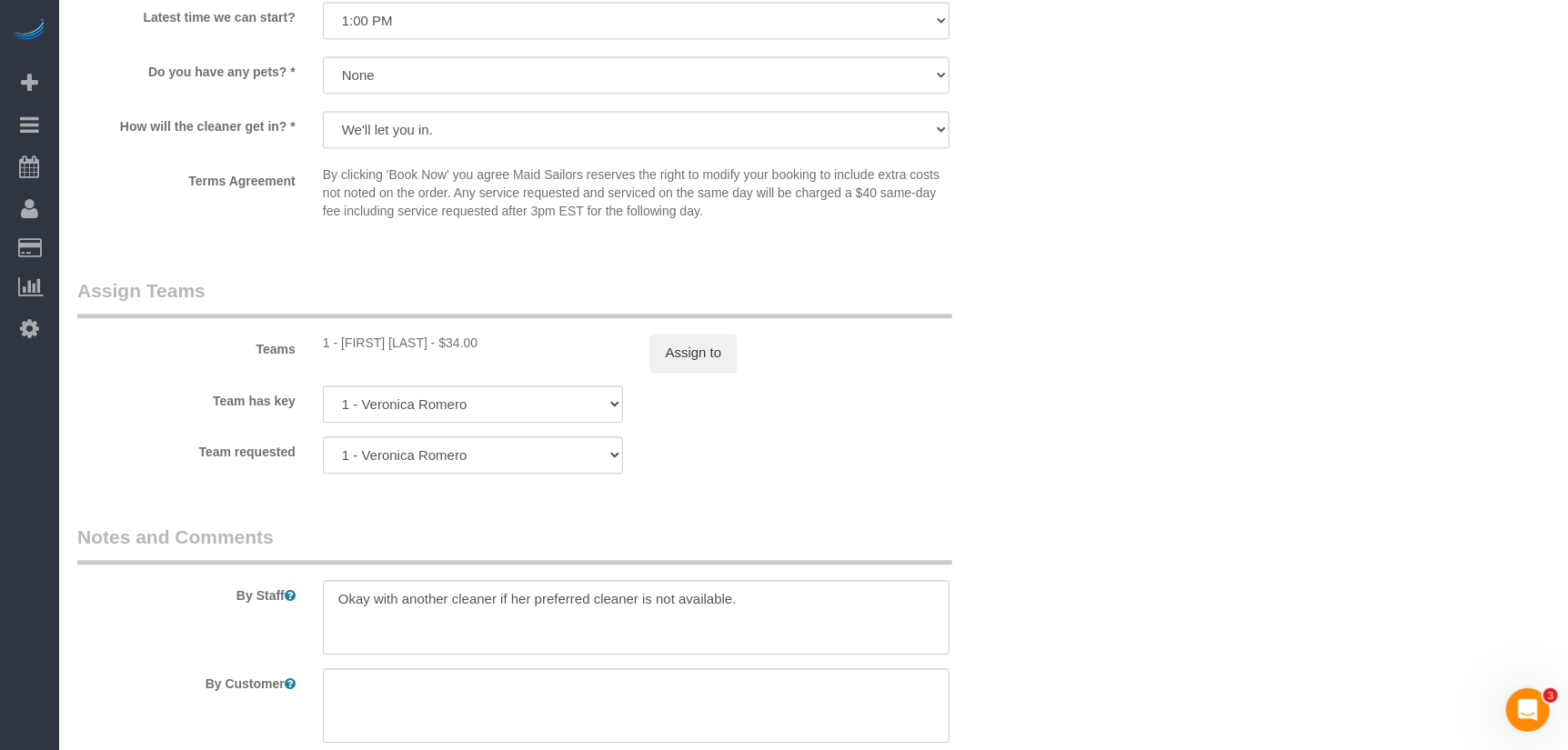 scroll, scrollTop: 2535, scrollLeft: 0, axis: vertical 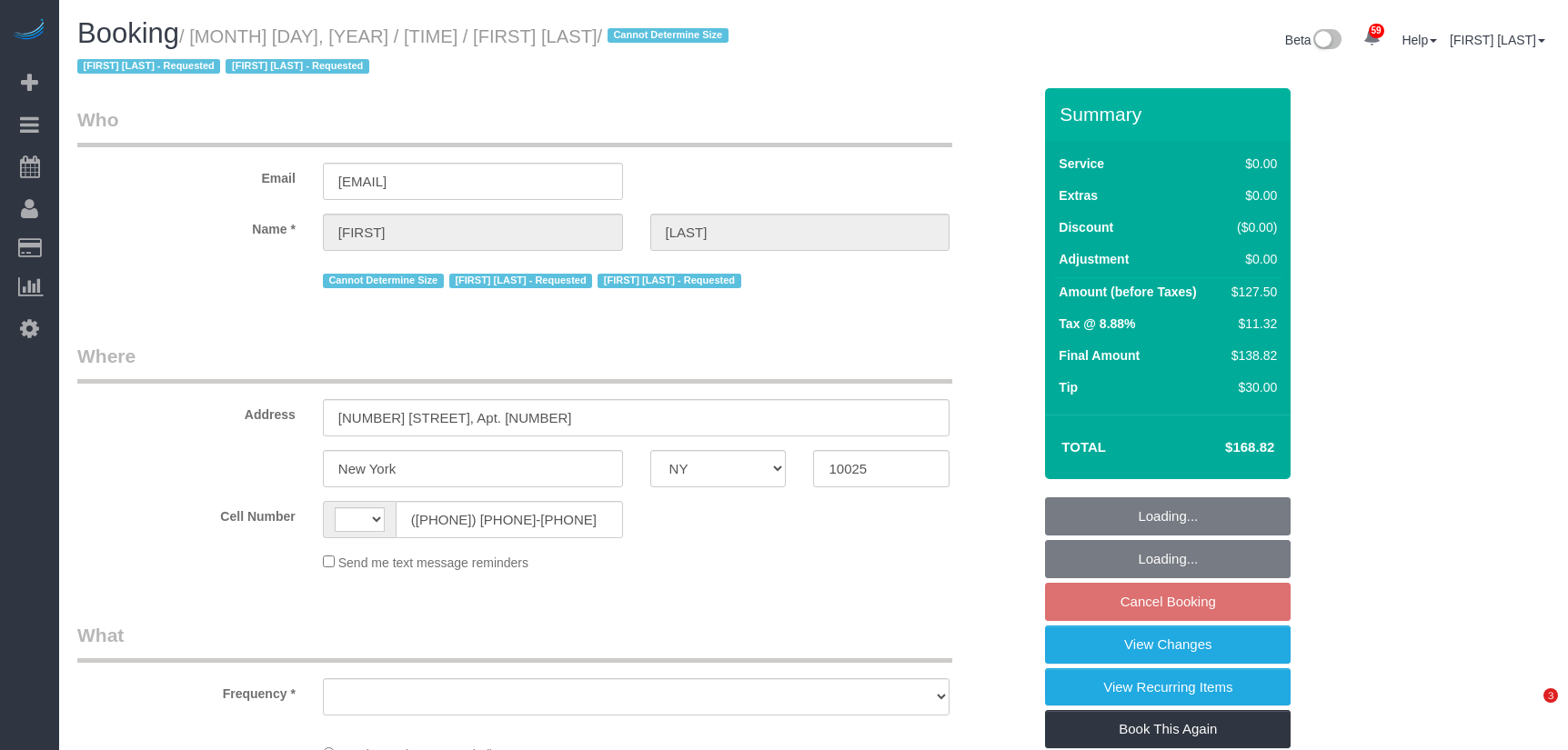 select on "NY" 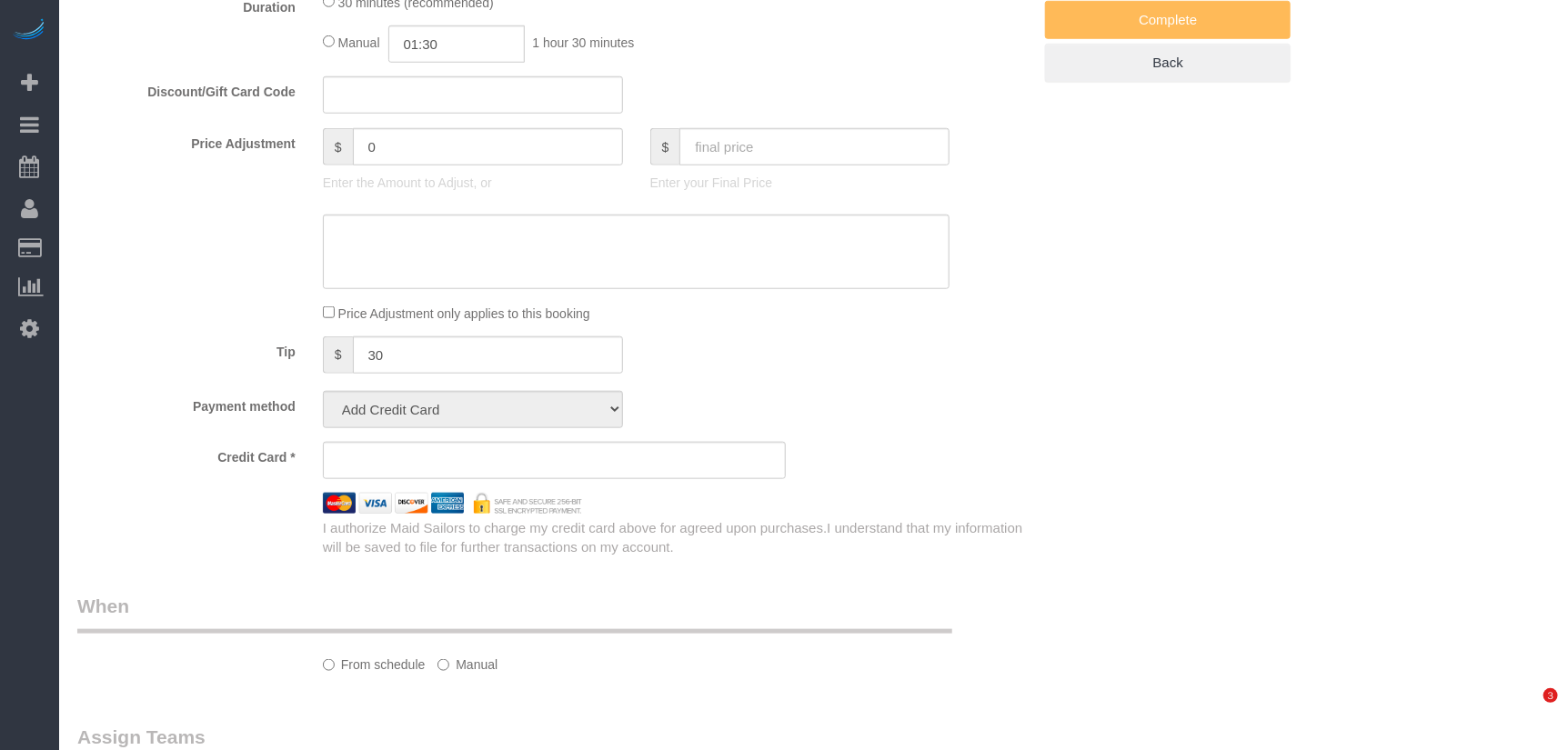 select on "string:US" 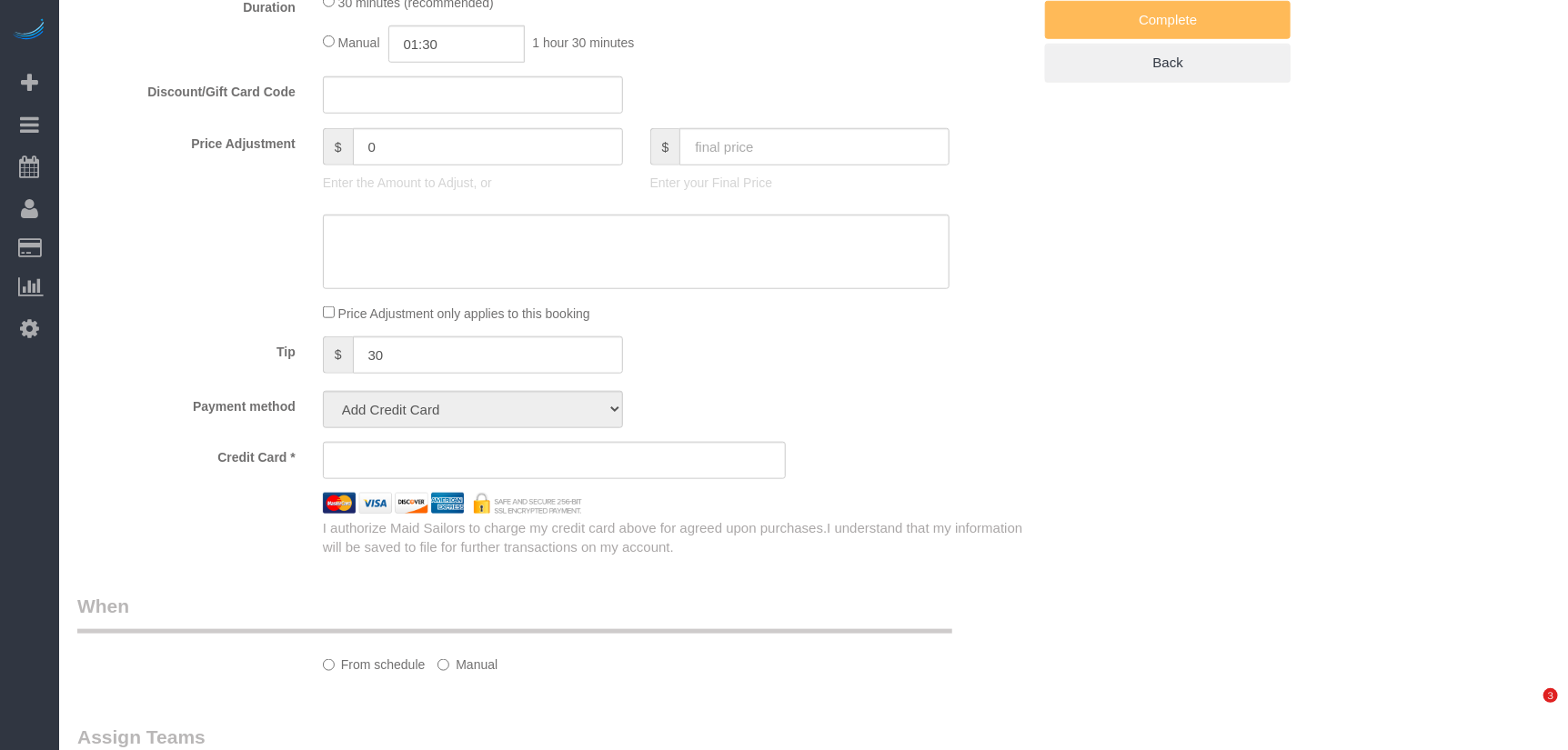 select on "object:825" 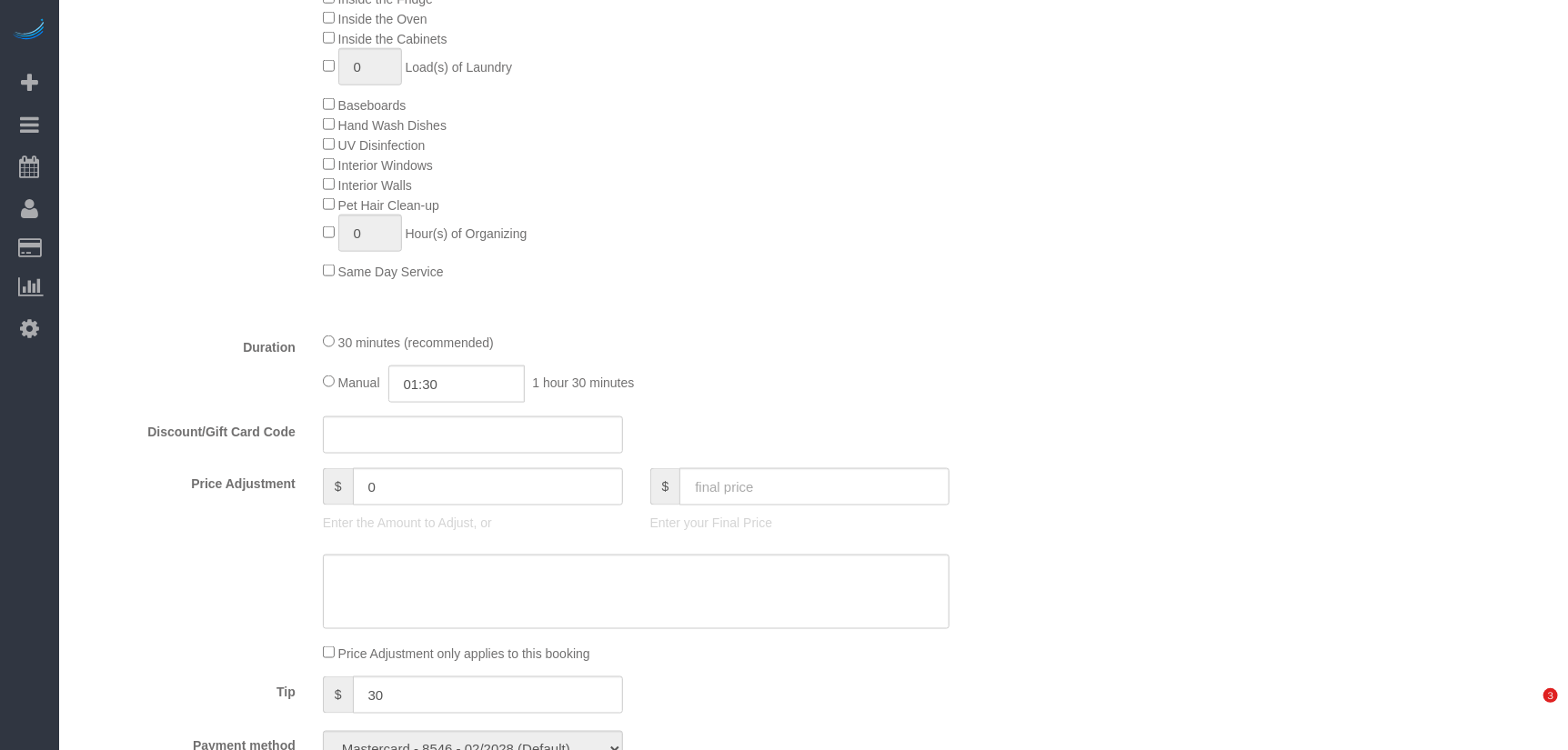 select on "object:1410" 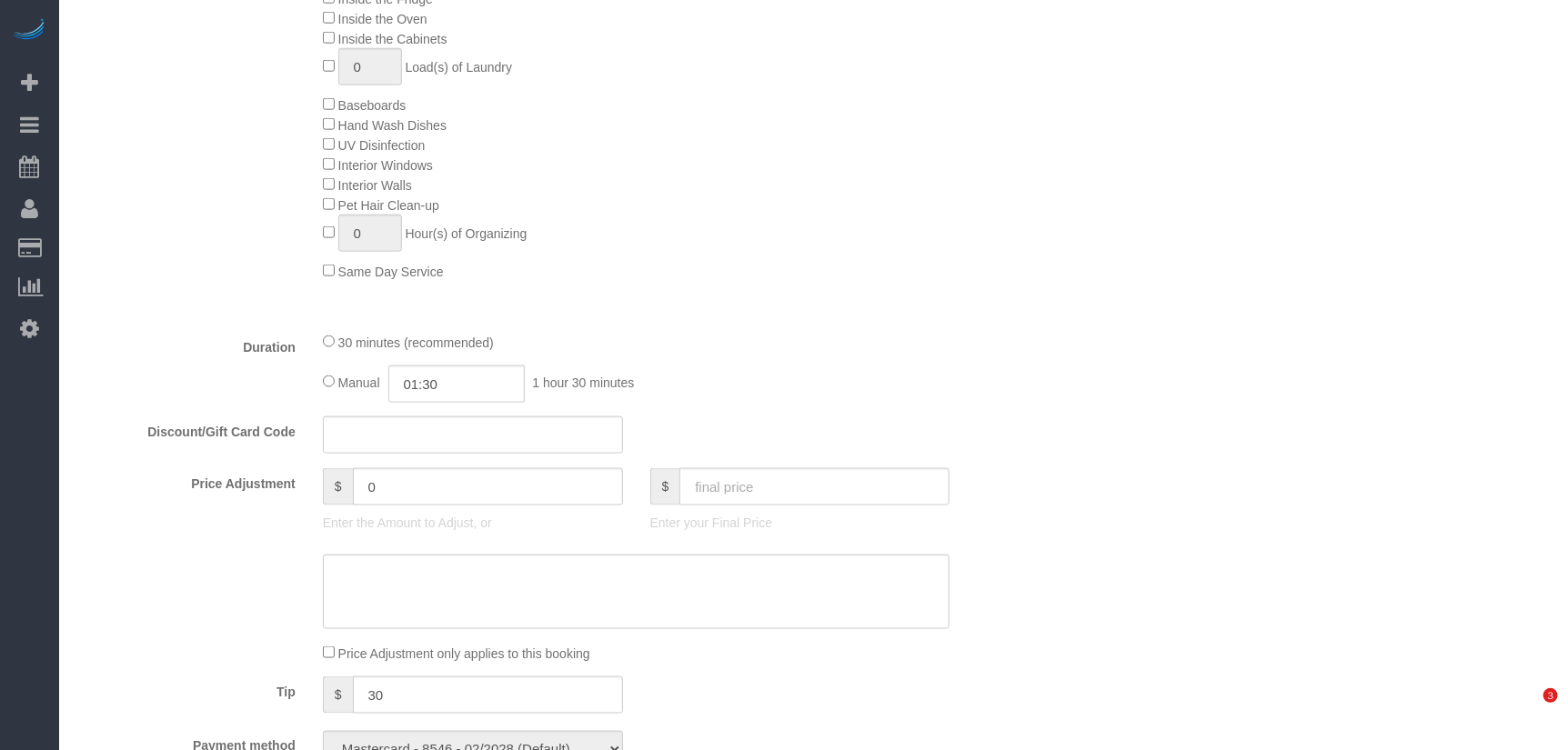select on "spot1" 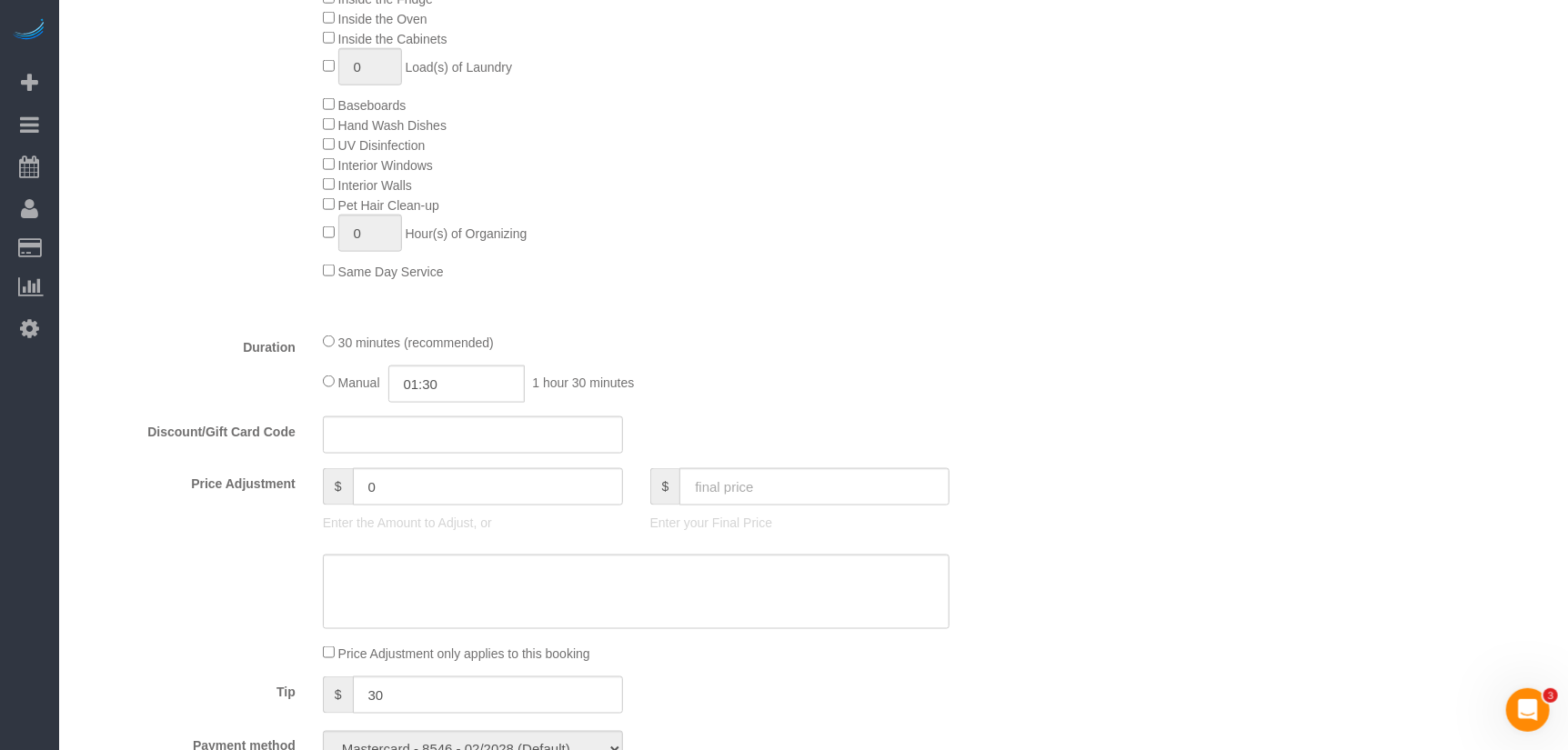 scroll, scrollTop: 883, scrollLeft: 0, axis: vertical 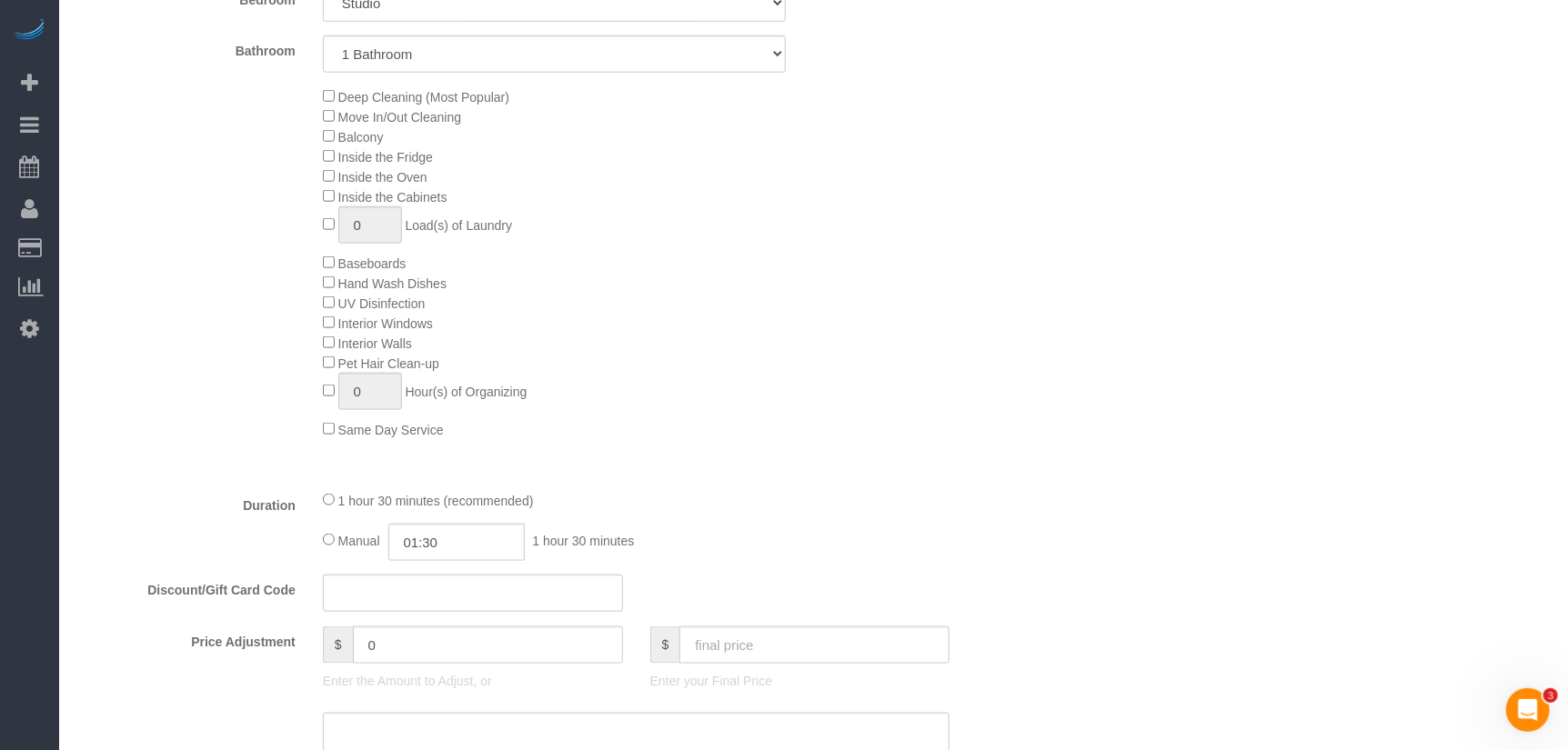 click on "Studio
1 Bedroom
2 Bedrooms
3 Bedrooms" 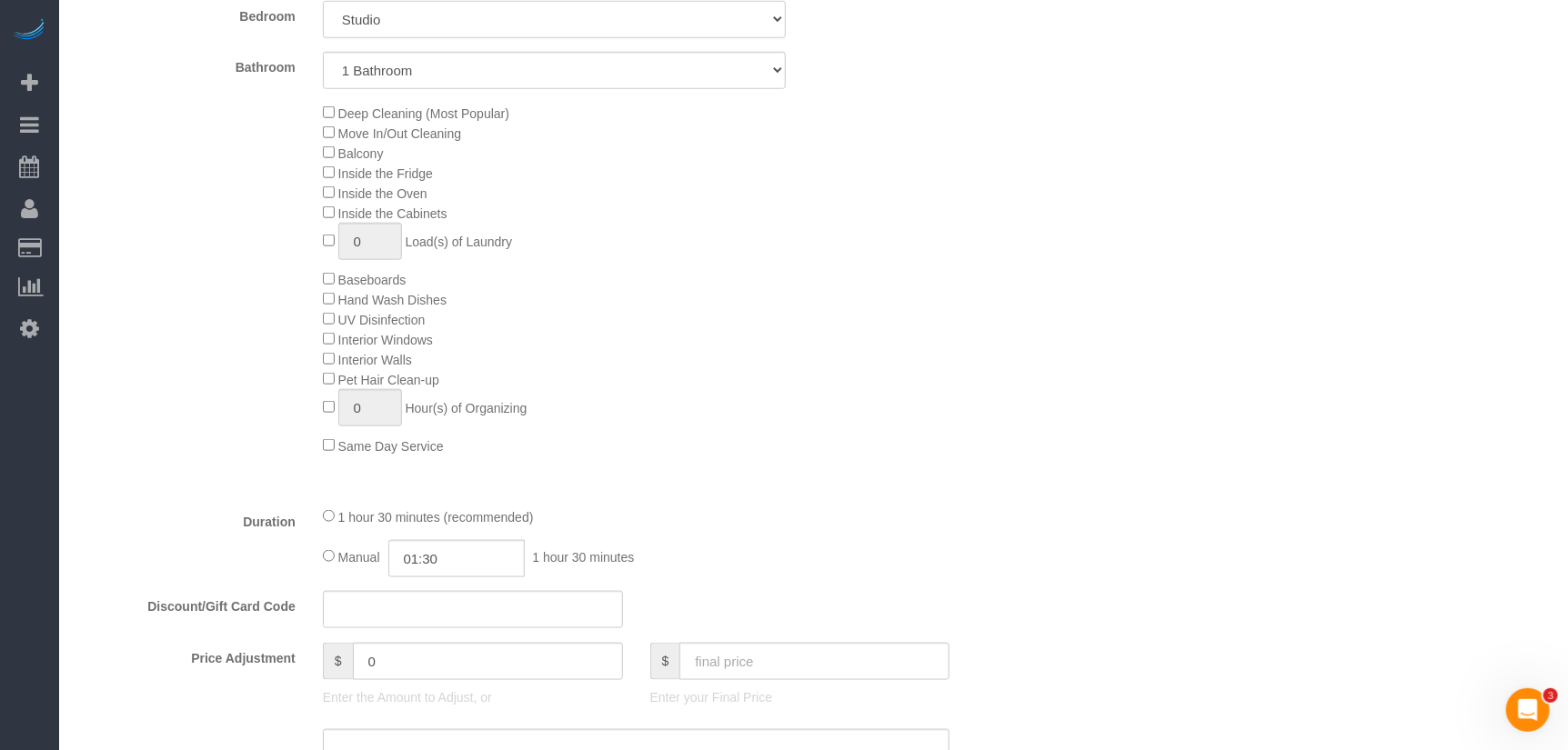 select on "1" 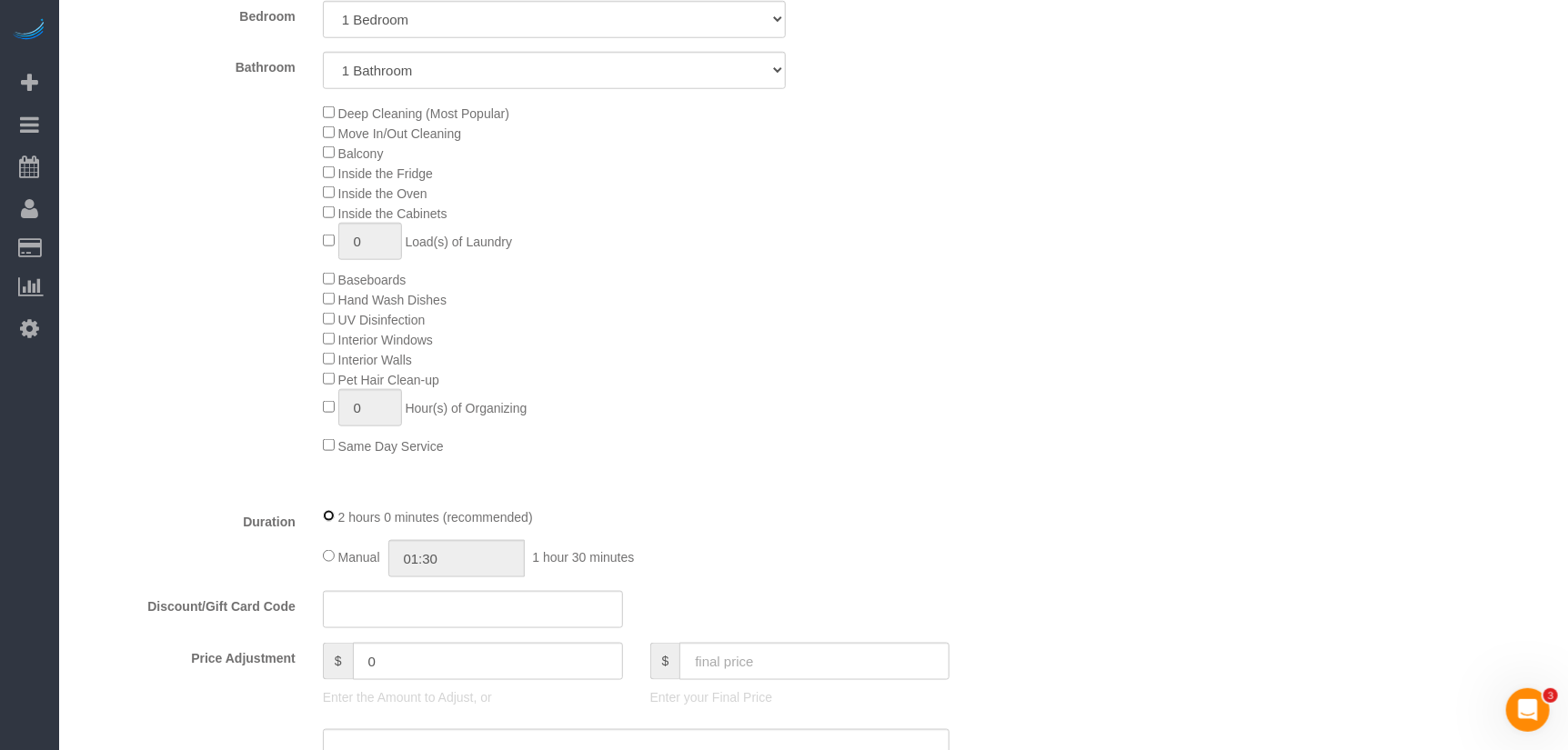 select on "spot50" 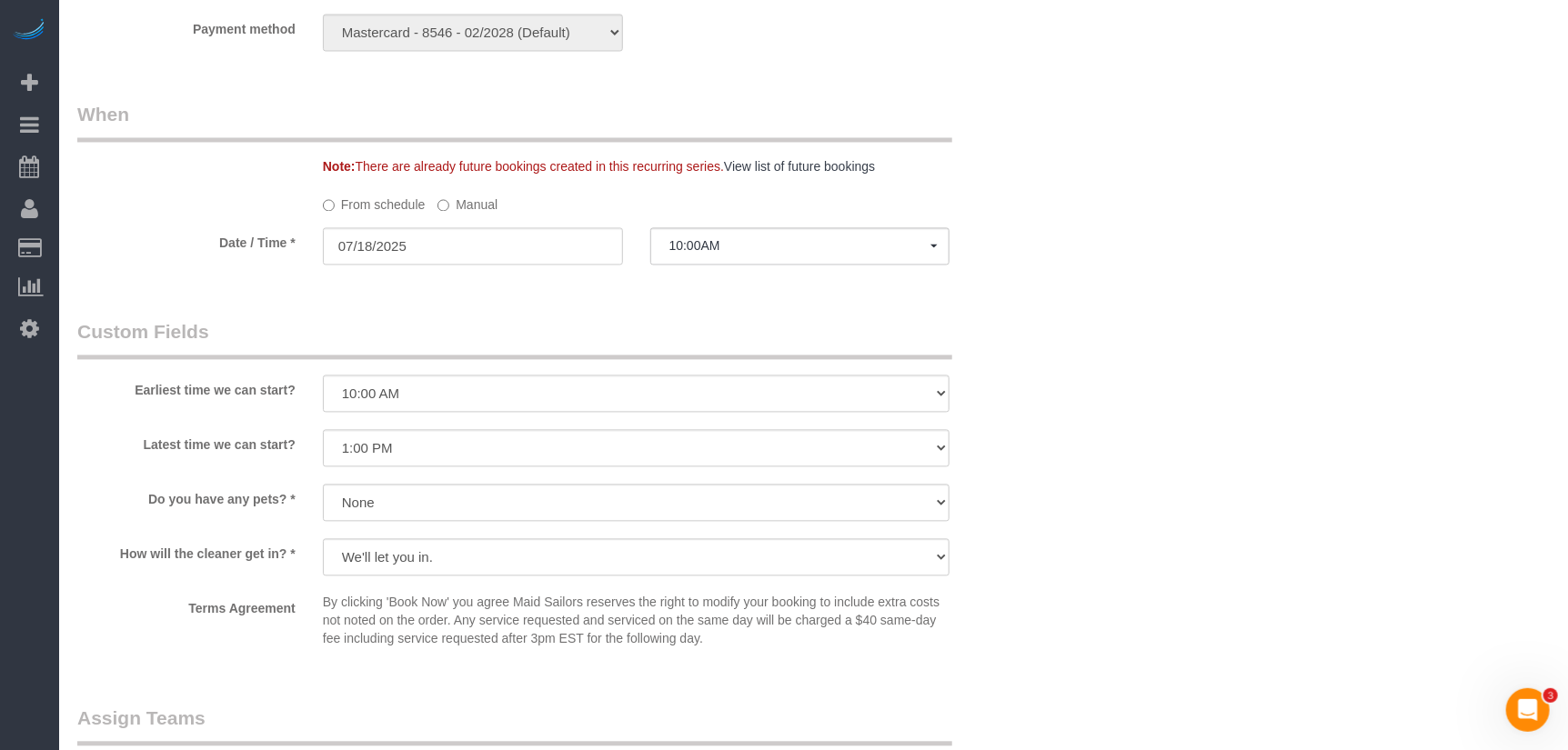 scroll, scrollTop: 1827, scrollLeft: 0, axis: vertical 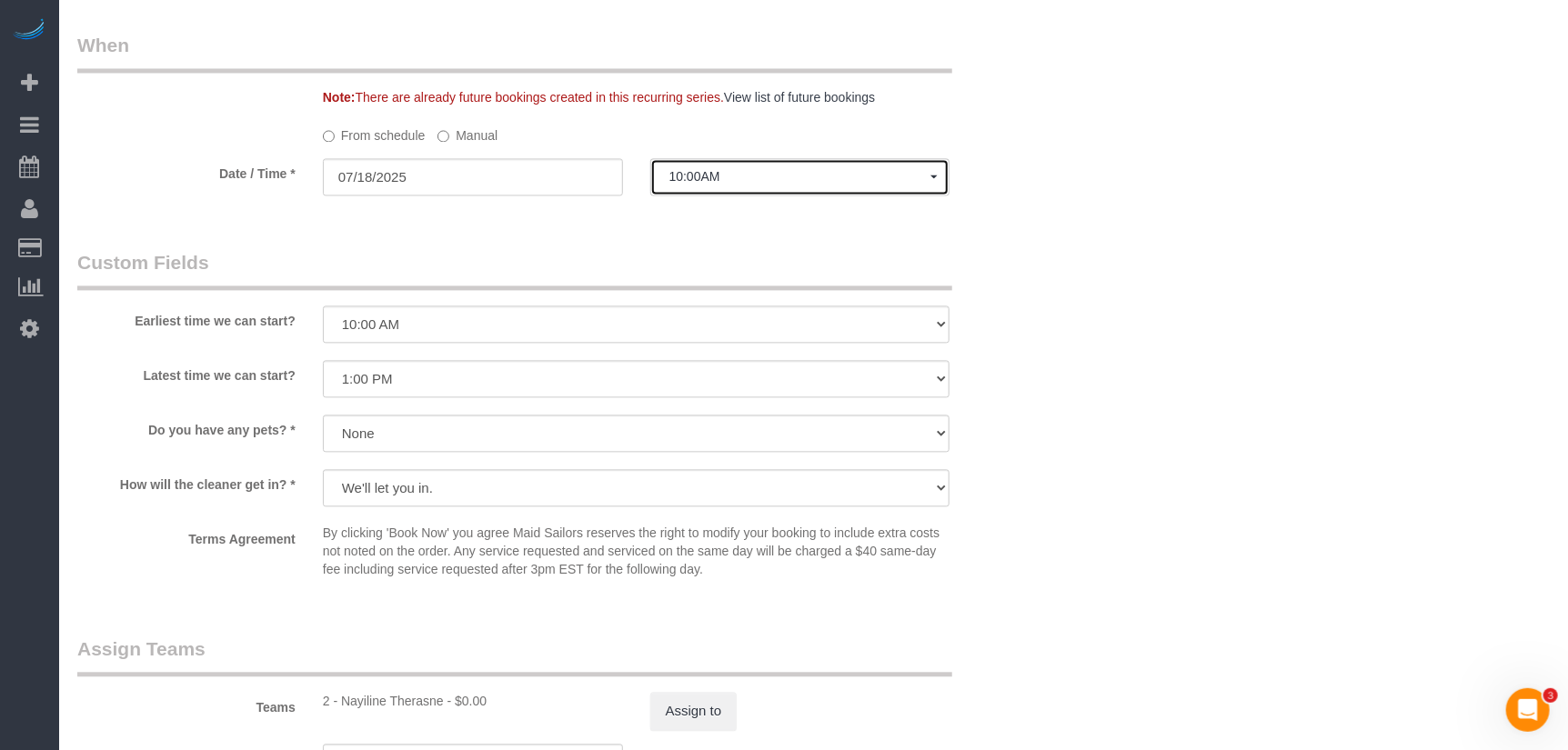 click on "10:00AM" 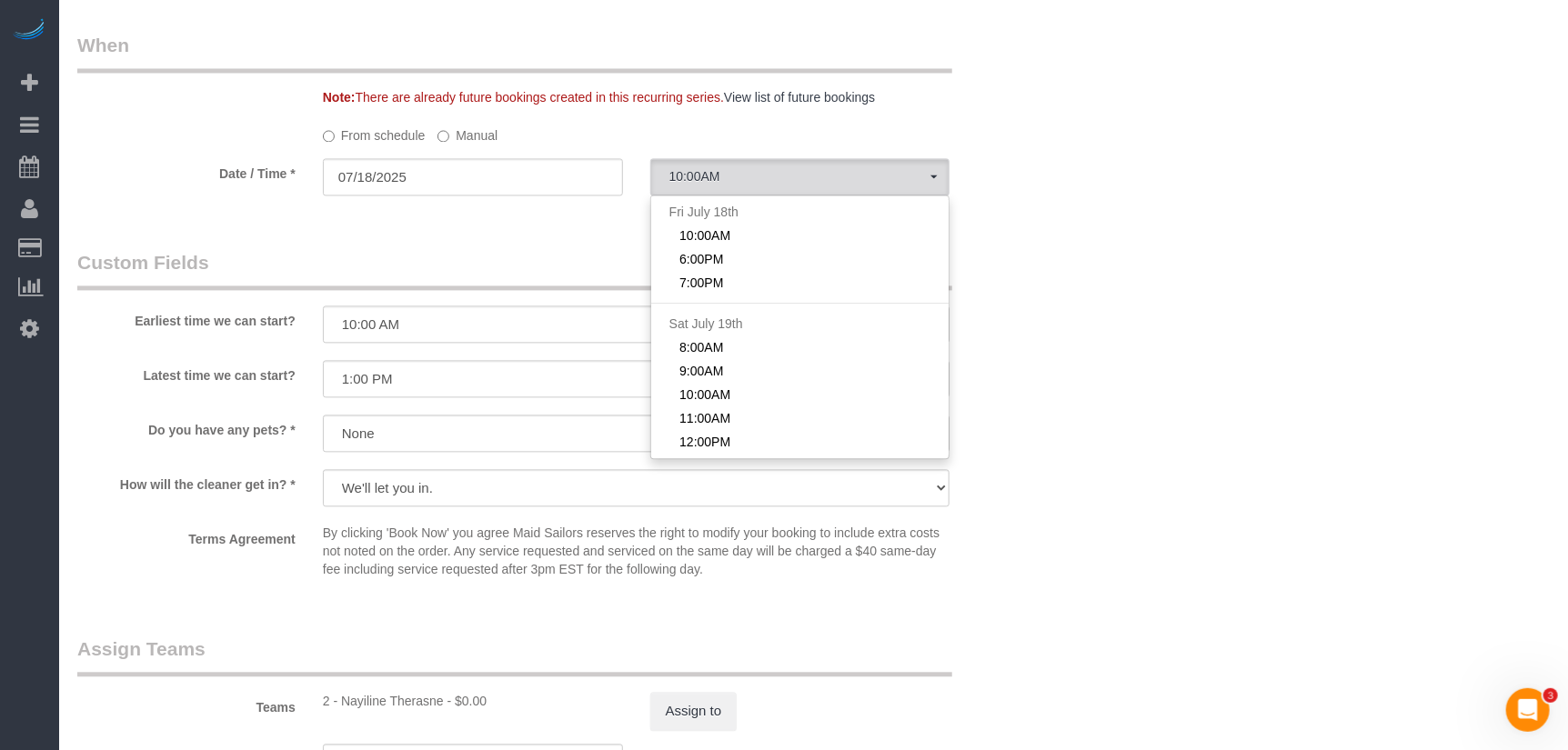 click on "Manual" 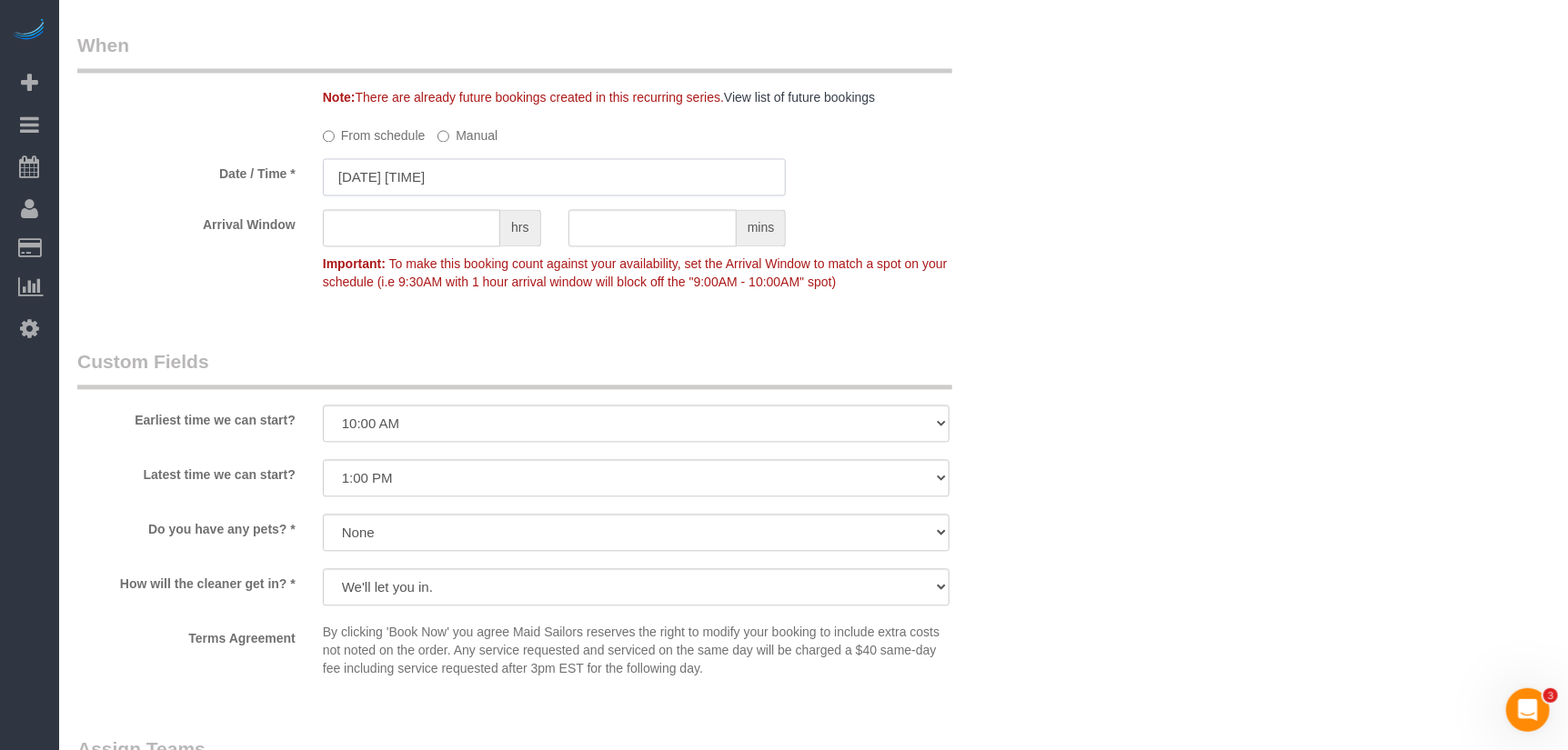 click on "07/18/2025 10:00AM" at bounding box center (555, 176) 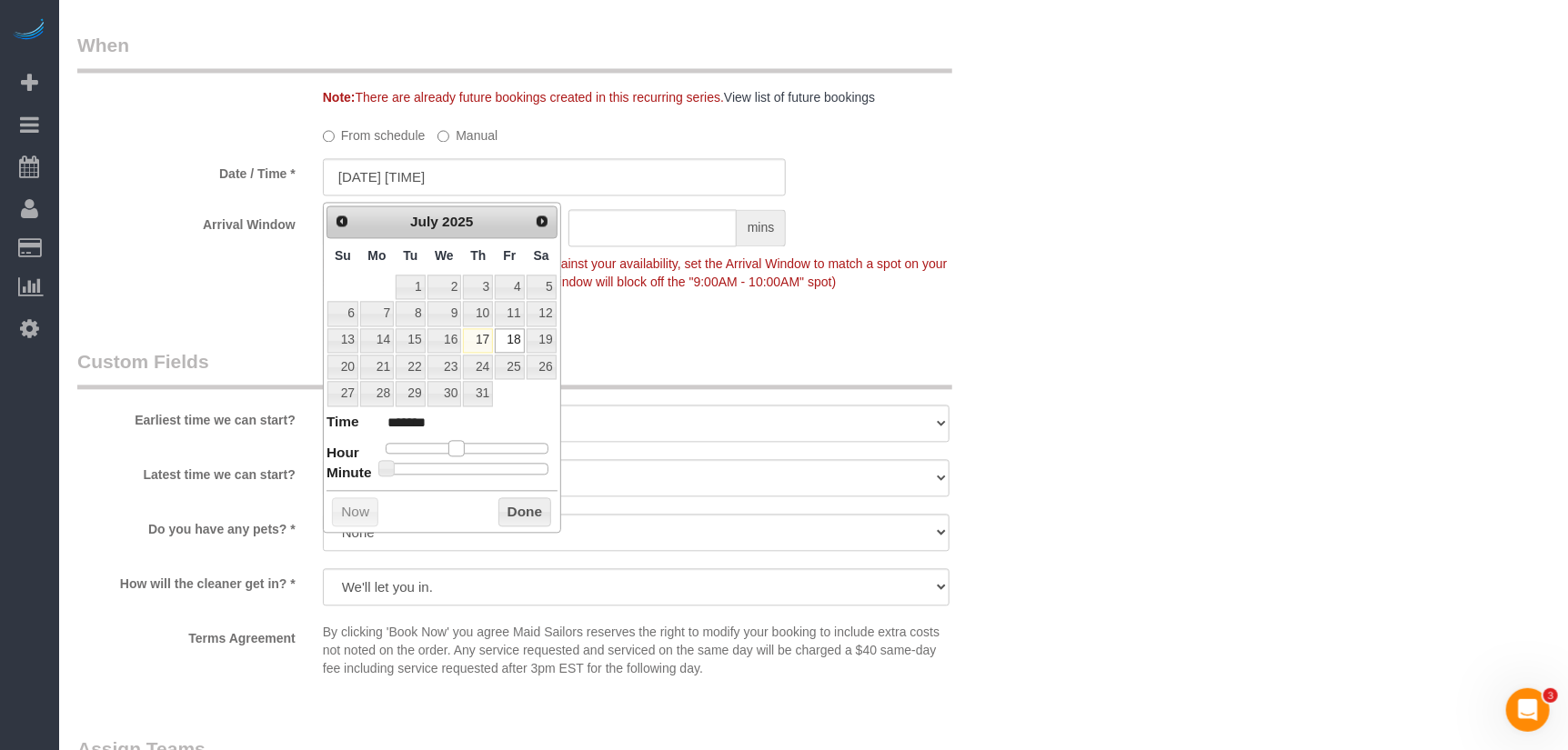 type on "[DATE] [TIME]" 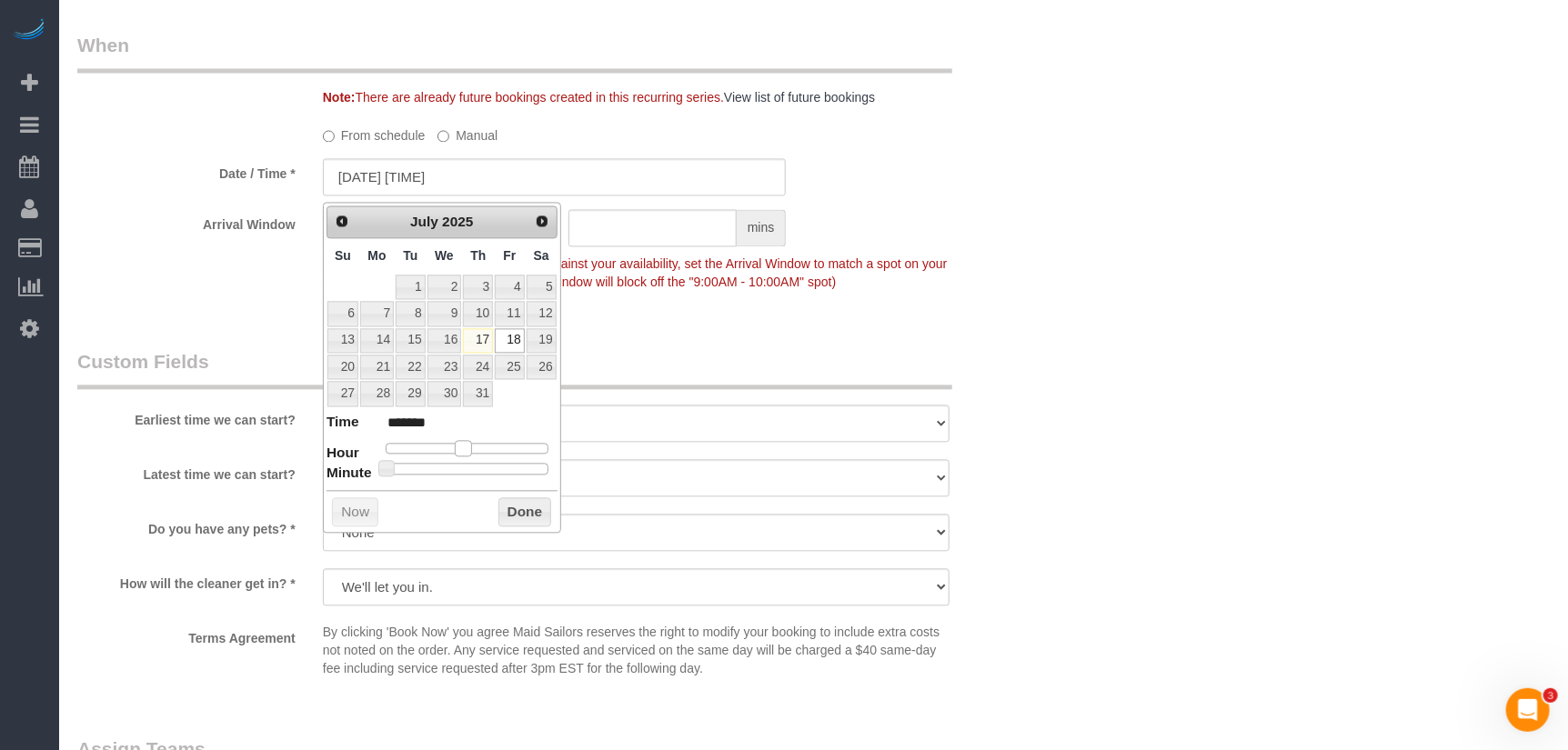 click at bounding box center [463, 448] 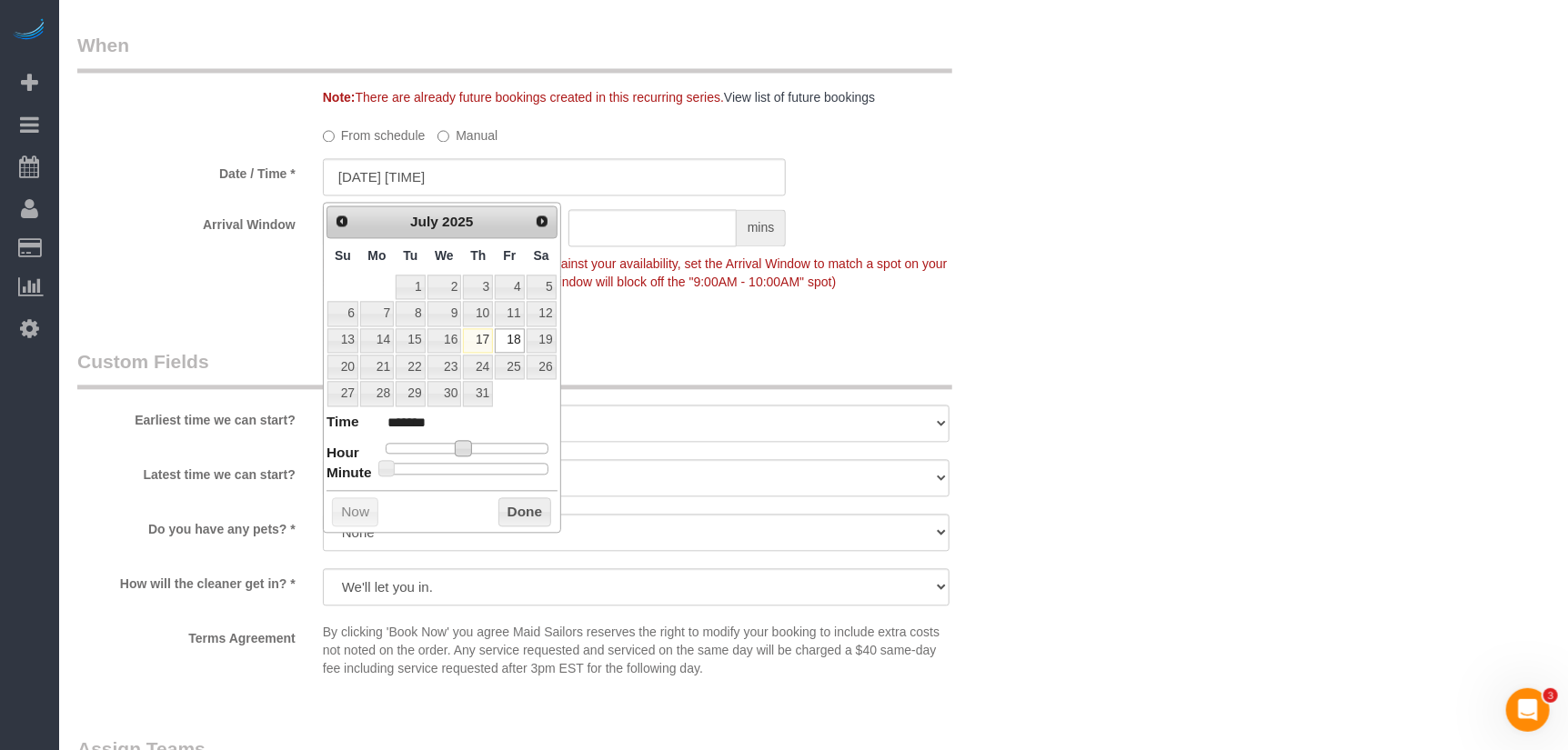 click on "Custom Fields" at bounding box center [515, 368] 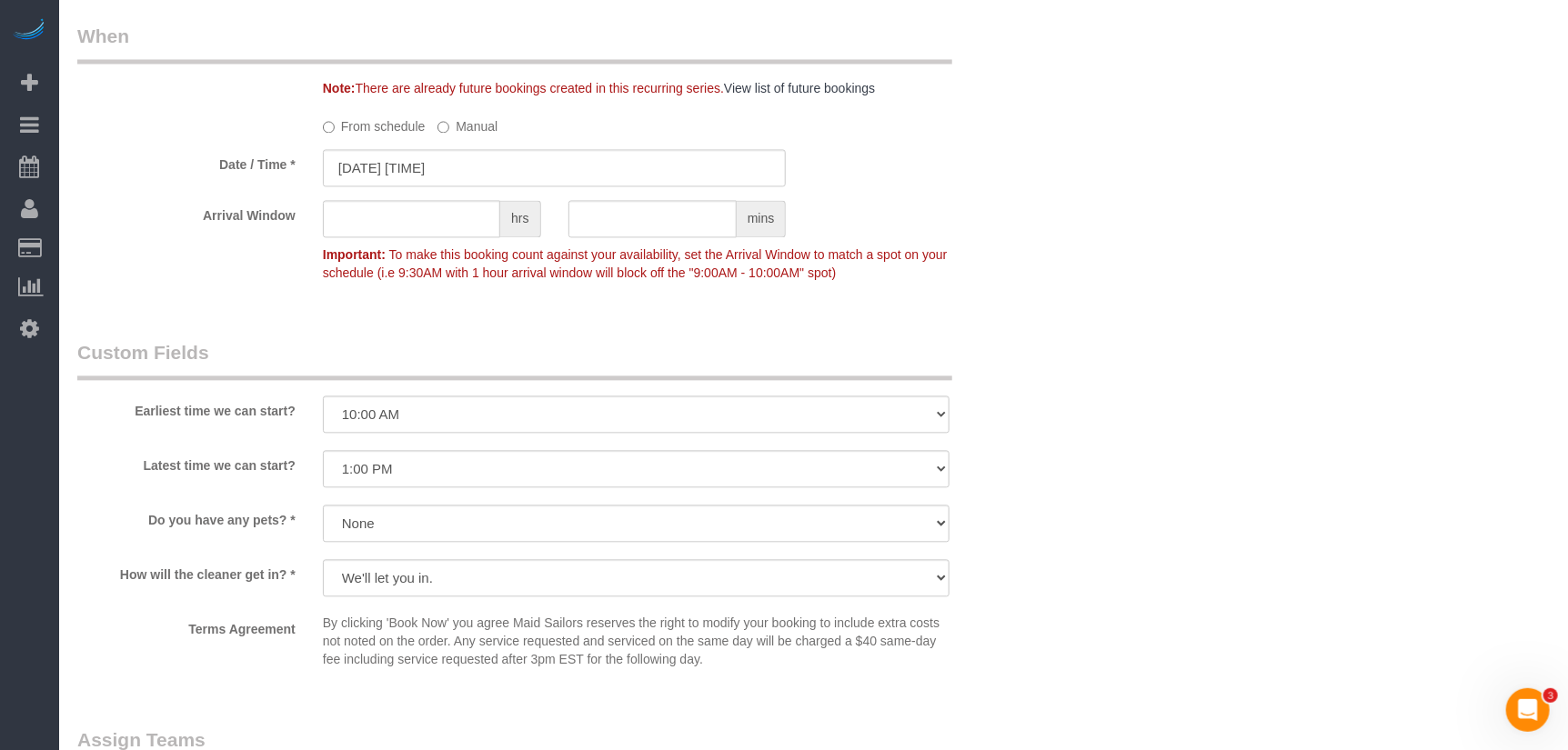 scroll, scrollTop: 2239, scrollLeft: 0, axis: vertical 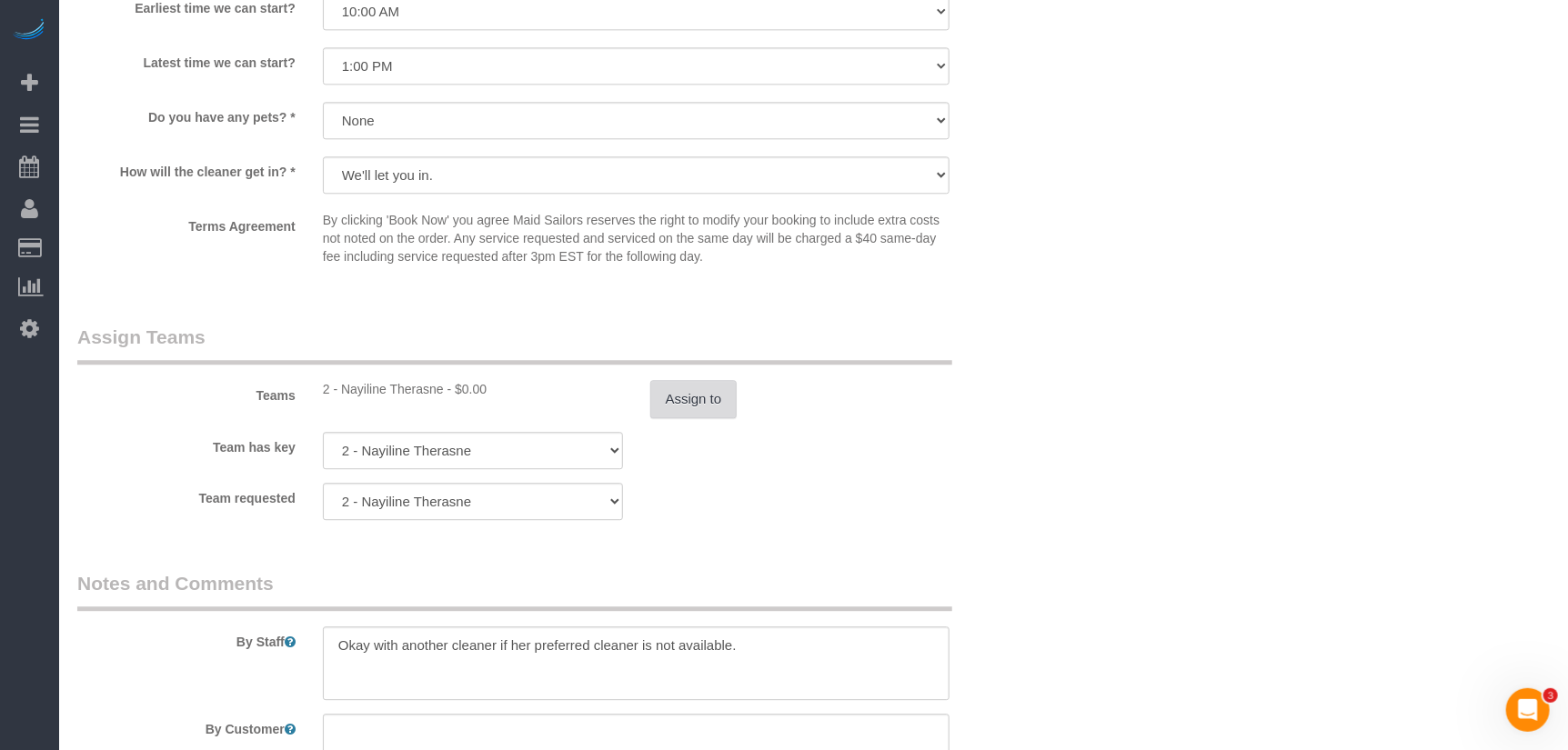 click on "Assign to" at bounding box center (694, 399) 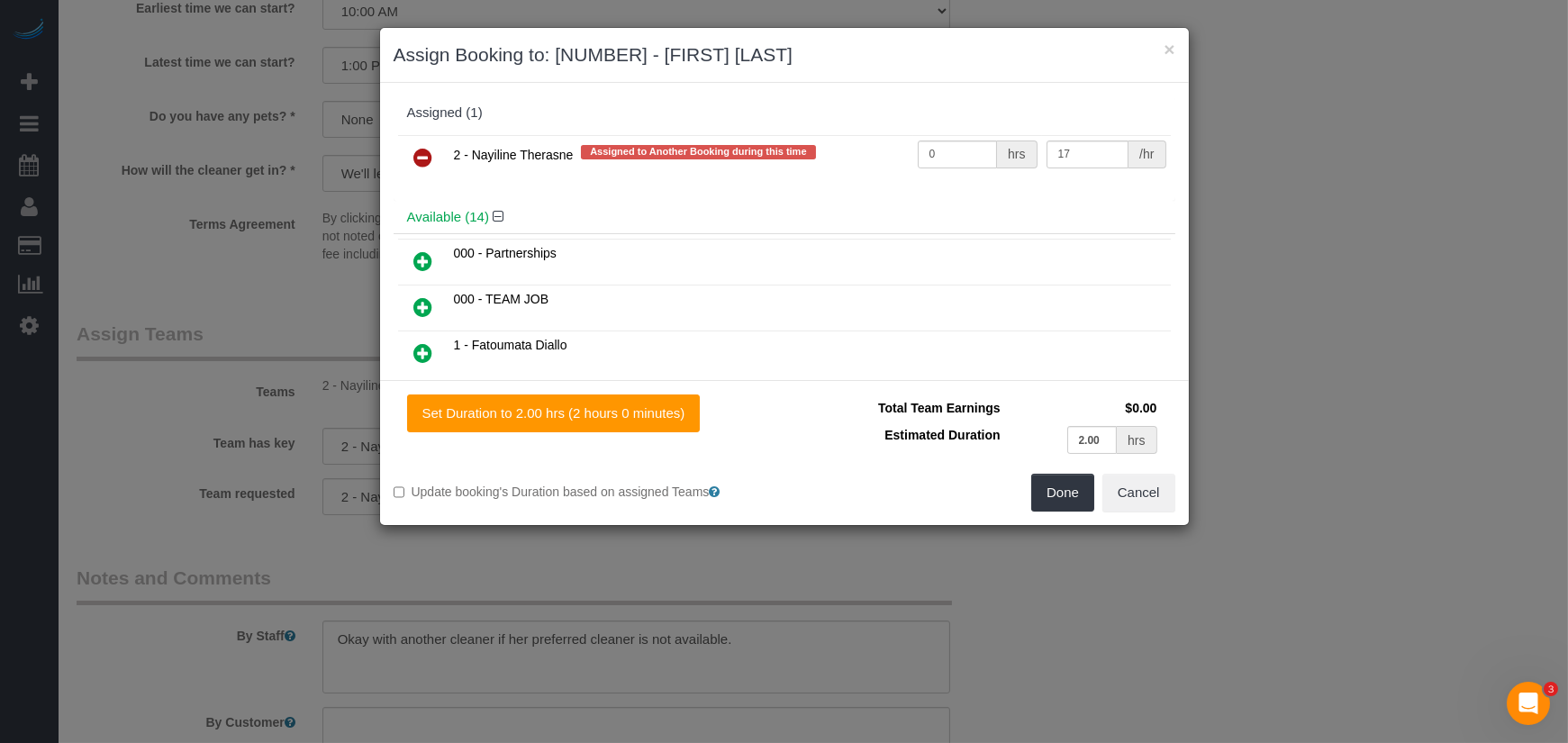 drag, startPoint x: 415, startPoint y: 153, endPoint x: 680, endPoint y: 206, distance: 270.24803 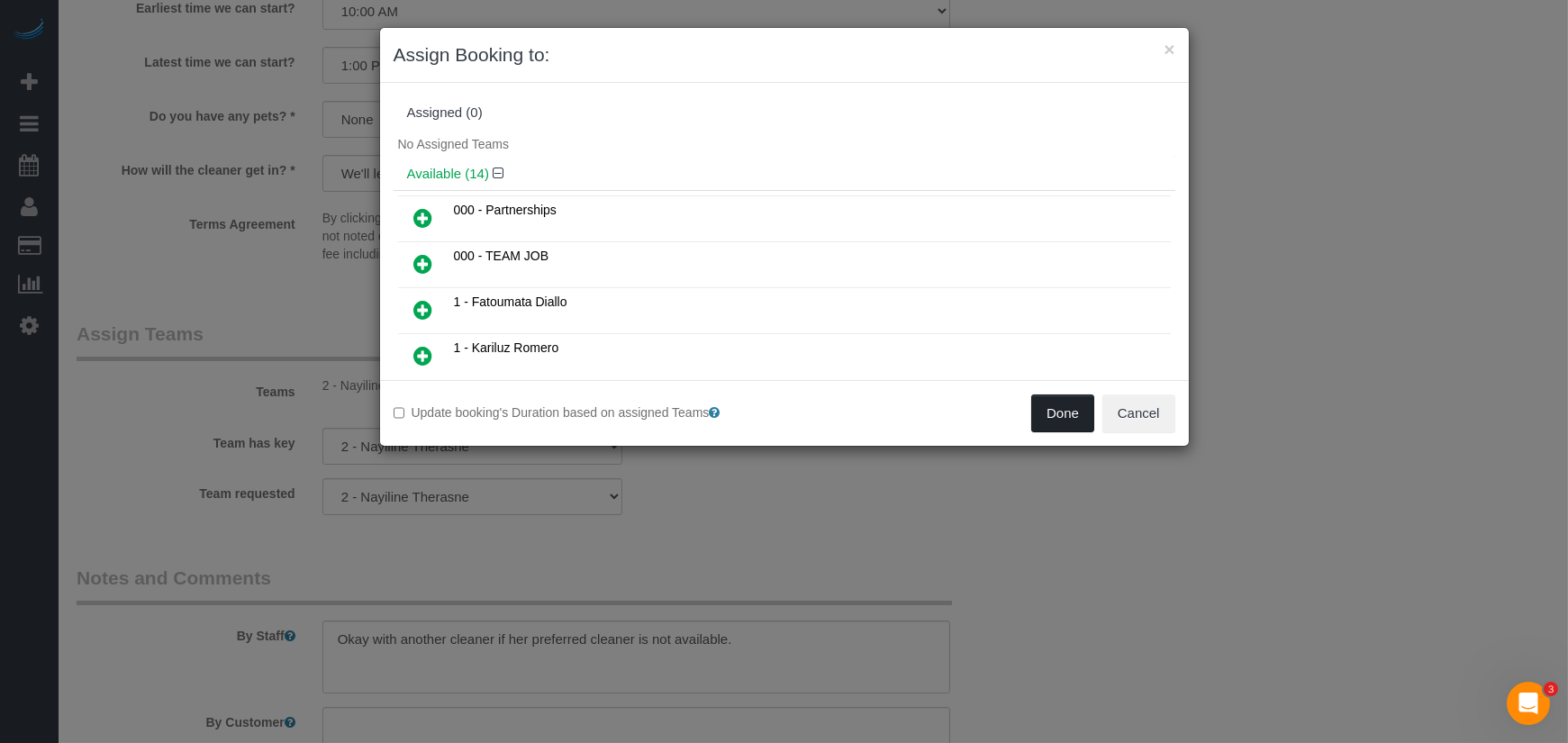 click on "Done" at bounding box center [1063, 413] 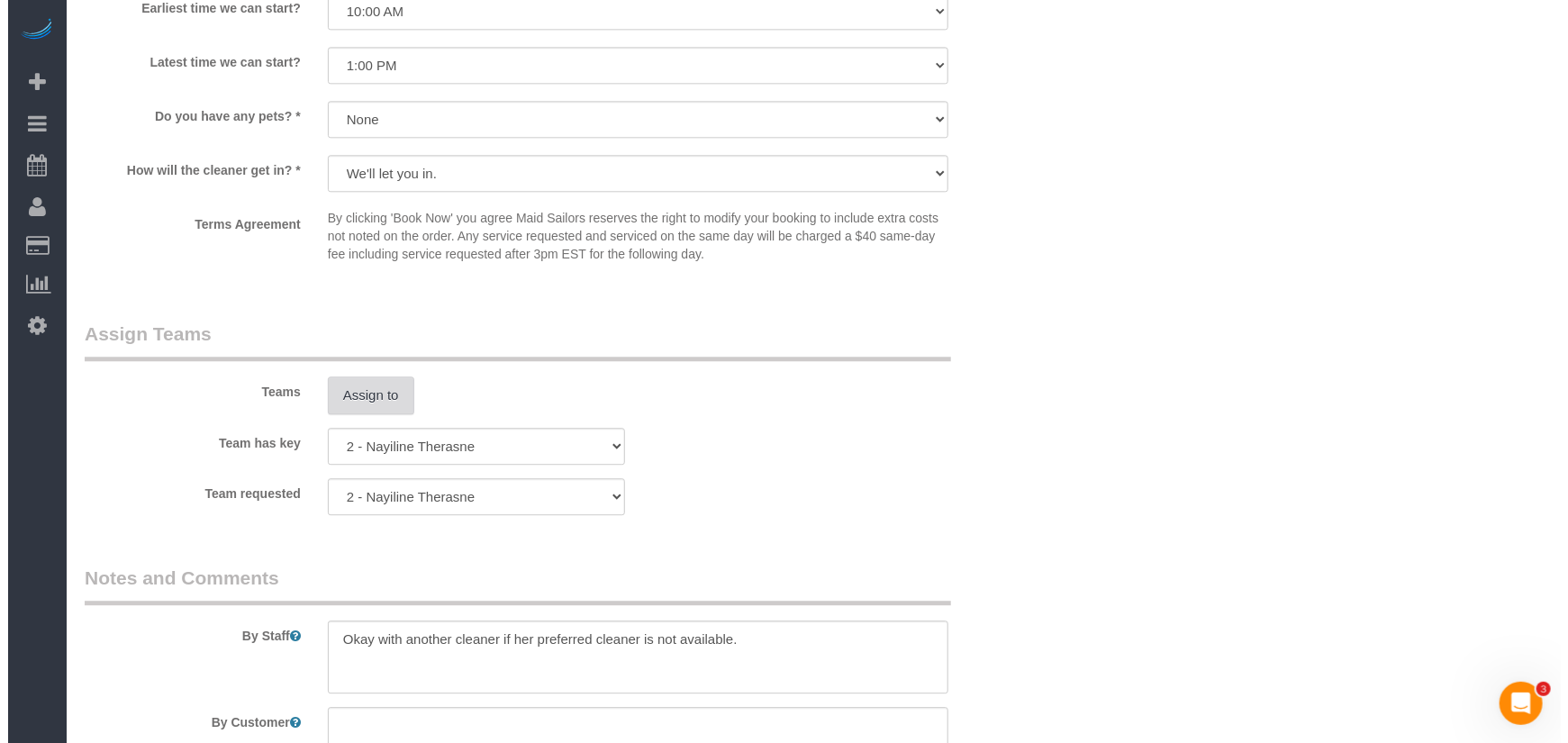 scroll, scrollTop: 2214, scrollLeft: 0, axis: vertical 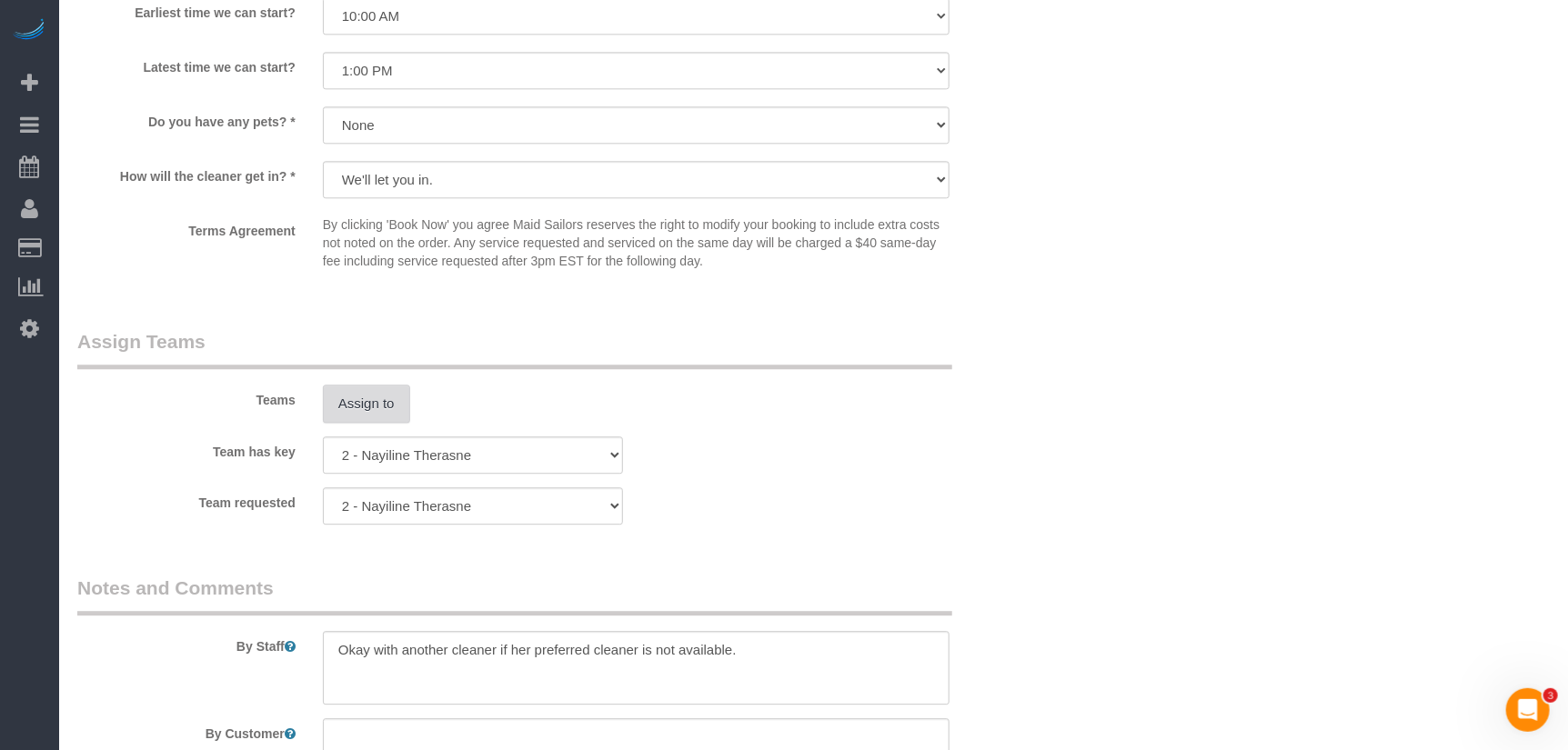 click on "Assign to" at bounding box center [367, 404] 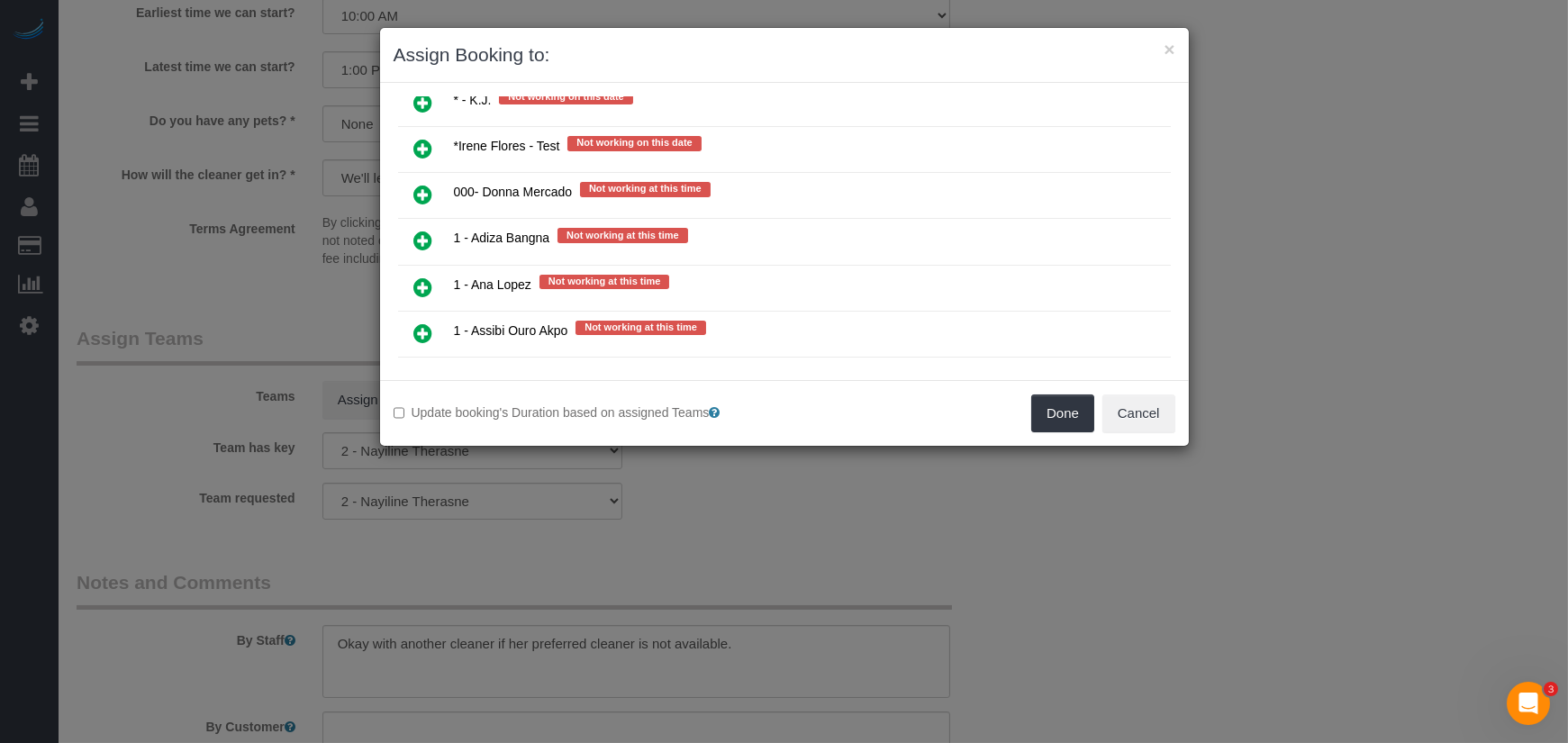 scroll, scrollTop: 595, scrollLeft: 0, axis: vertical 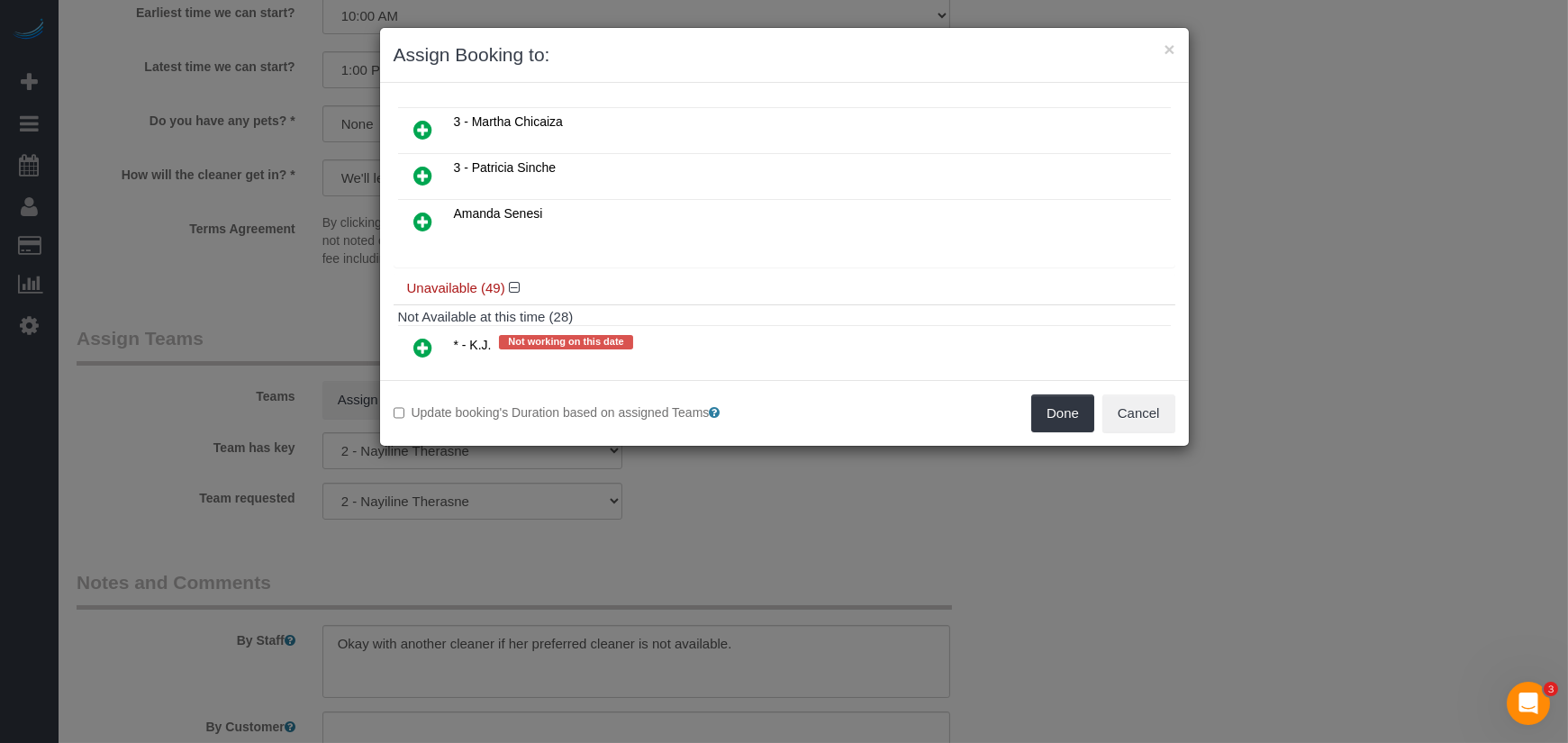 click at bounding box center (423, 176) 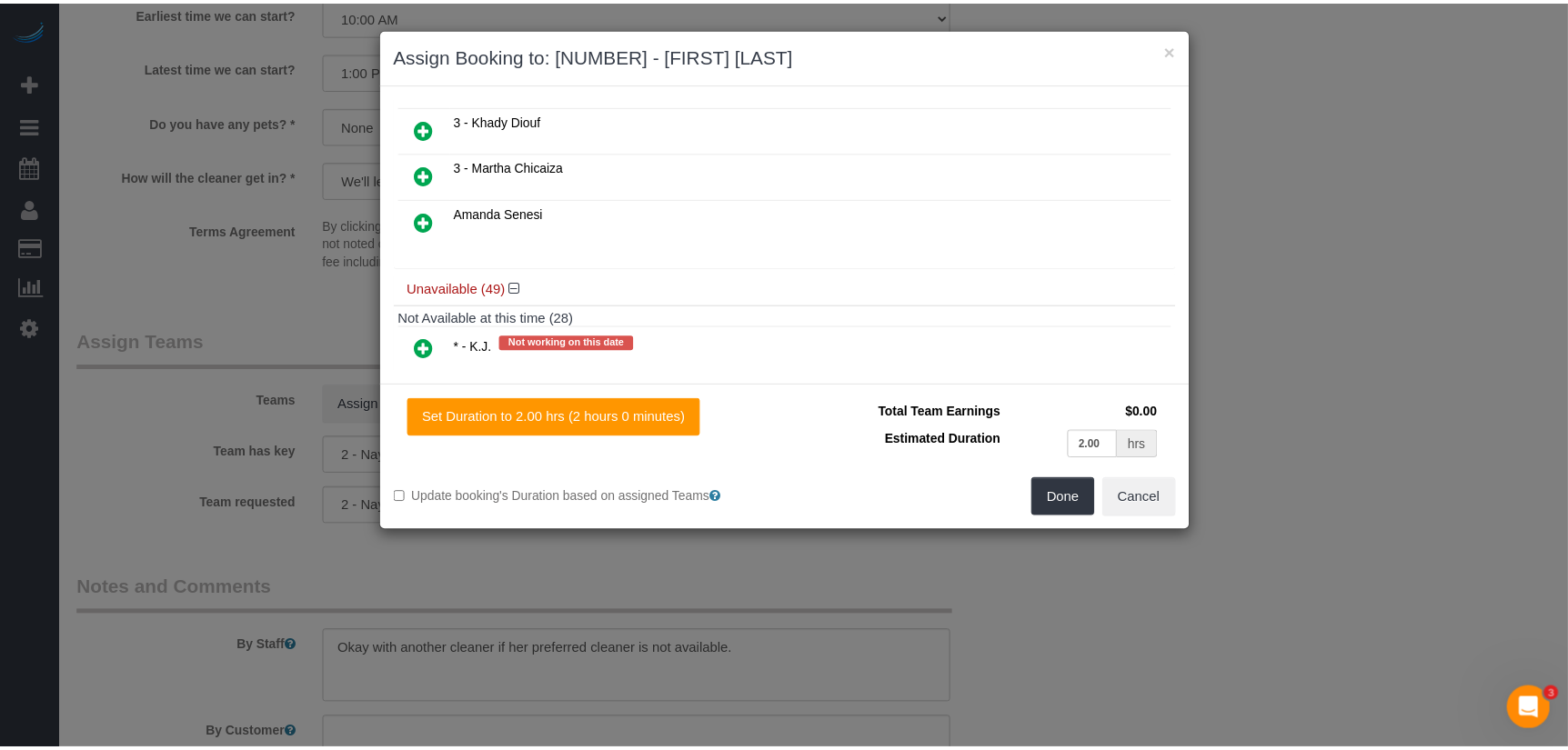 scroll, scrollTop: 643, scrollLeft: 0, axis: vertical 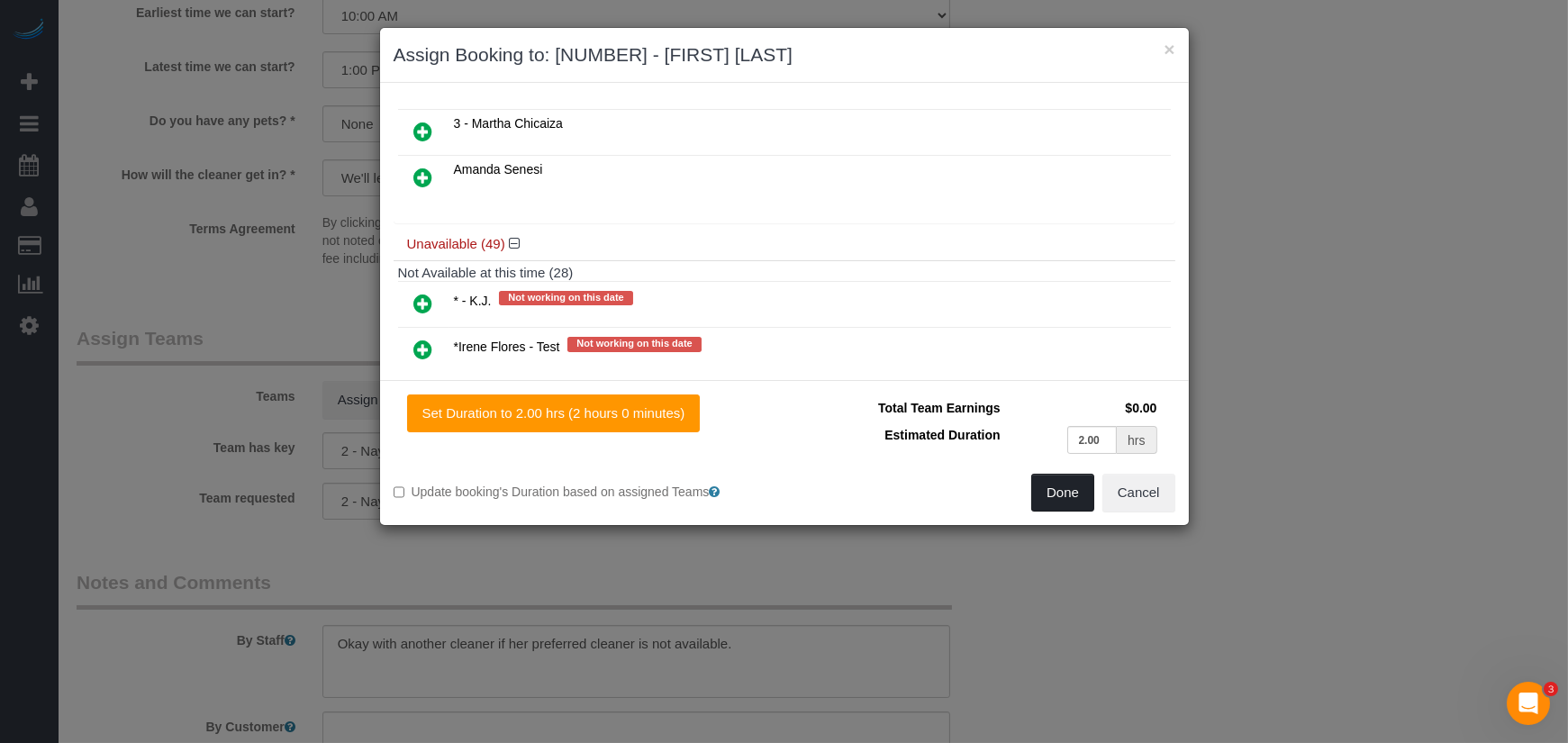 click on "Done" at bounding box center [1063, 493] 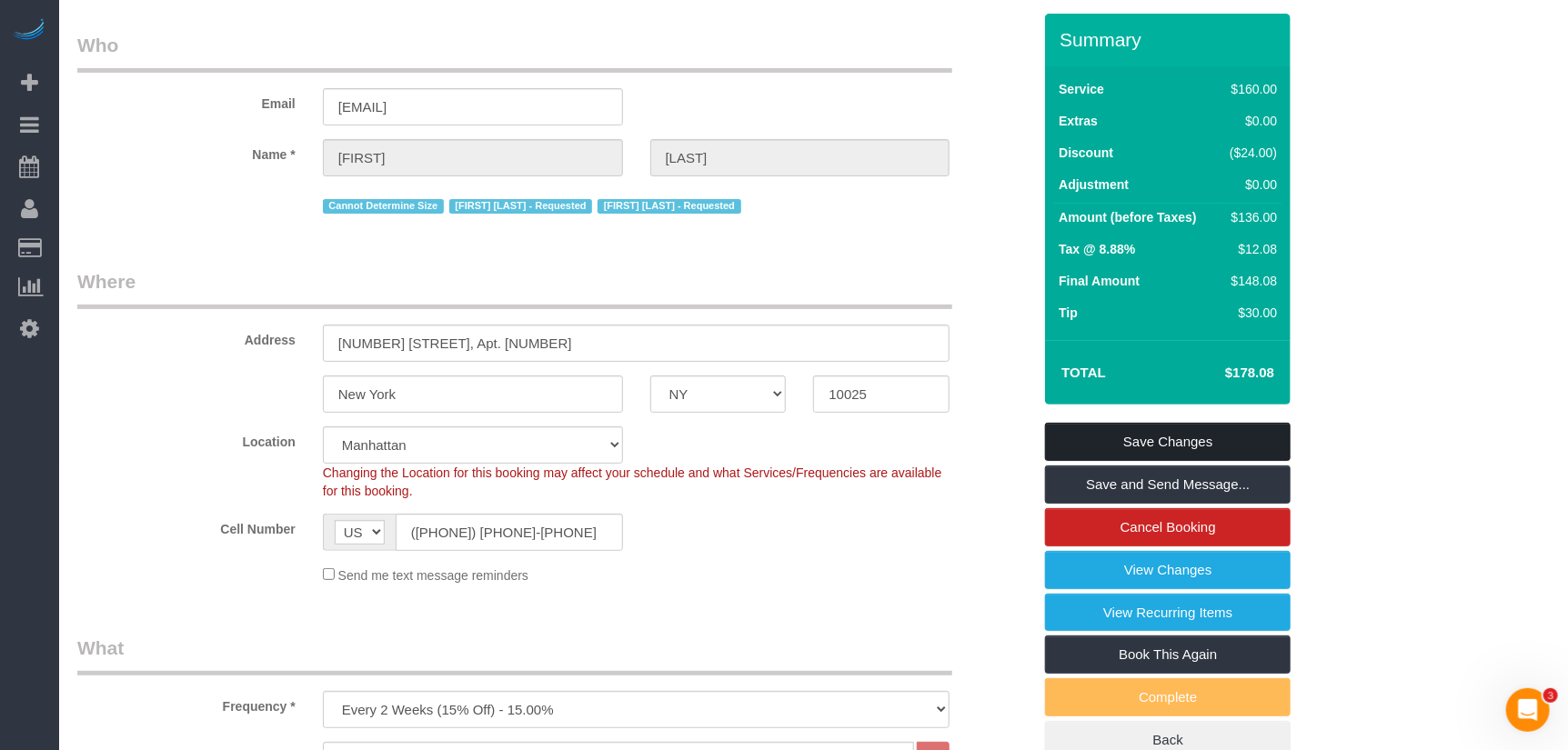 scroll, scrollTop: 0, scrollLeft: 0, axis: both 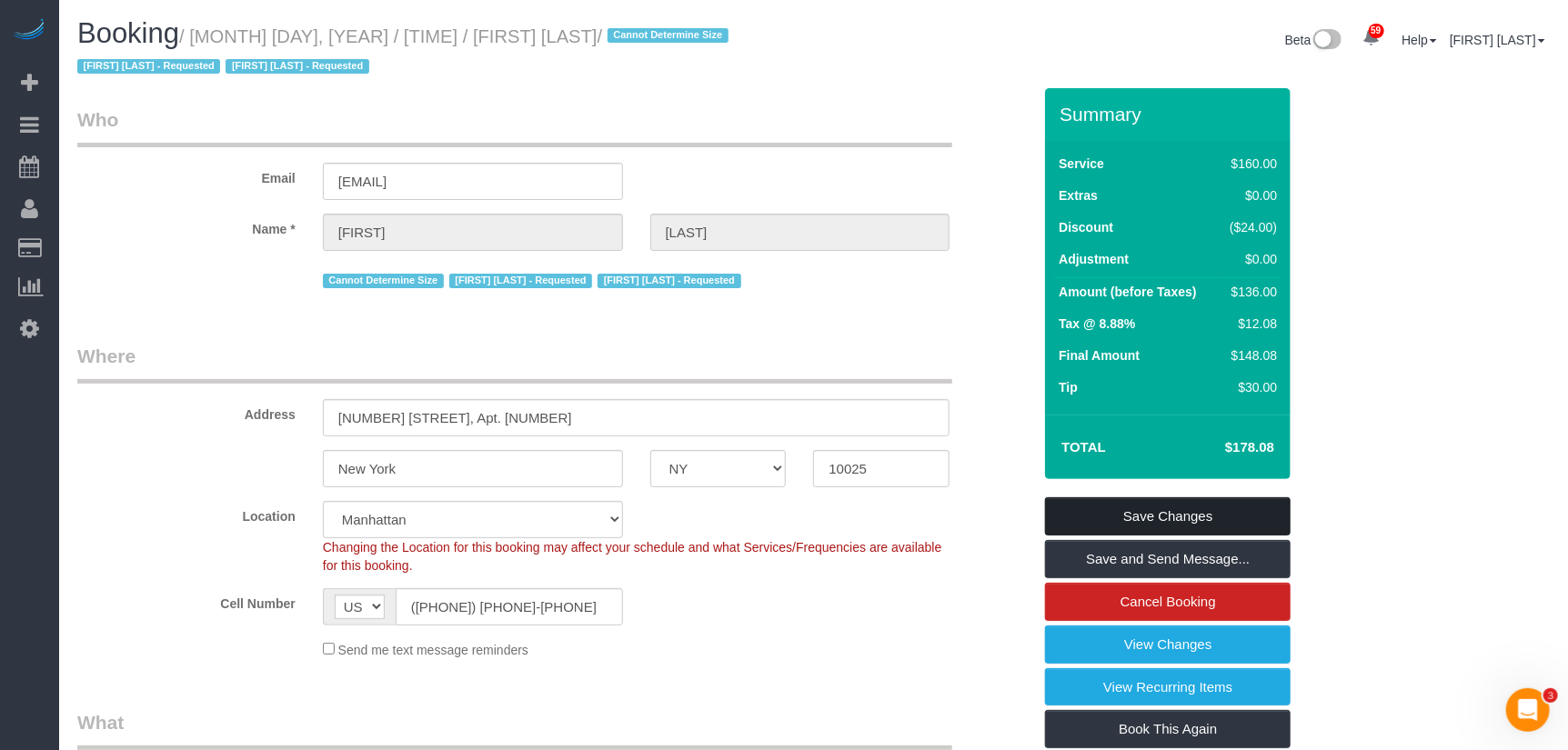 click on "Save Changes" at bounding box center [1168, 516] 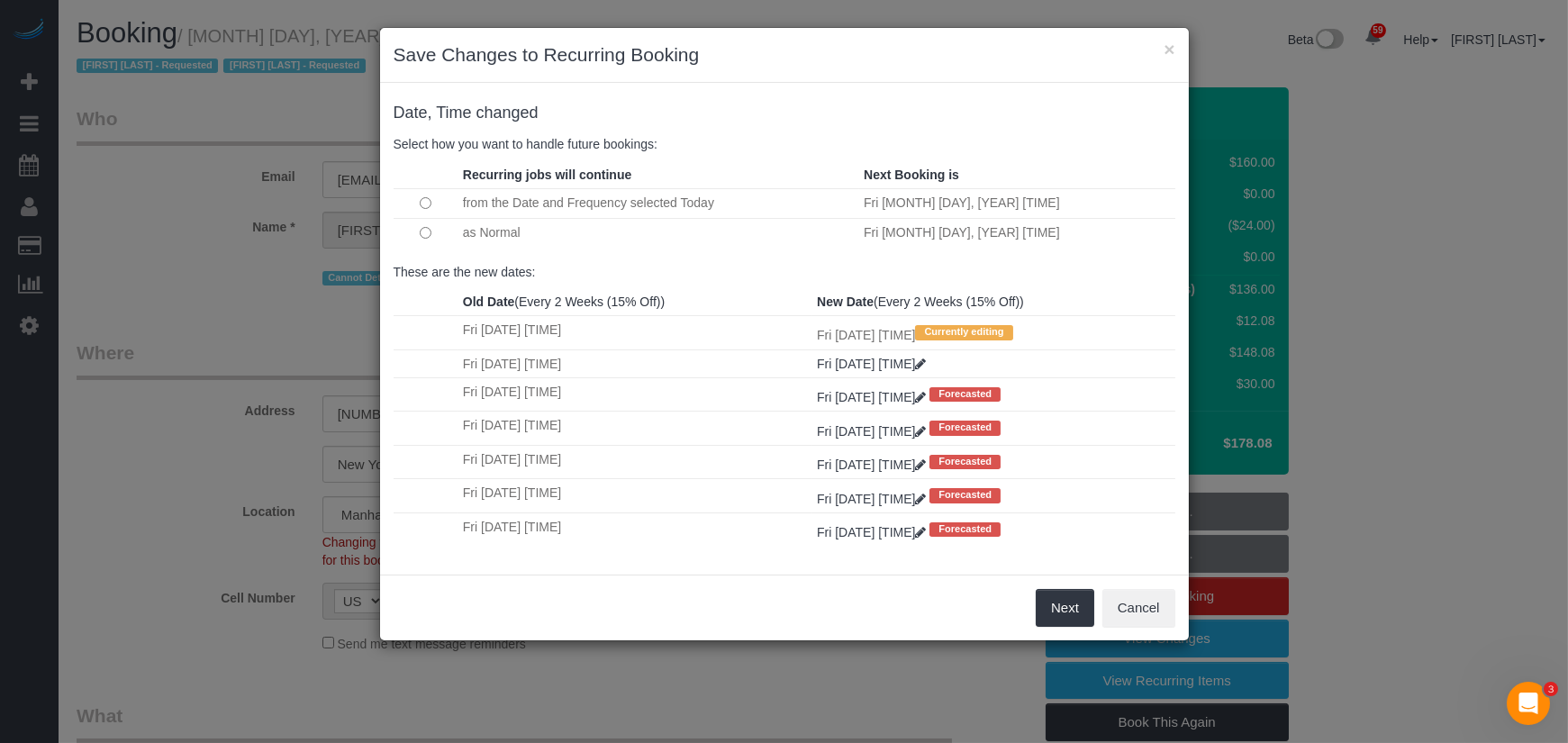 click at bounding box center [426, 232] 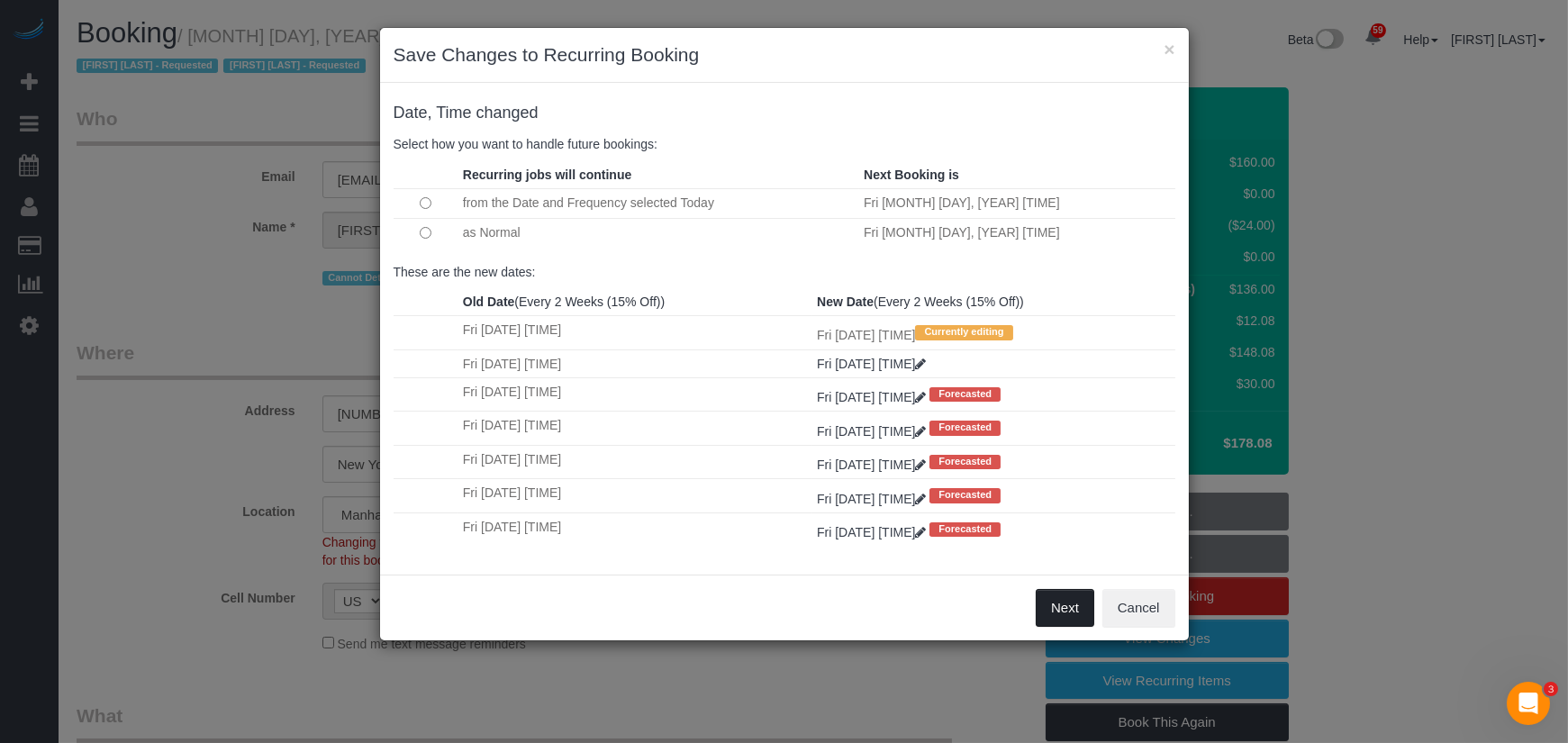 click on "Next" at bounding box center (1065, 608) 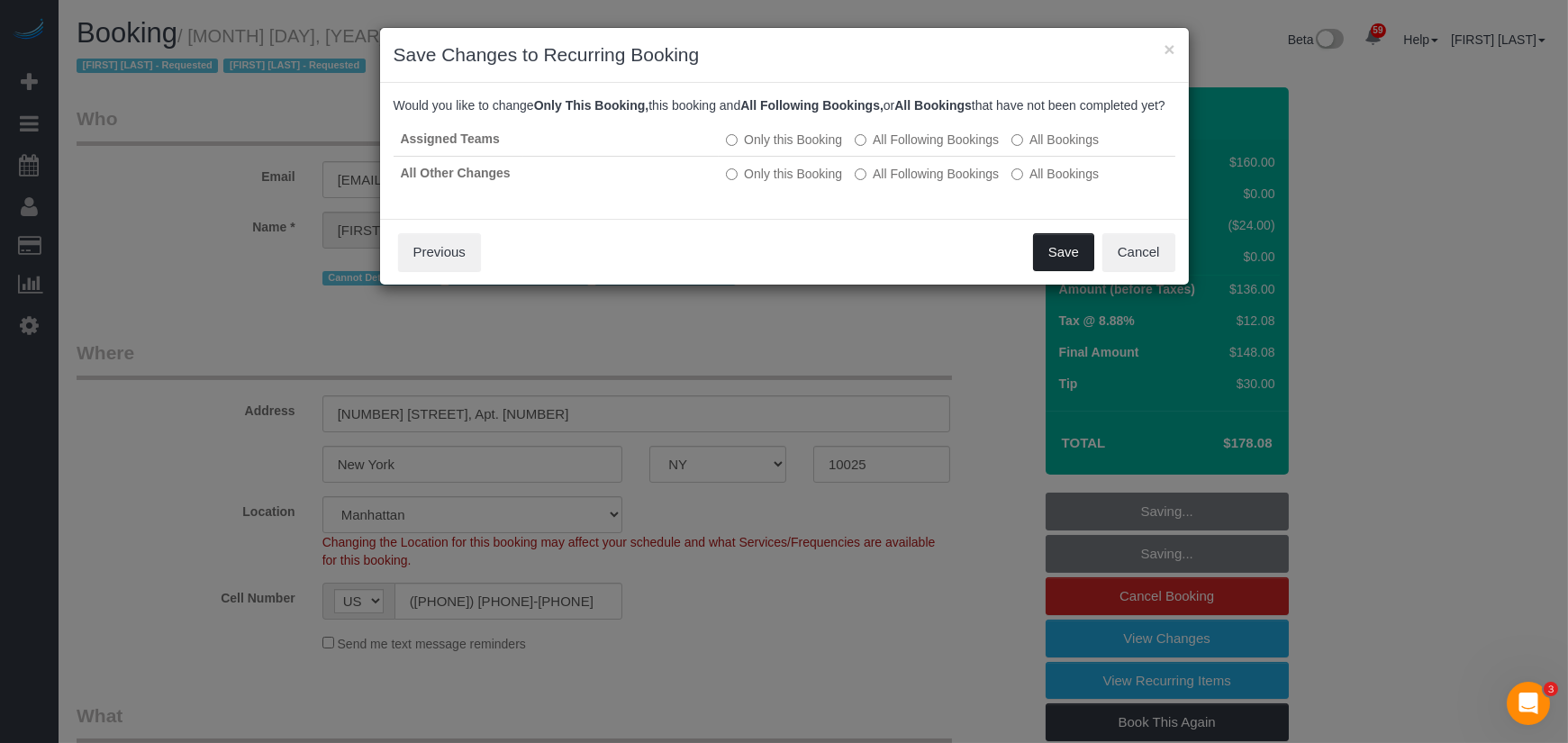 click on "Save" at bounding box center [1064, 252] 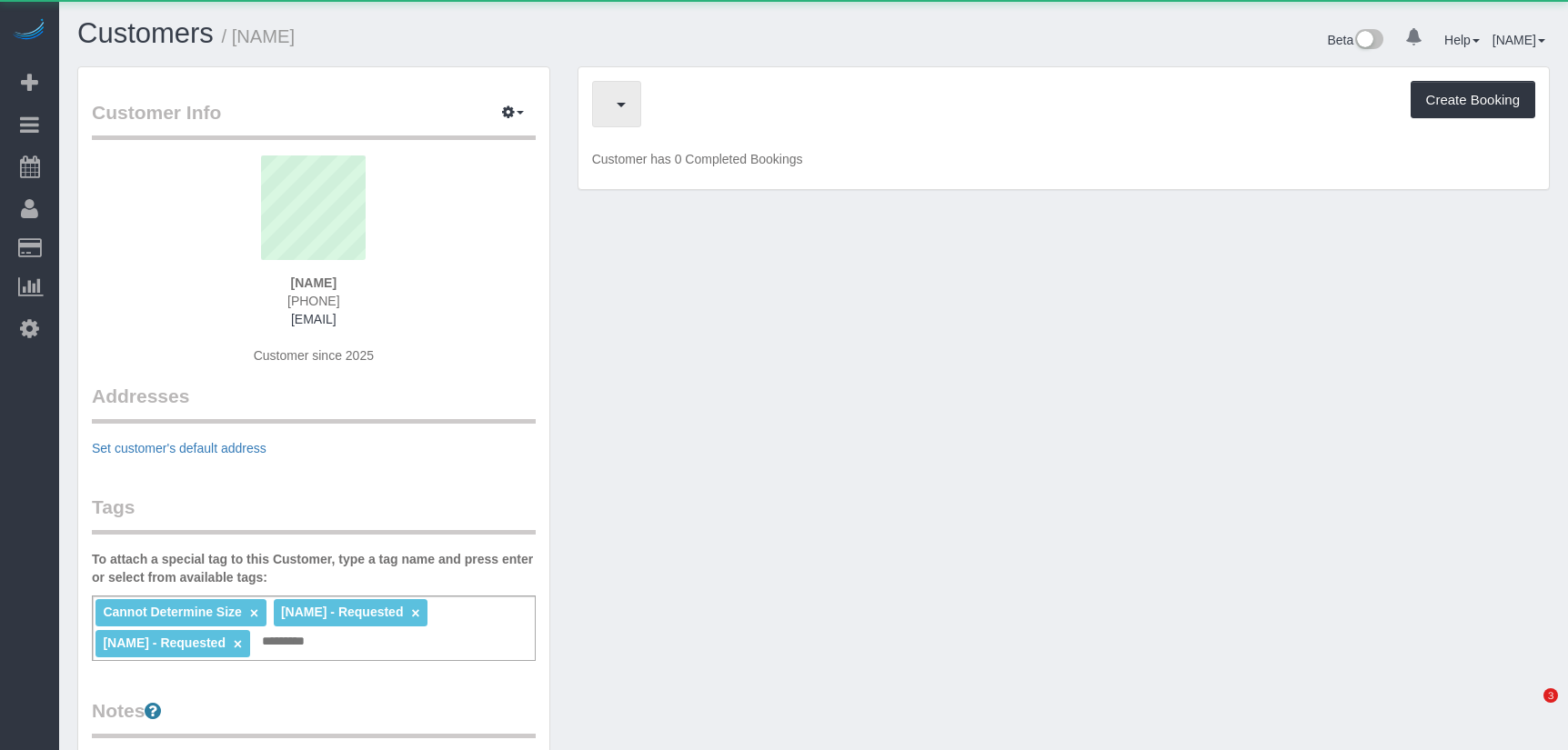 scroll, scrollTop: 0, scrollLeft: 0, axis: both 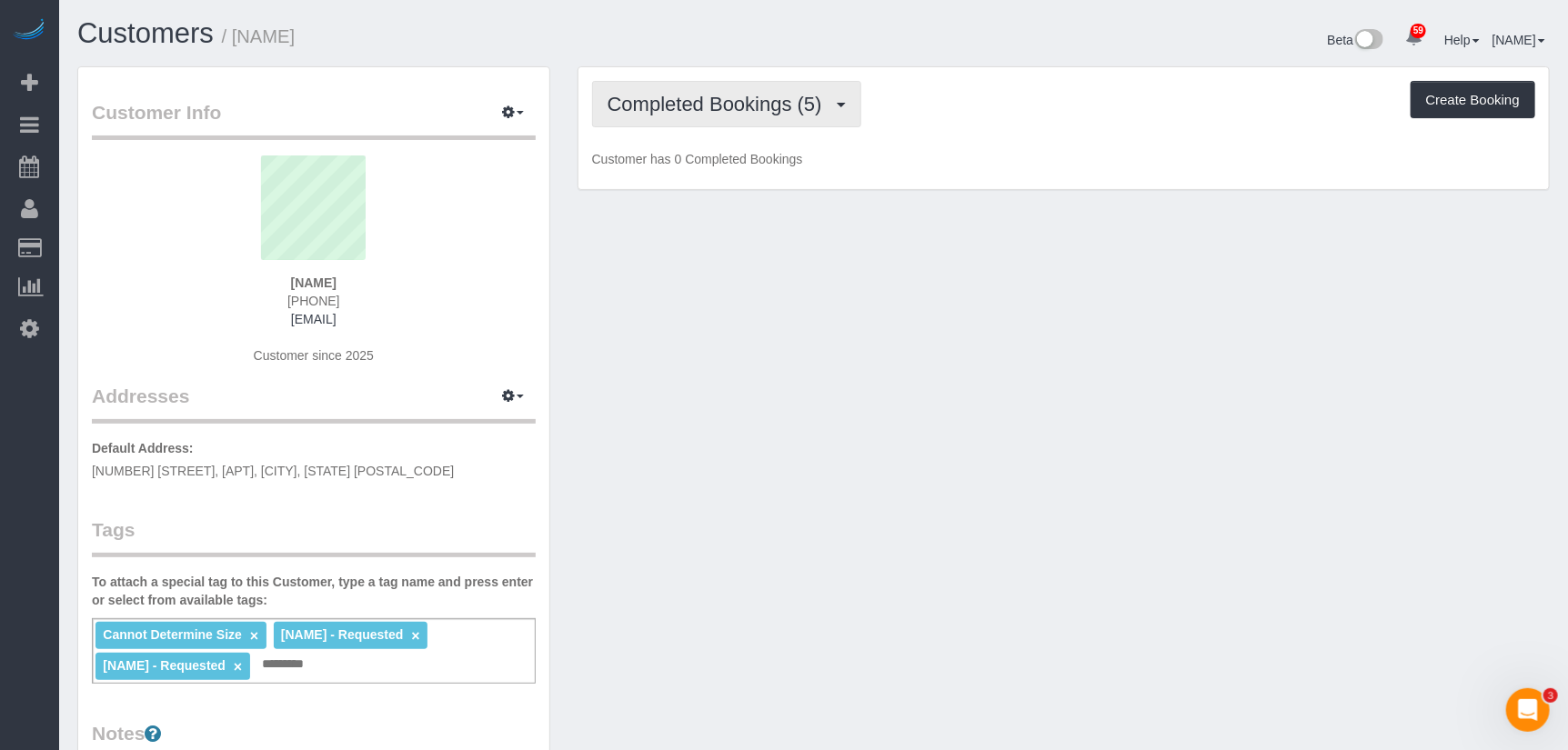 click on "Completed Bookings (5)" at bounding box center [719, 104] 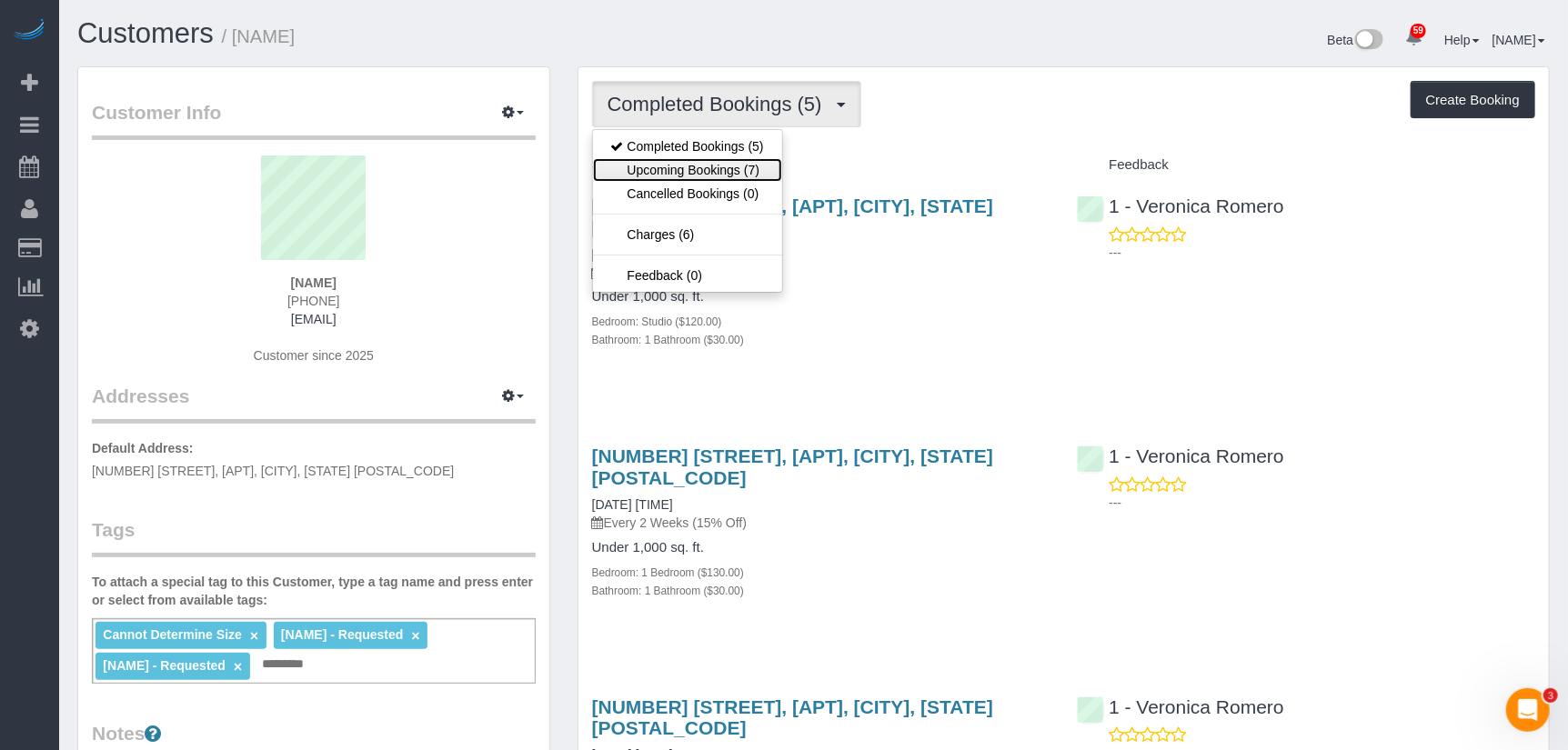 click on "Upcoming Bookings (7)" at bounding box center (688, 170) 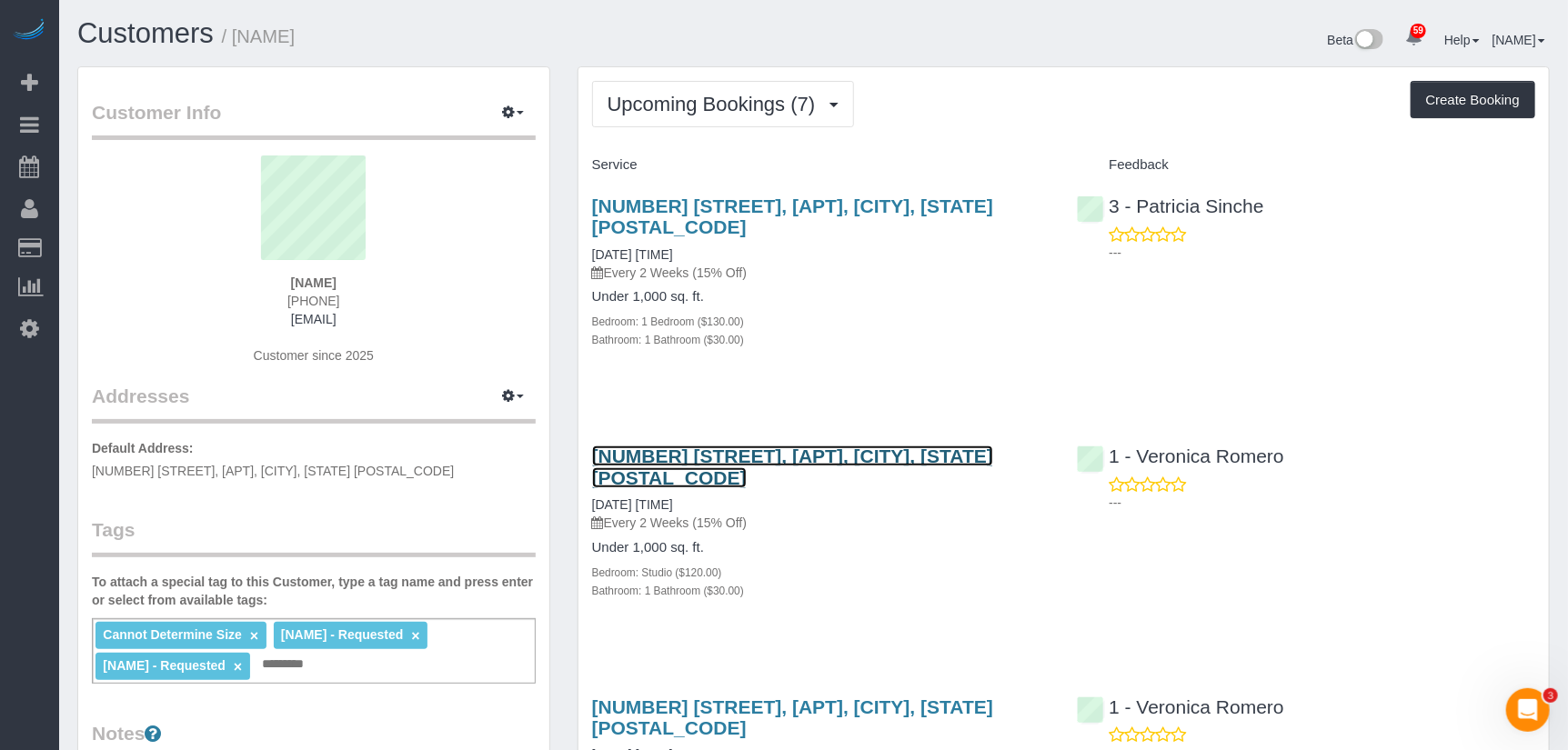 click on "255 West 94th Street, Apt. 15c, New York, NY 10025" at bounding box center (792, 466) 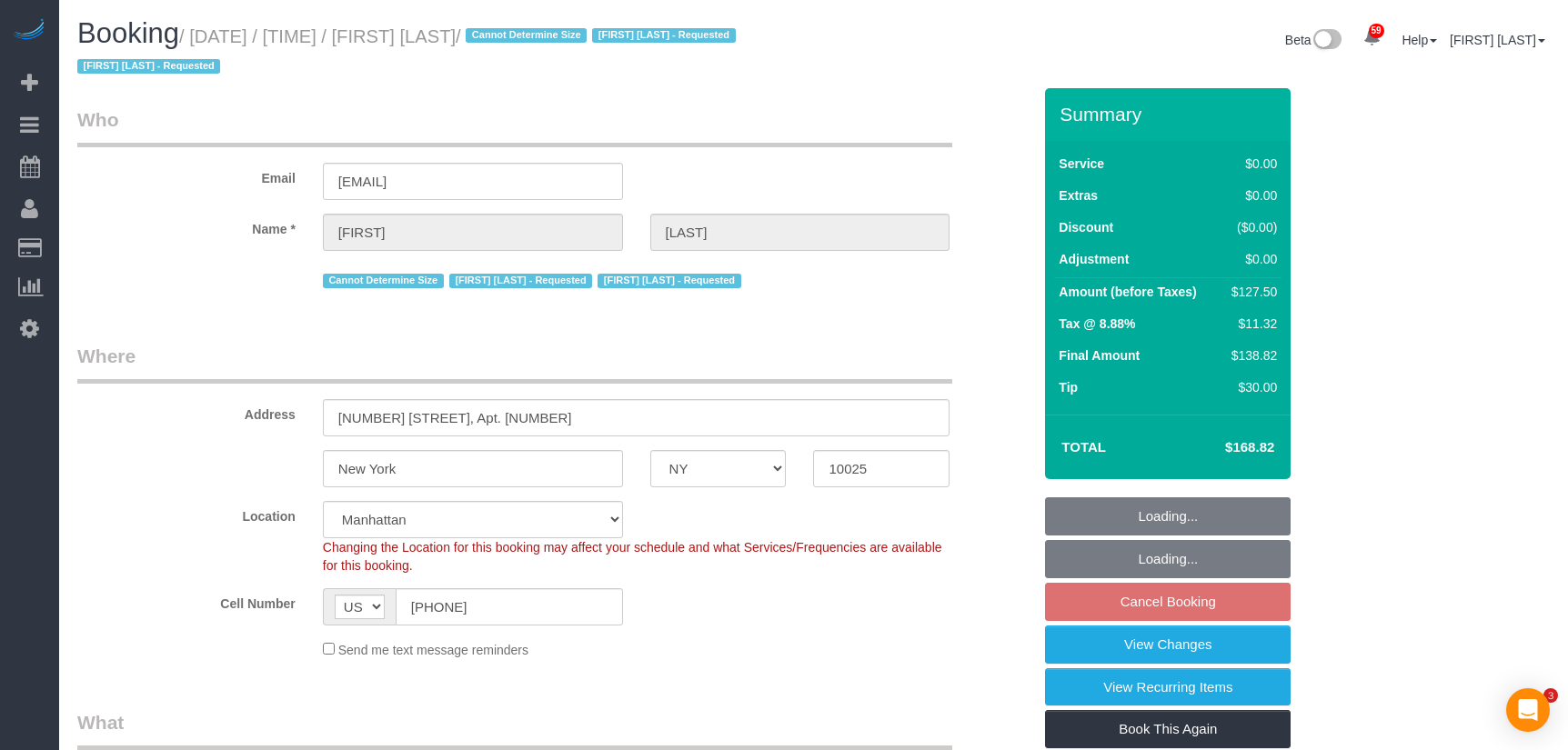 select on "NY" 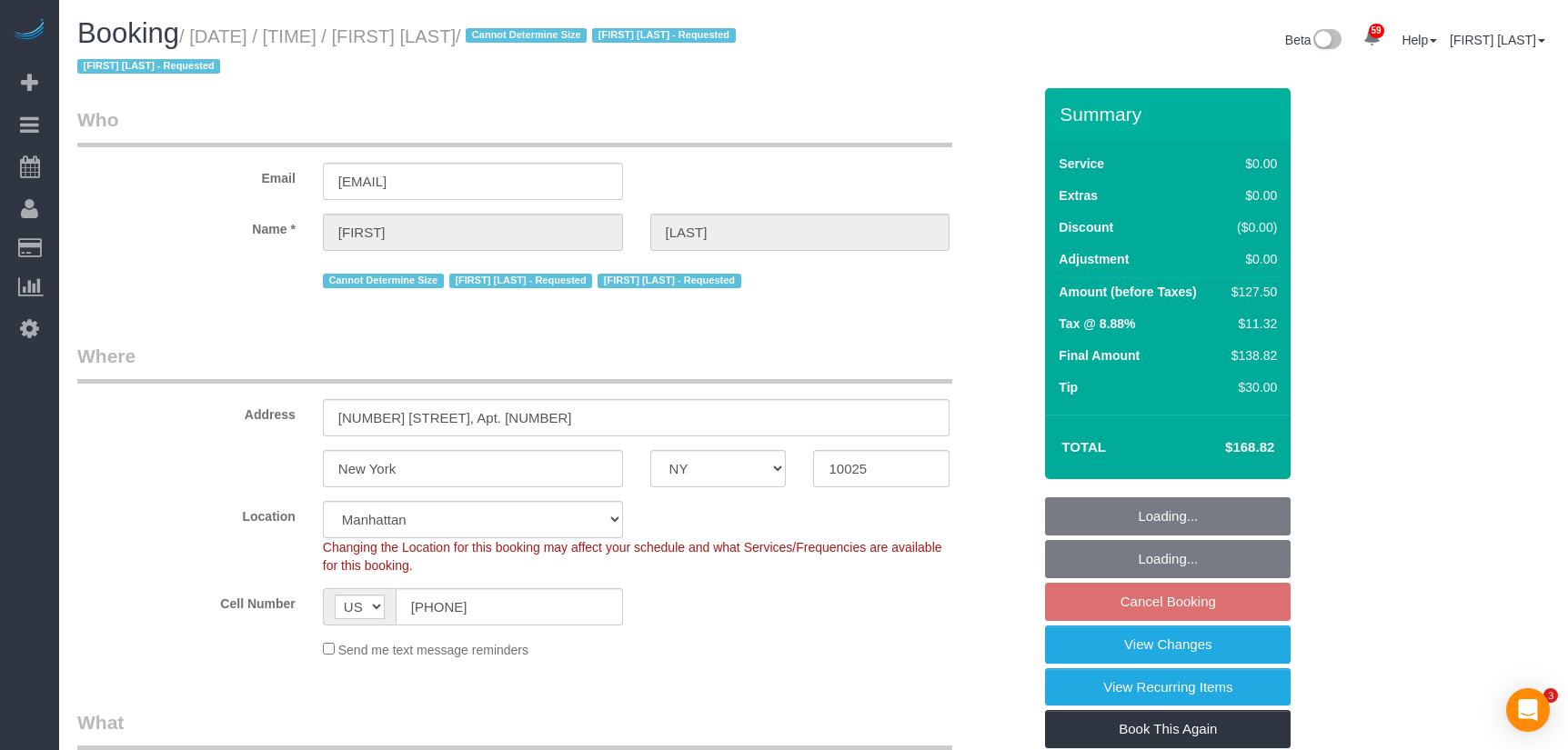 select on "object:1084" 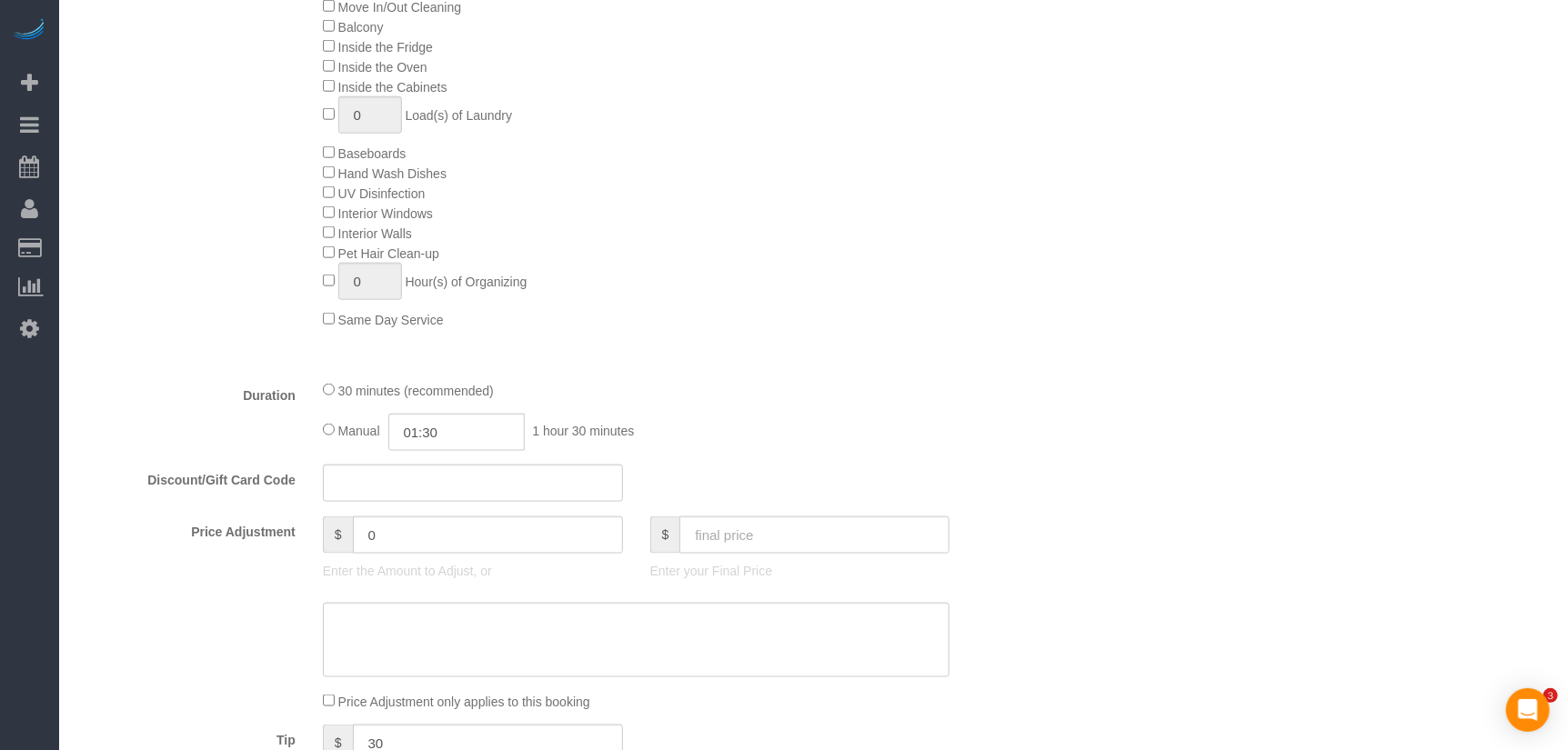 select on "string:stripe-pm_1REs6u4VGloSiKo70lTggjRu" 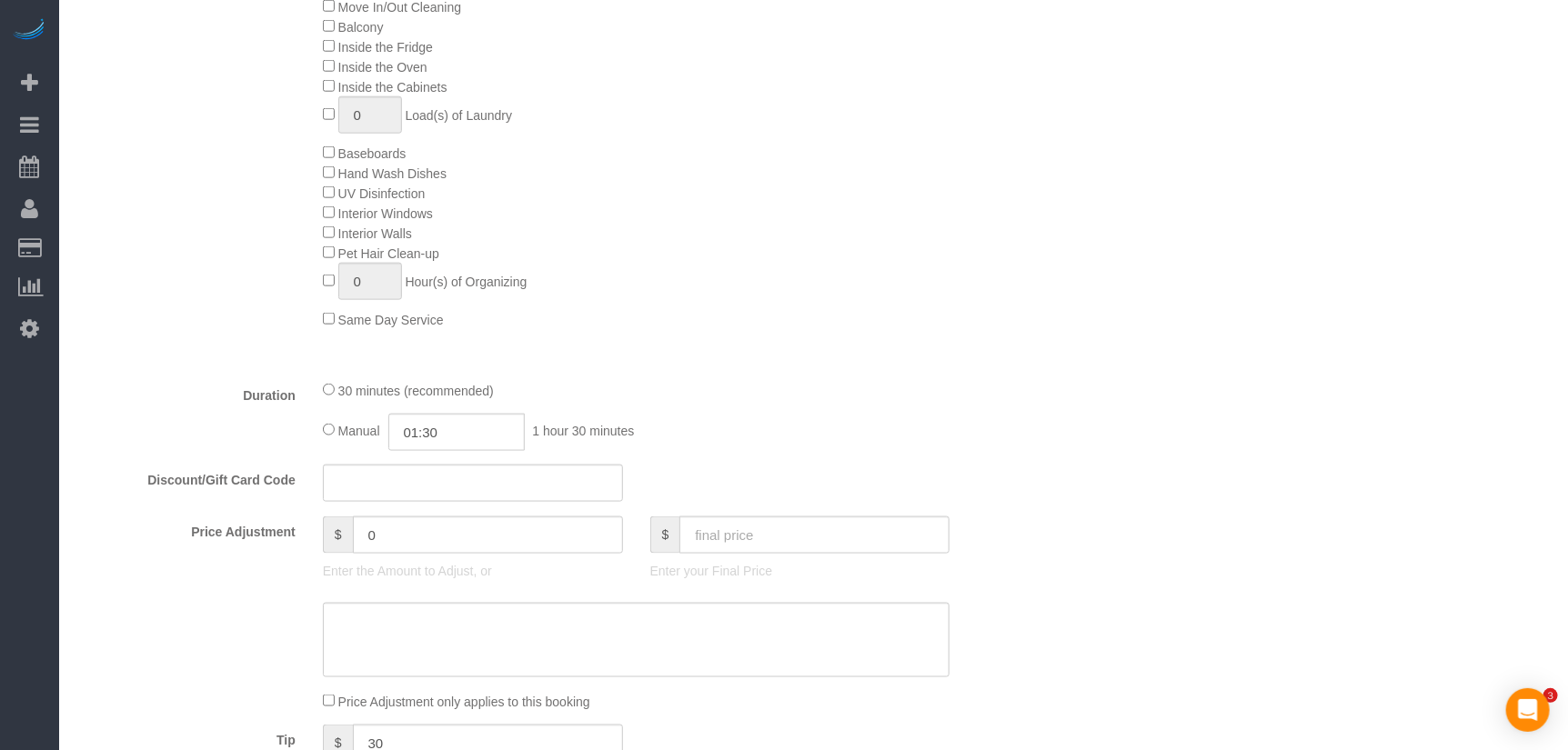 select on "spot3" 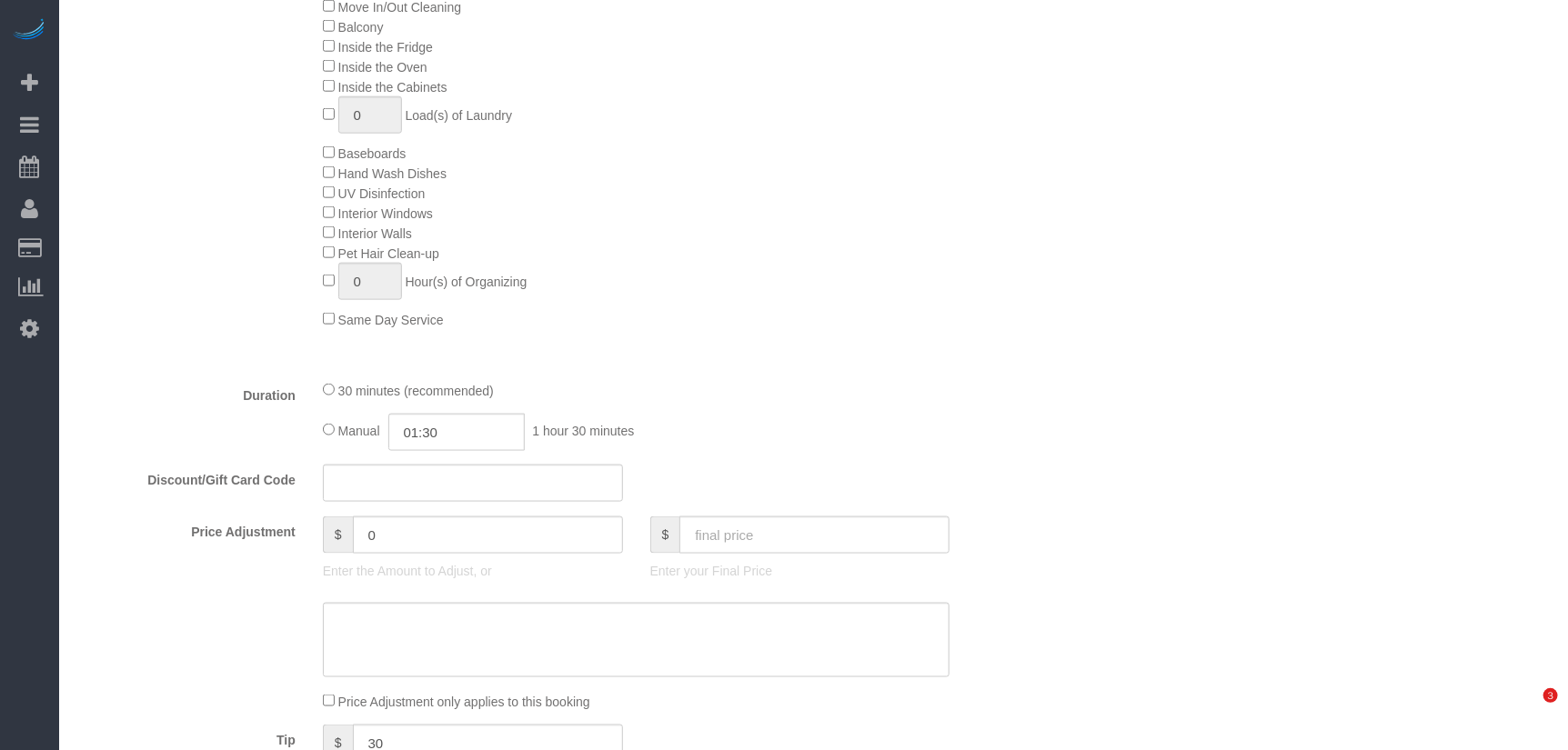 scroll, scrollTop: 993, scrollLeft: 0, axis: vertical 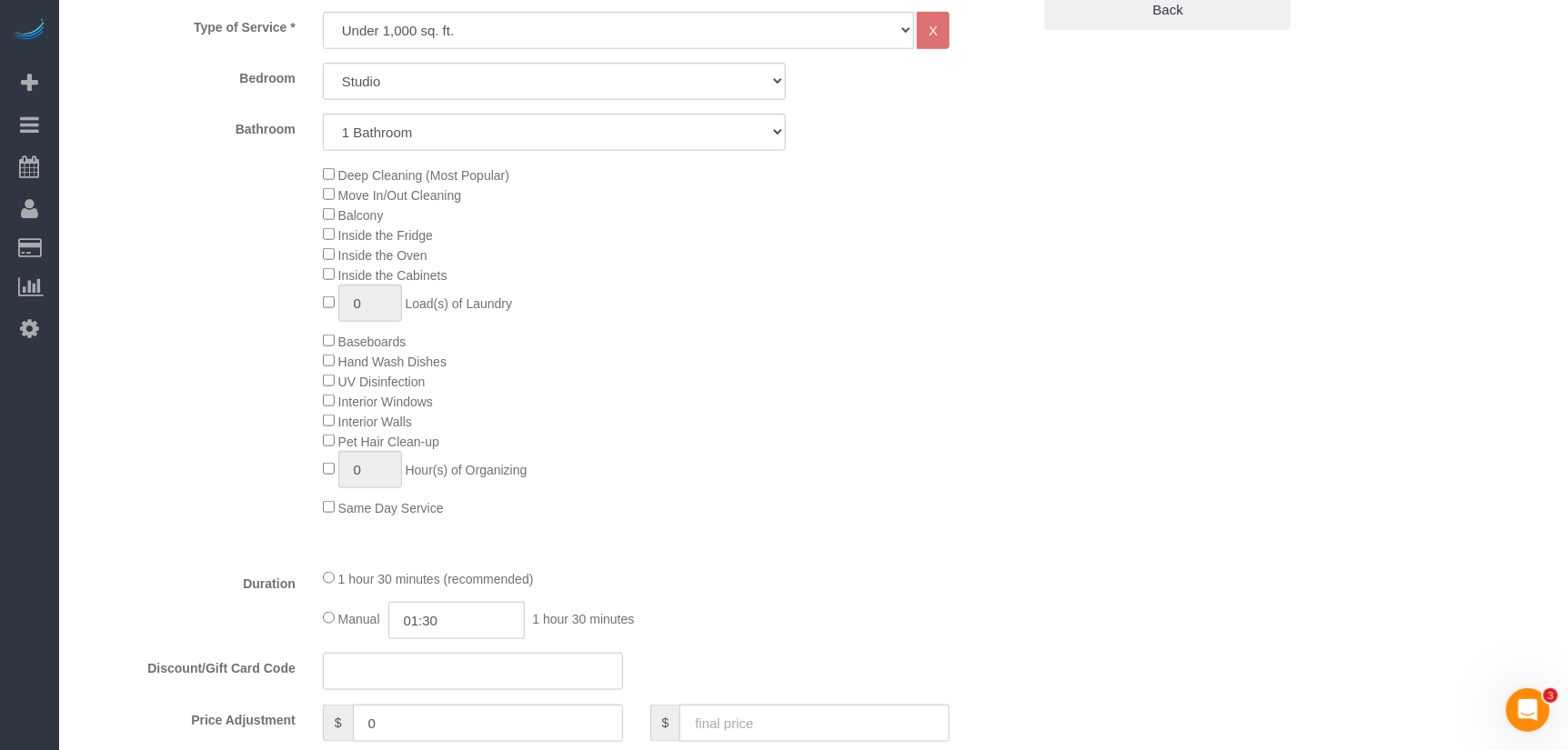 click on "Bedroom
Studio
1 Bedroom
2 Bedrooms
3 Bedrooms
Bathroom
1 Bathroom
2 Bathrooms" 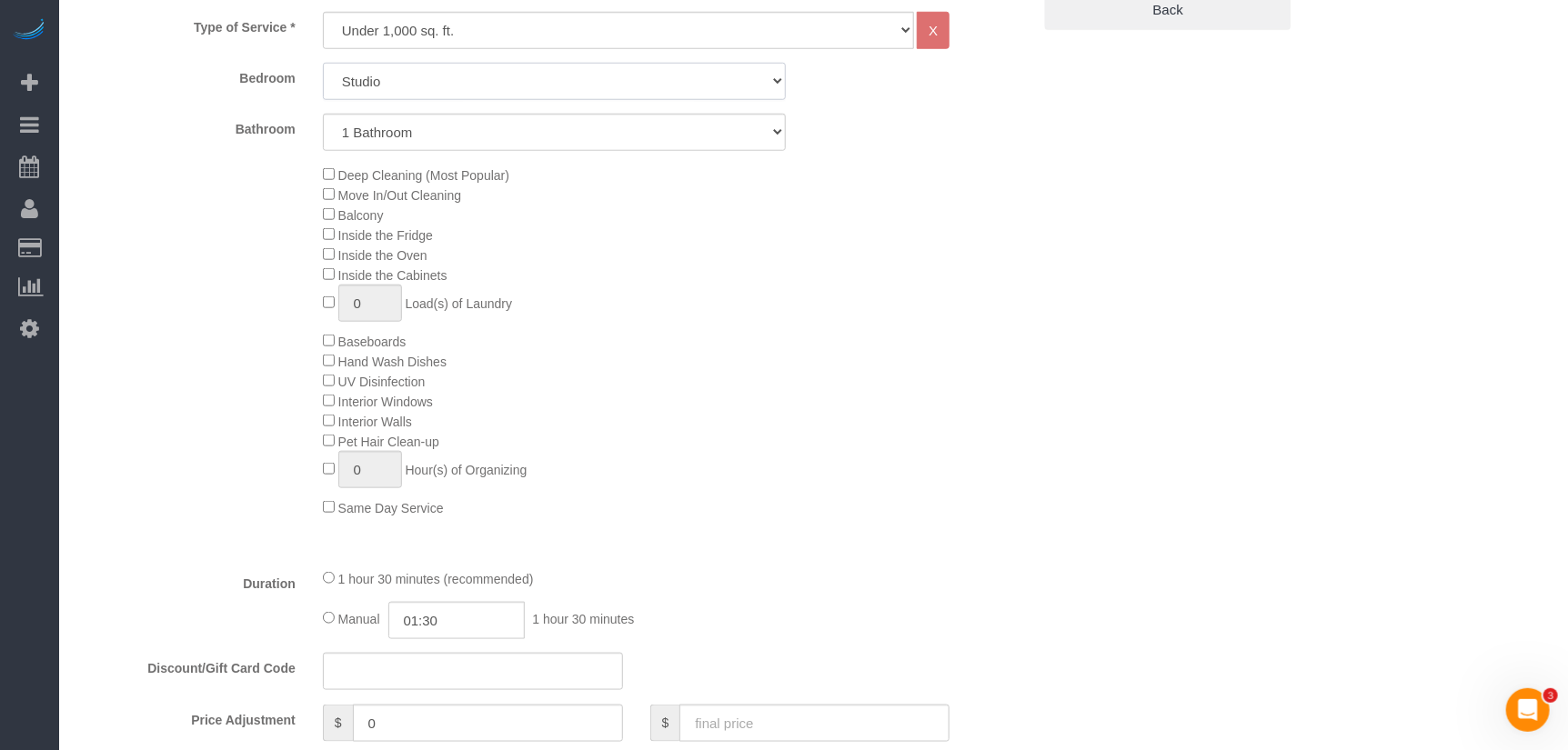 click on "Studio
1 Bedroom
2 Bedrooms
3 Bedrooms" 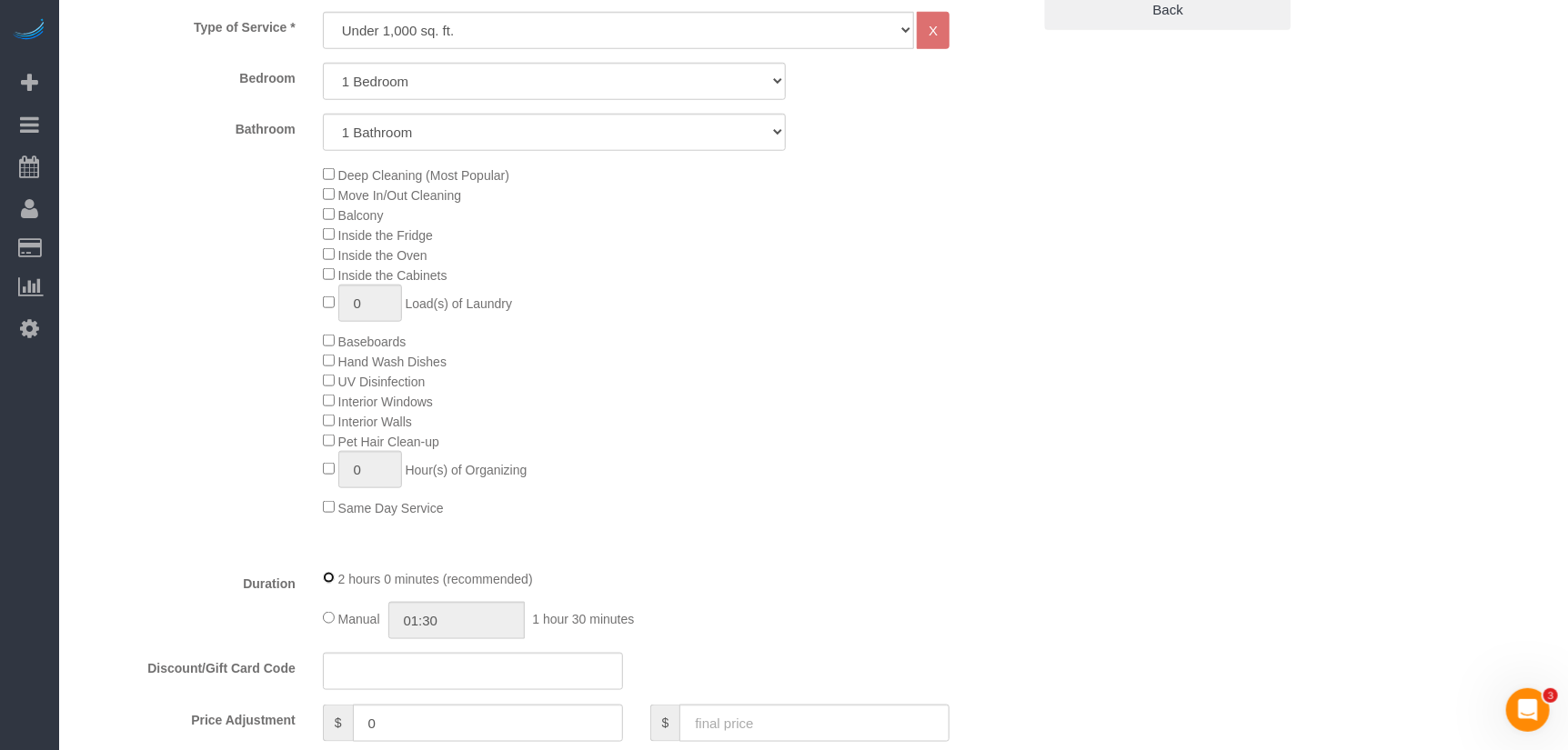 select on "spot61" 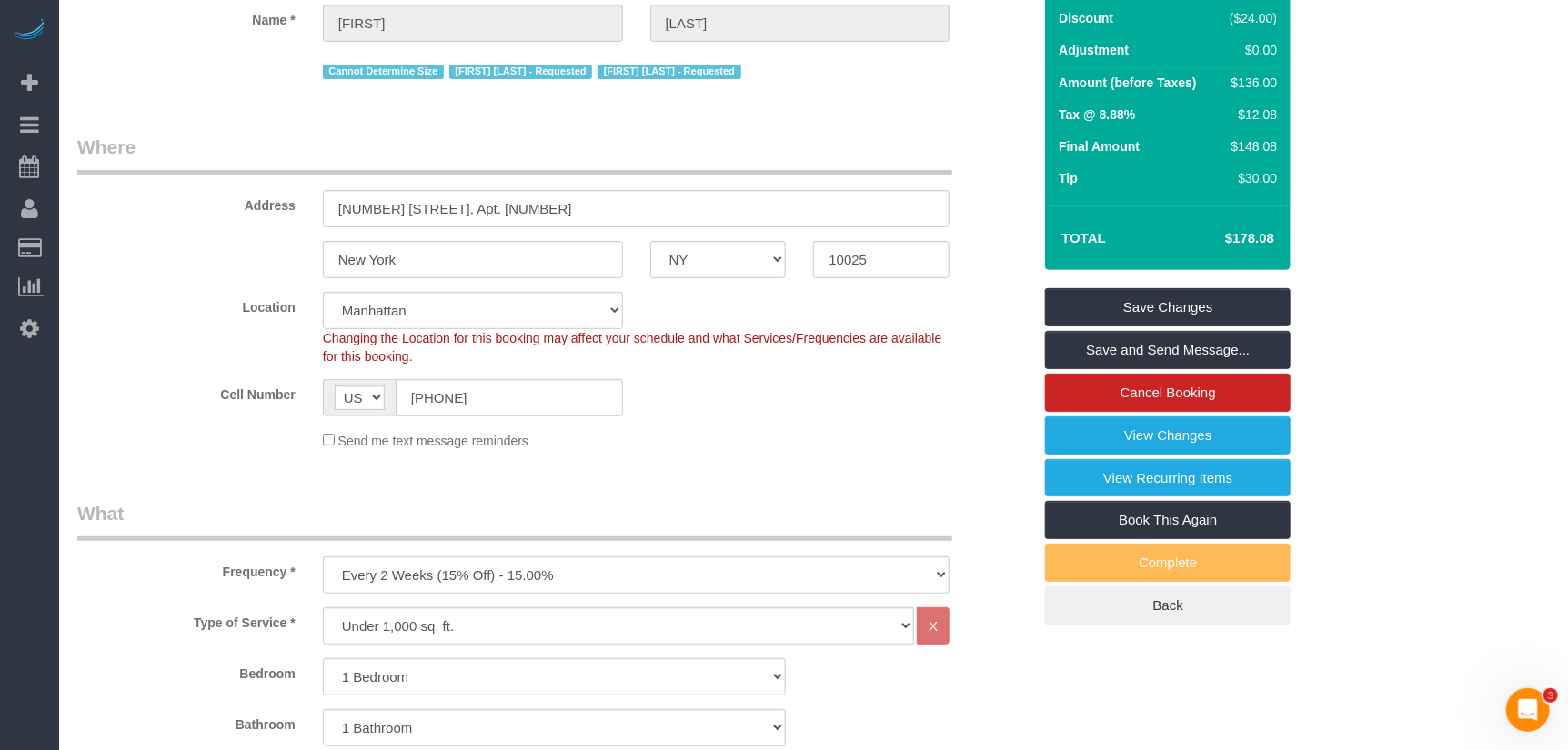 scroll, scrollTop: 0, scrollLeft: 0, axis: both 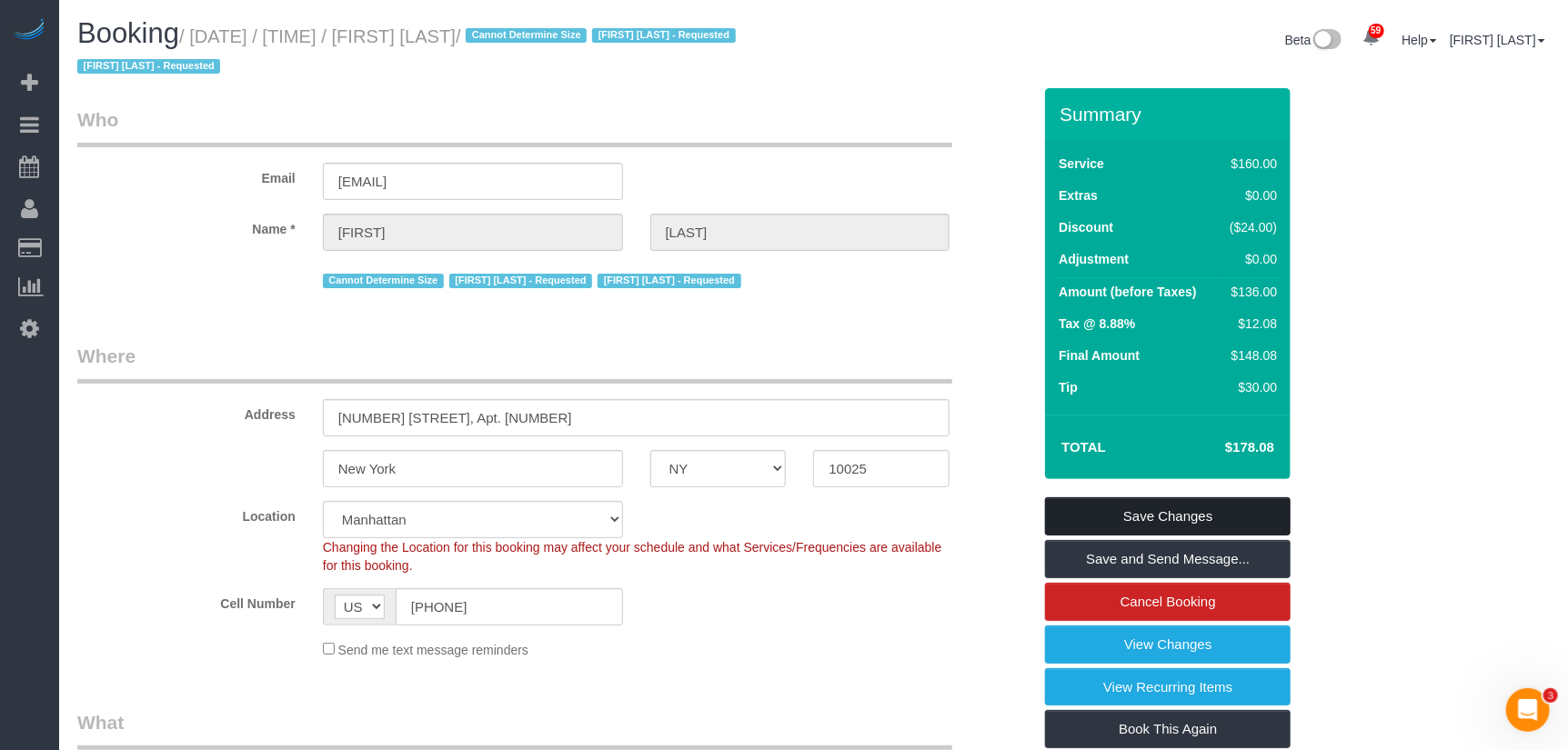 click on "Save Changes" at bounding box center (1168, 516) 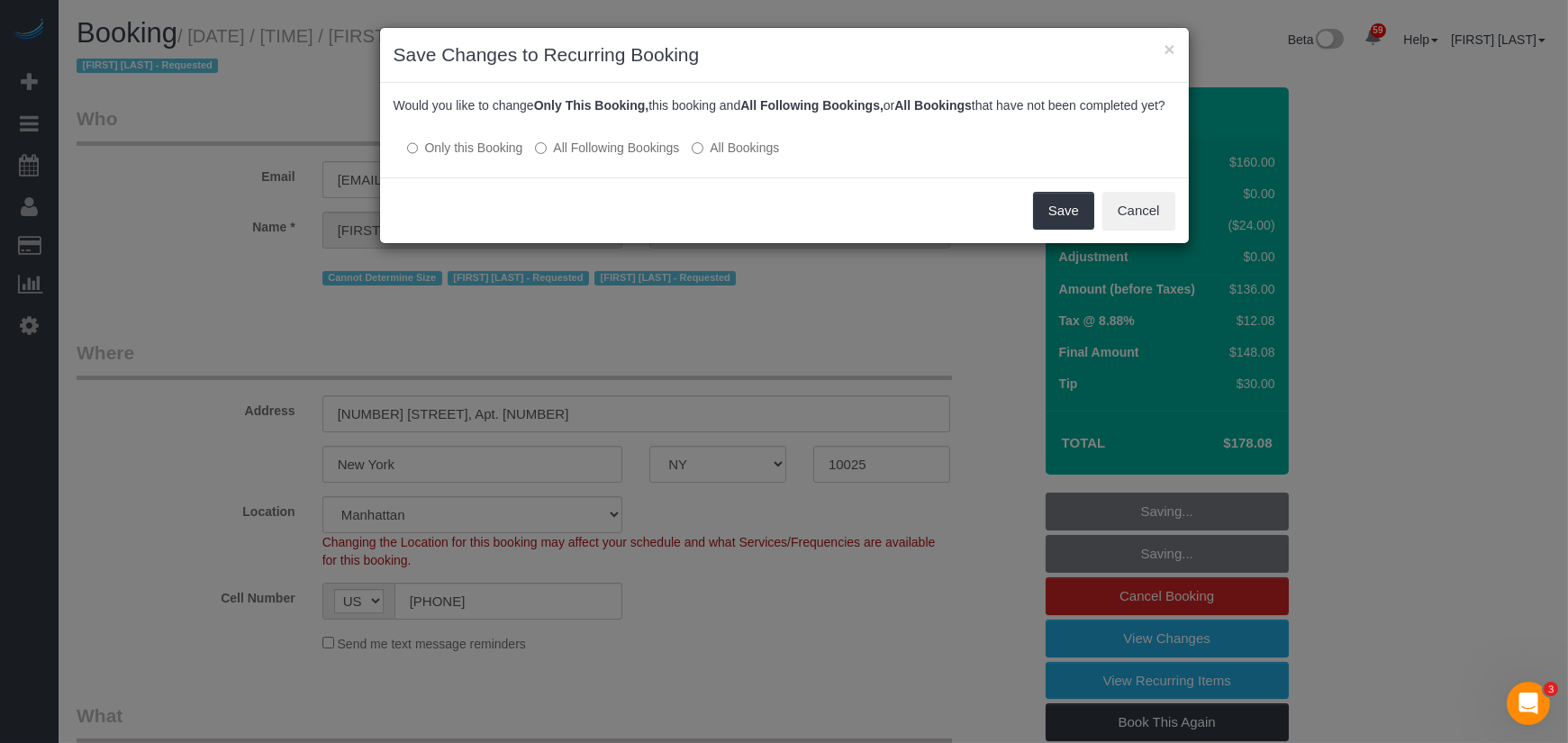 click on "All Following Bookings" at bounding box center (607, 148) 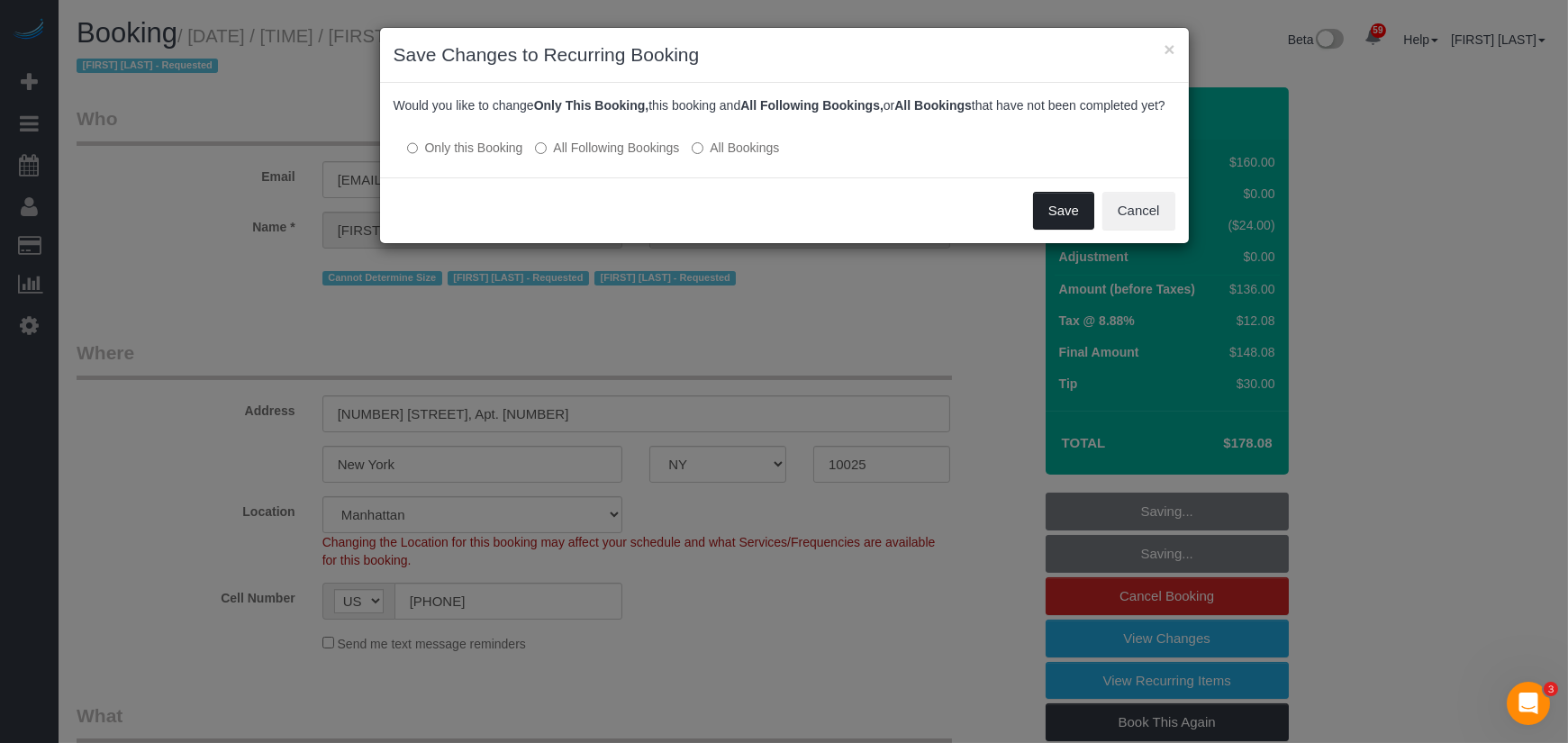 click on "Save" at bounding box center [1064, 211] 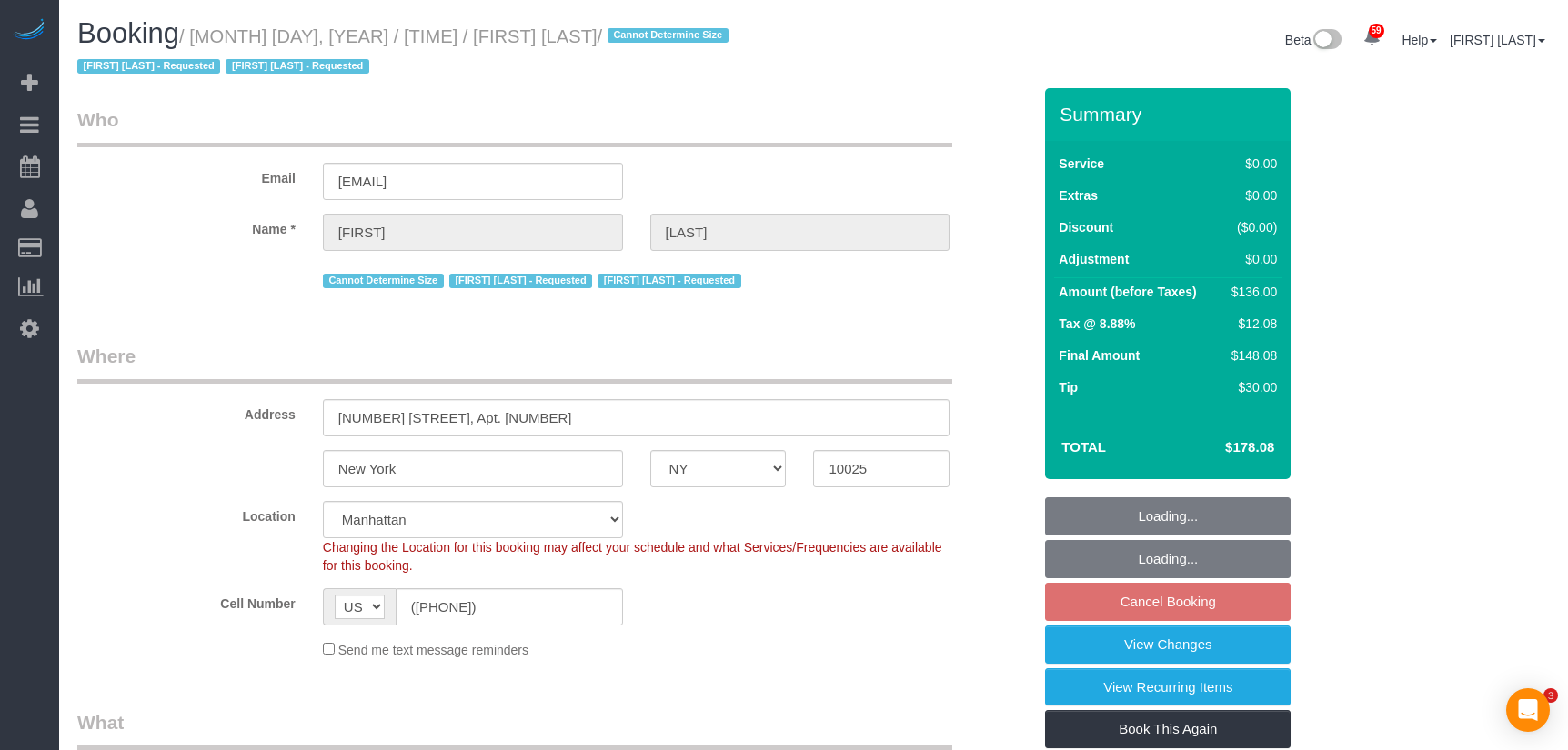 select on "NY" 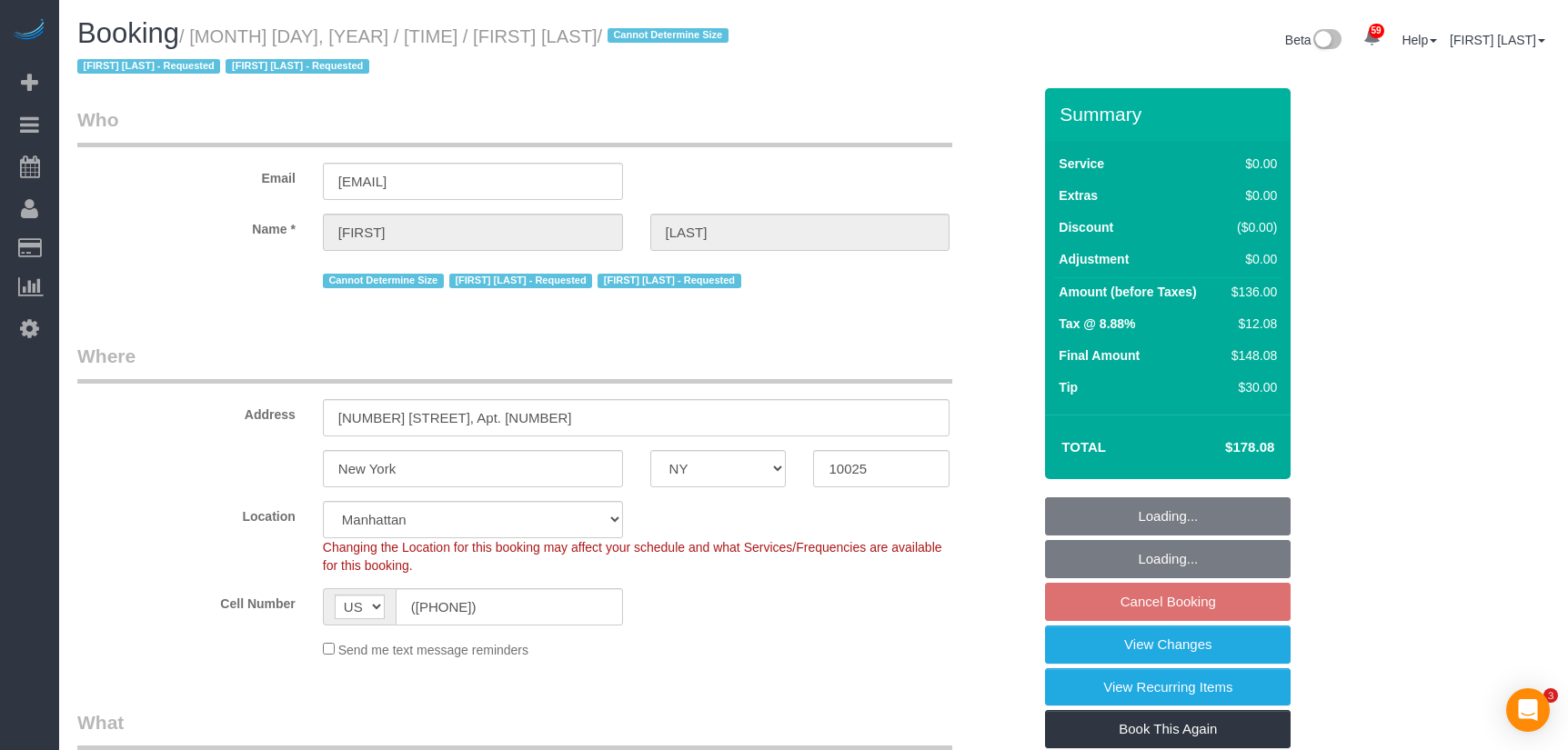 scroll, scrollTop: 1498, scrollLeft: 0, axis: vertical 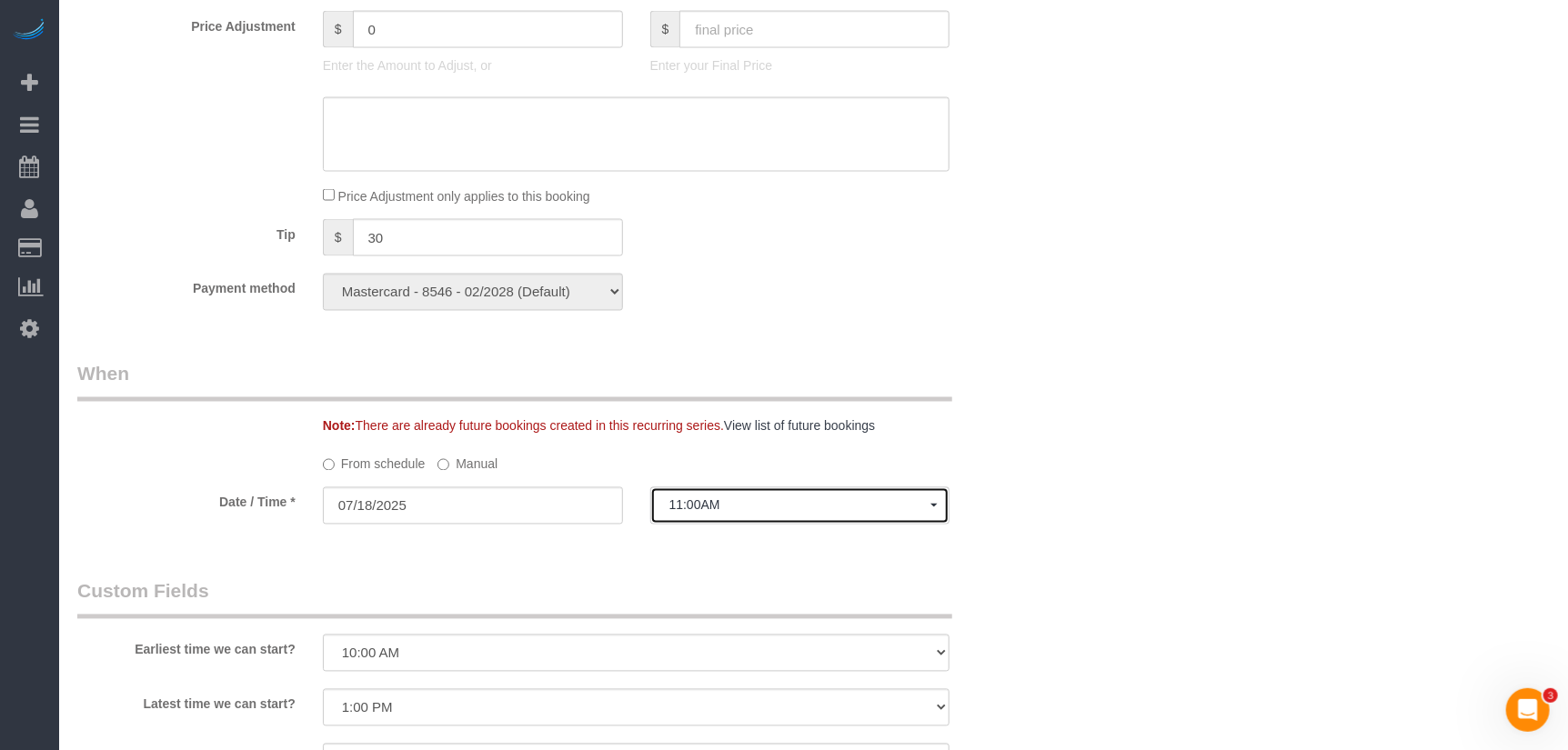 click on "11:00AM" 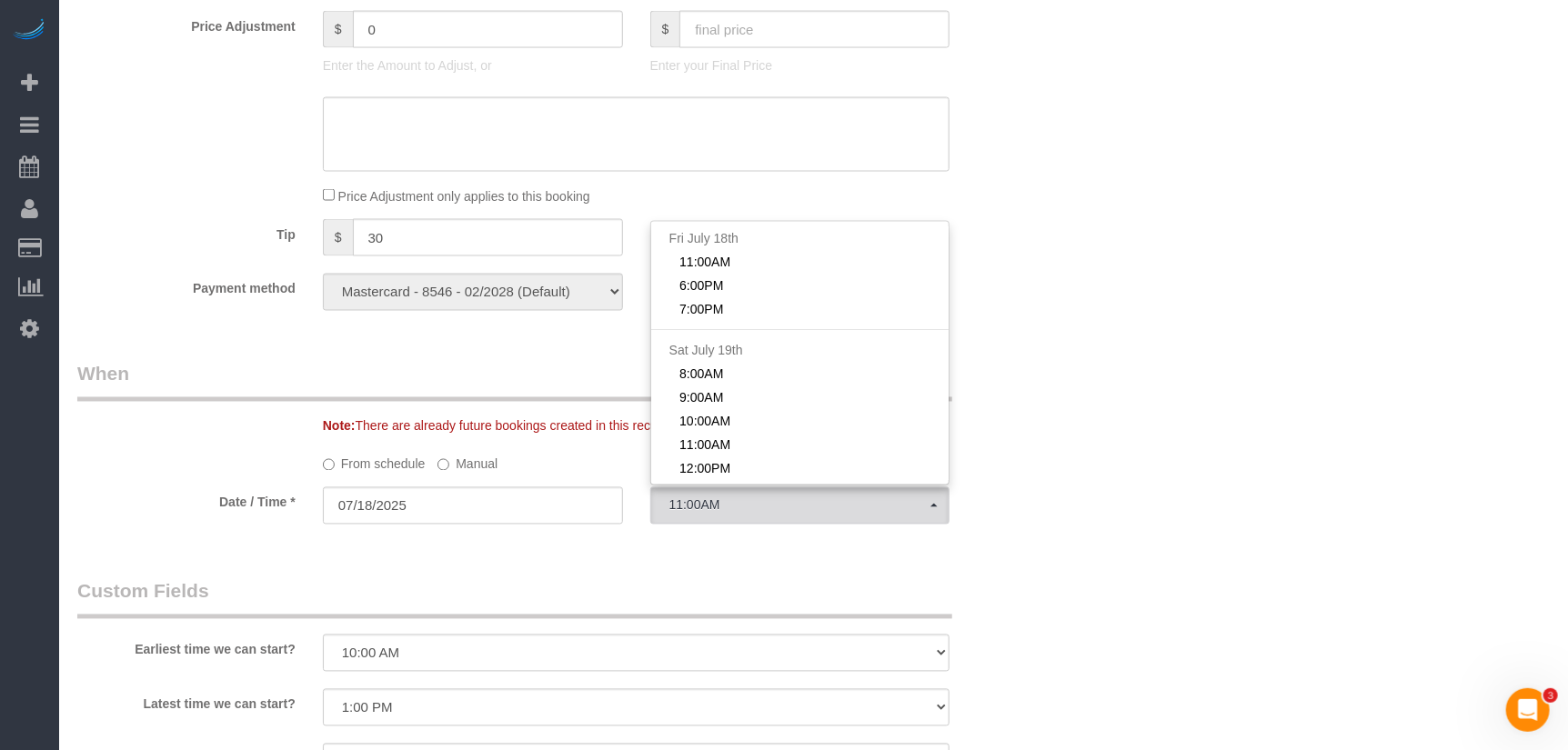 click on "Manual" 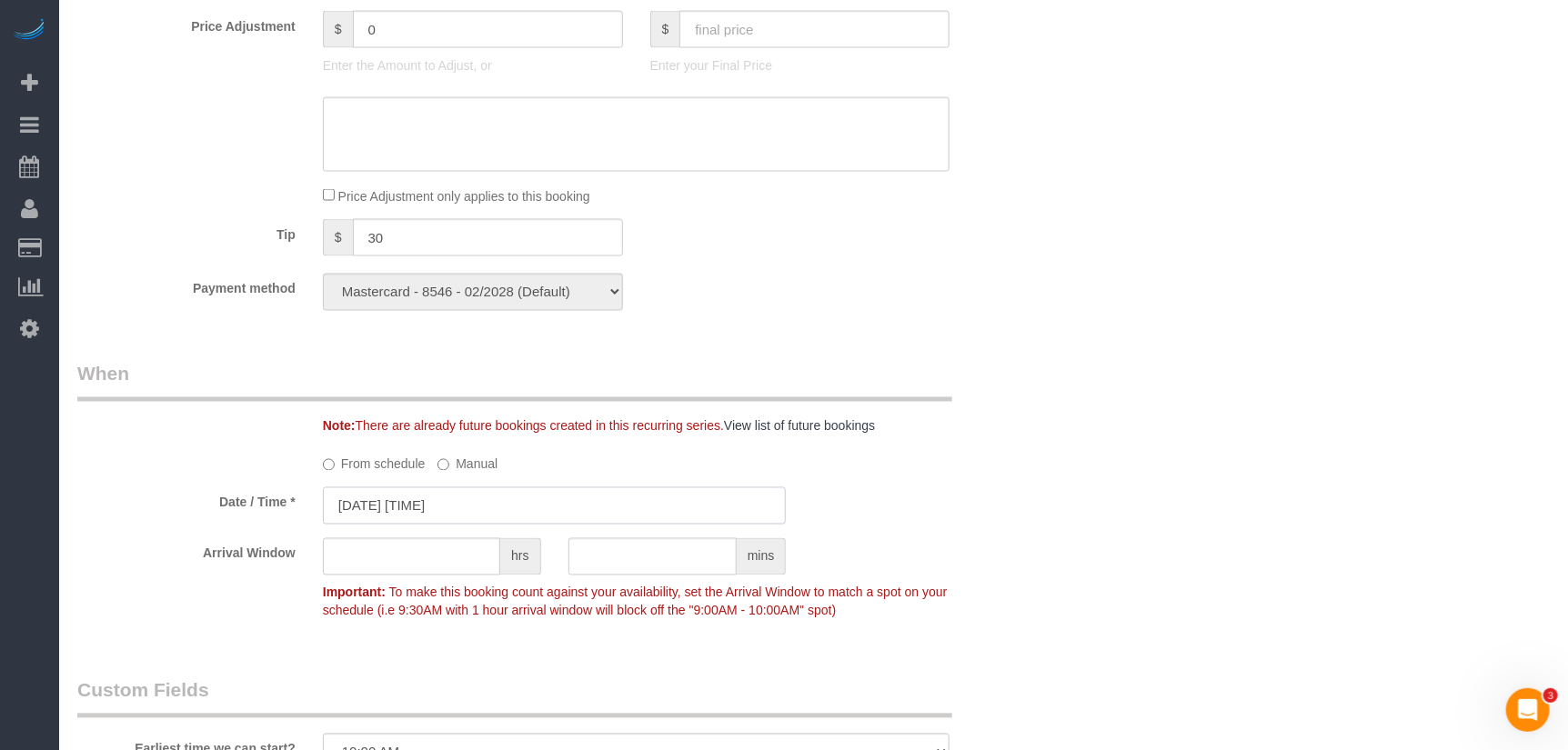 click on "[DATE] [TIME]" at bounding box center [555, 505] 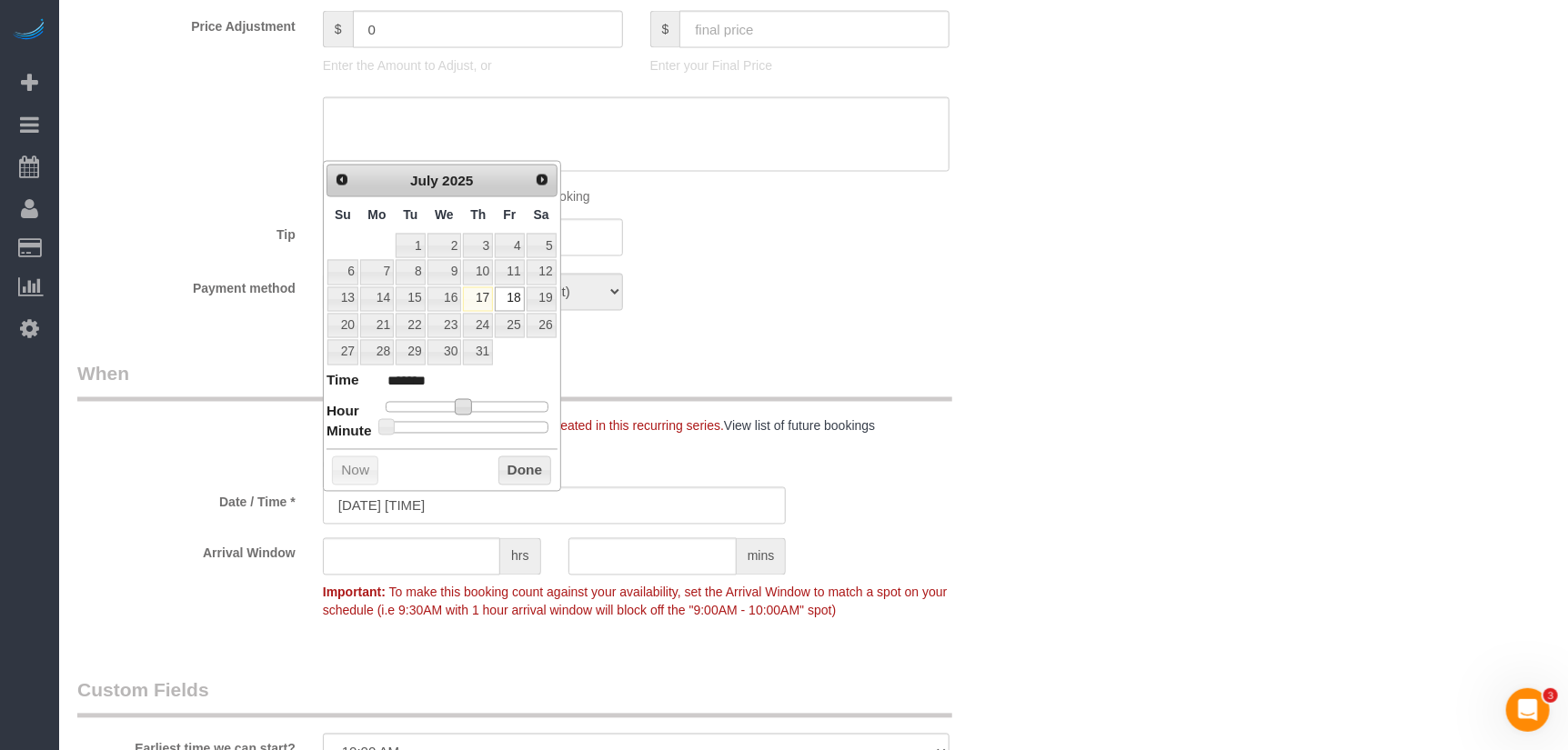 type on "[DATE] [TIME]" 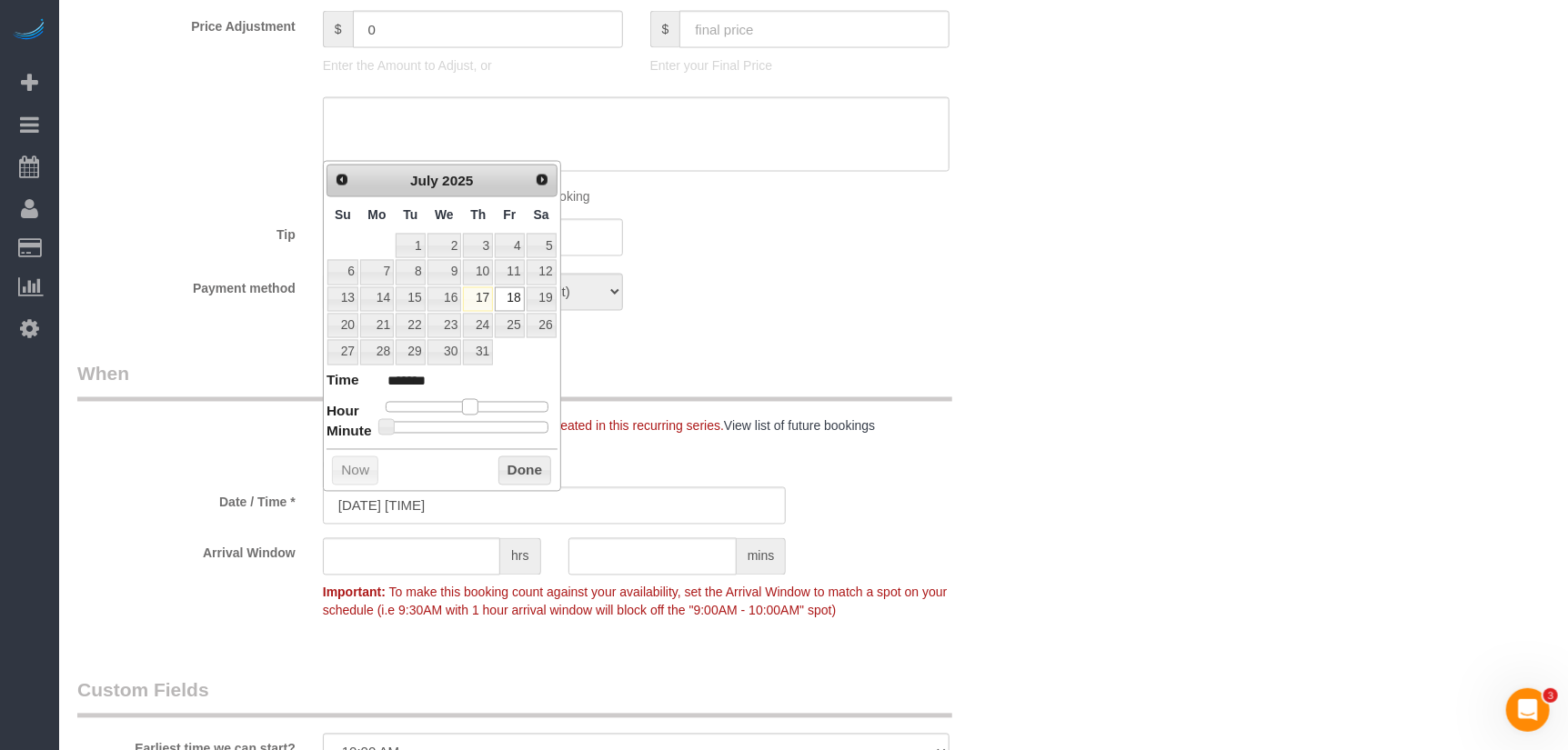 click at bounding box center [470, 407] 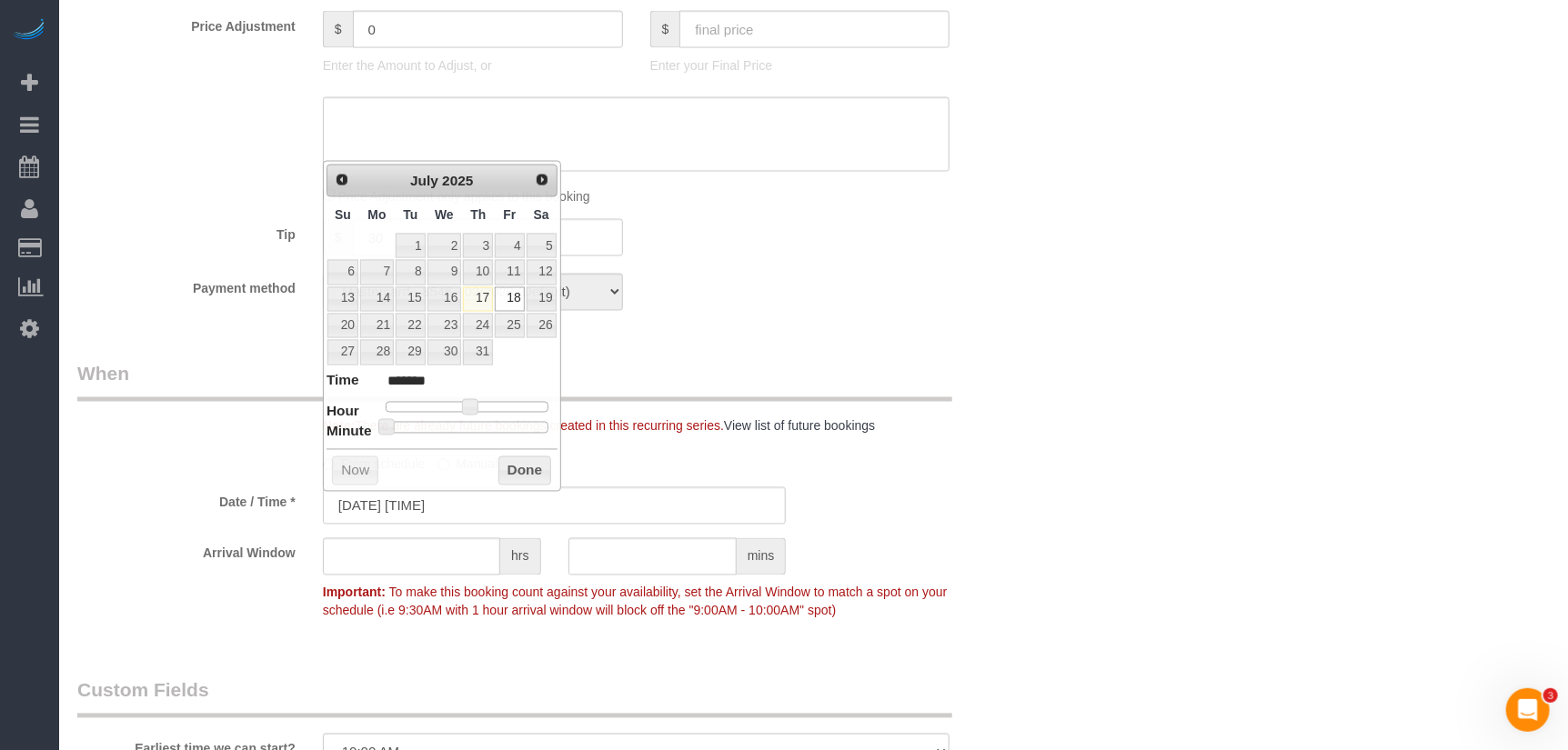 click on "When" at bounding box center (515, 381) 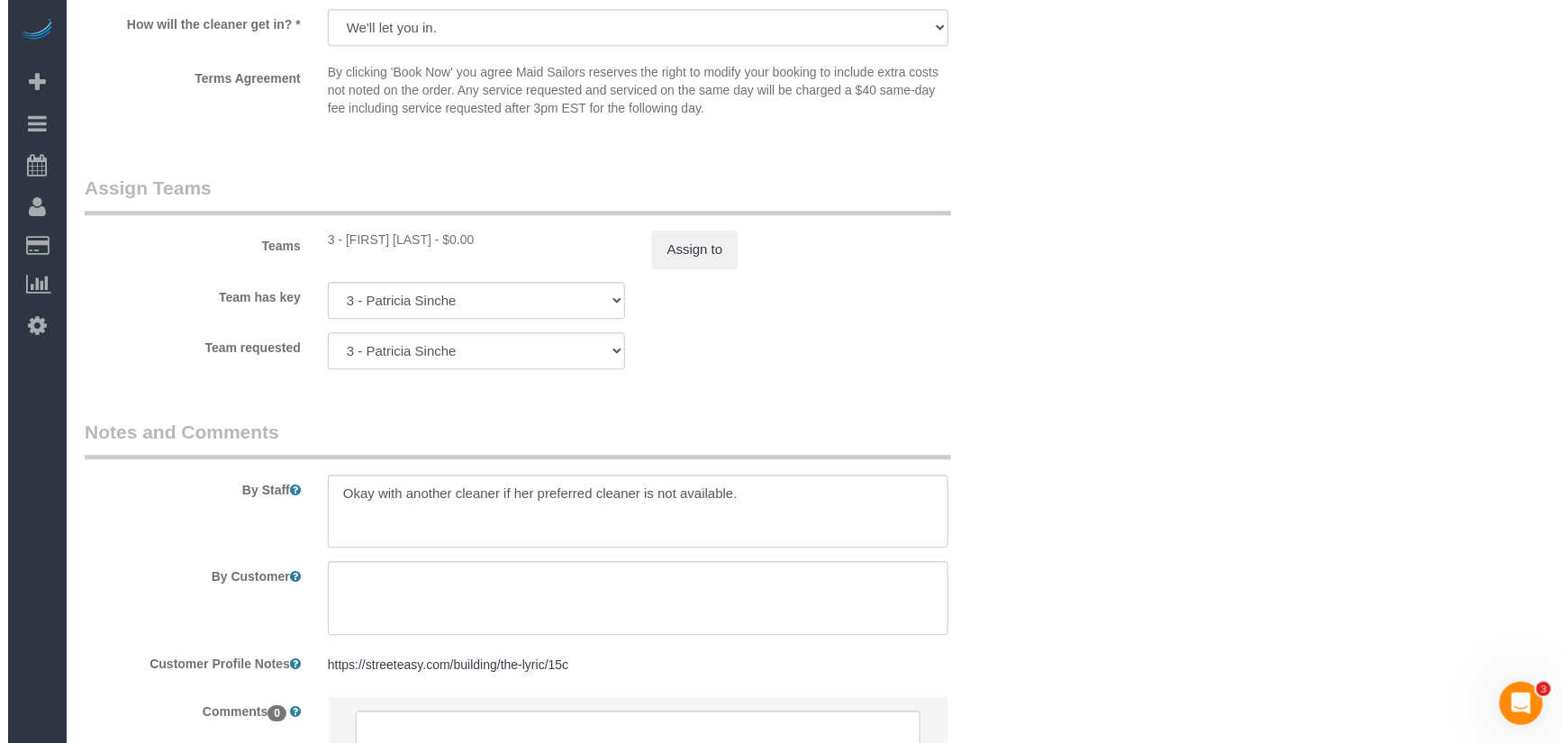 scroll, scrollTop: 2270, scrollLeft: 0, axis: vertical 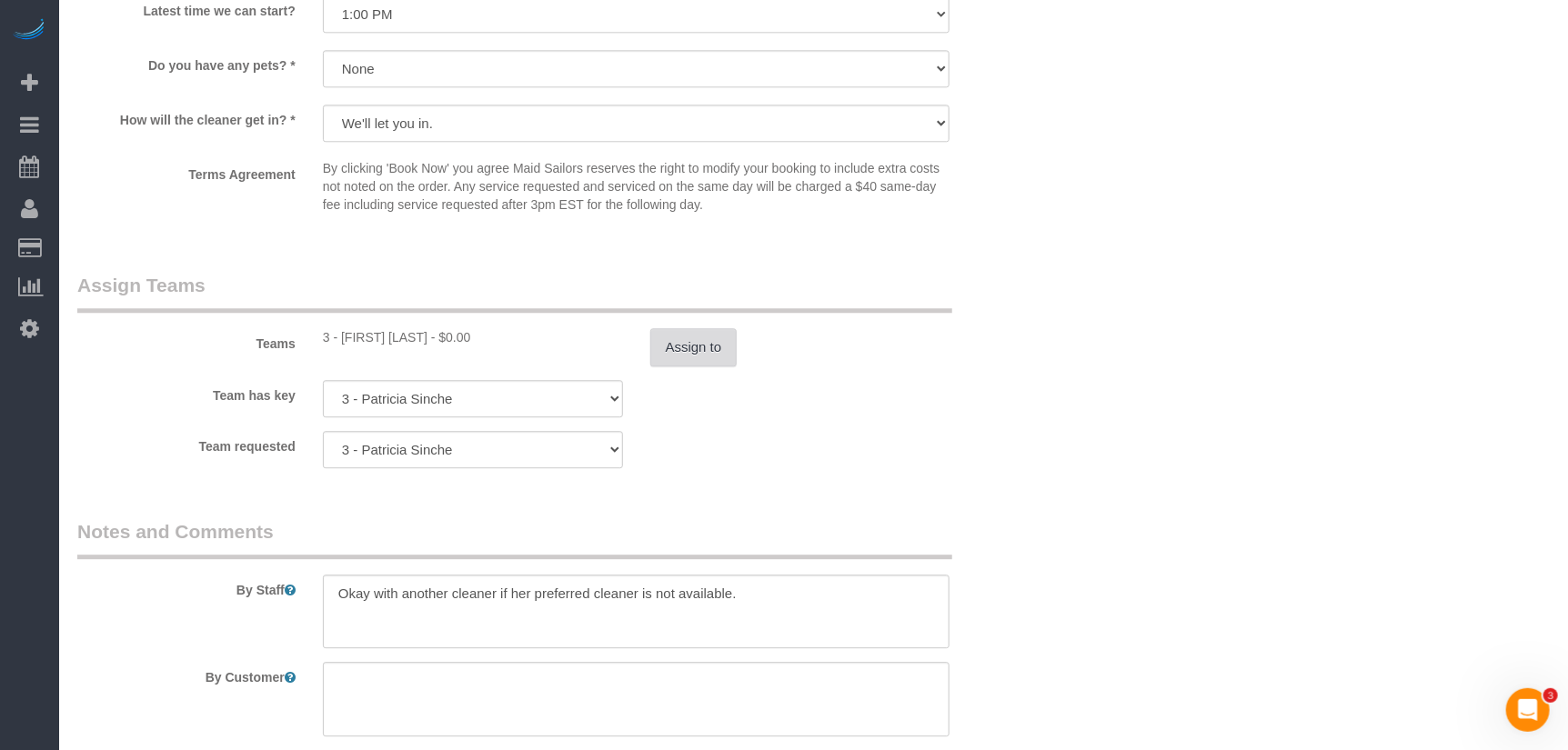 click on "Assign to" at bounding box center (694, 347) 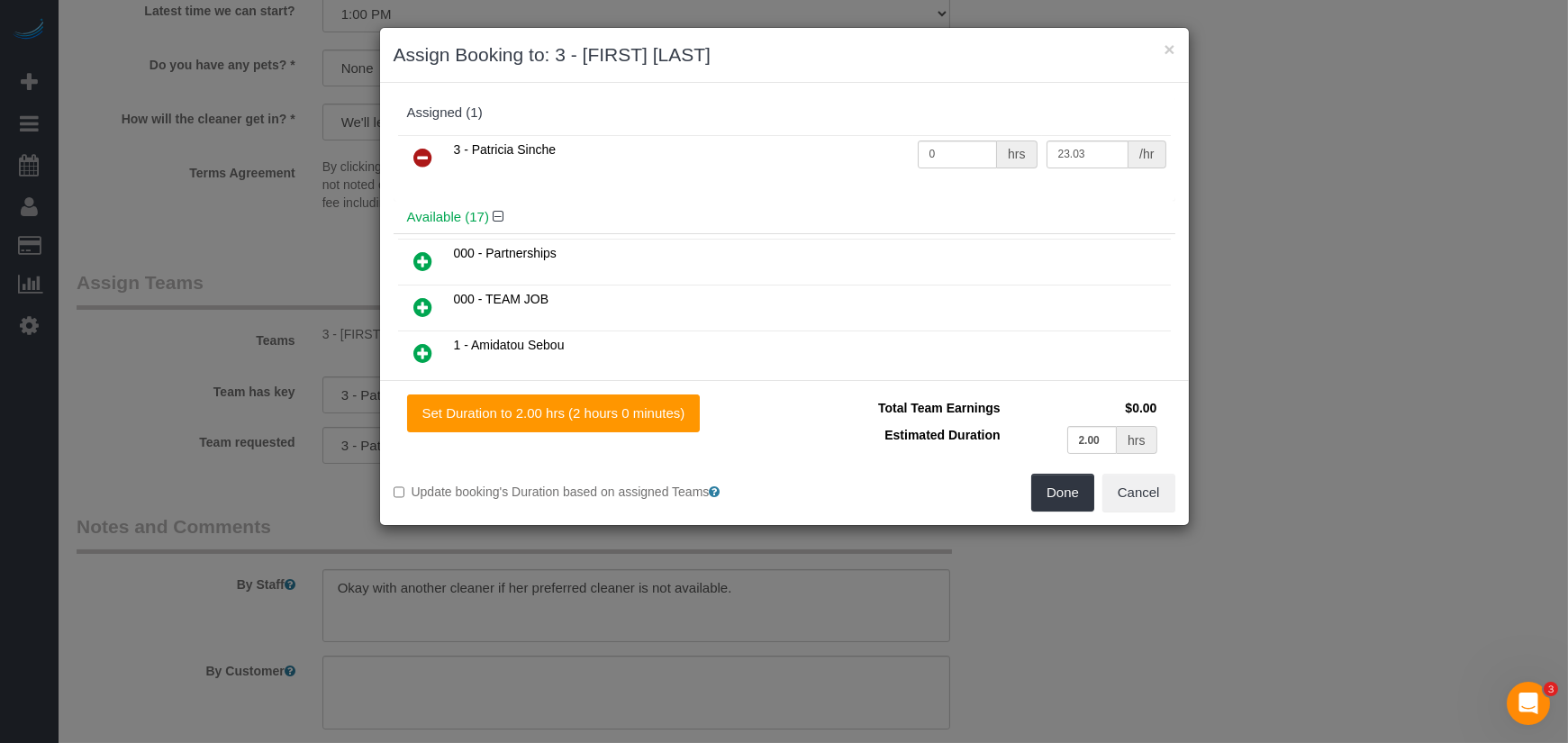 click at bounding box center (423, 158) 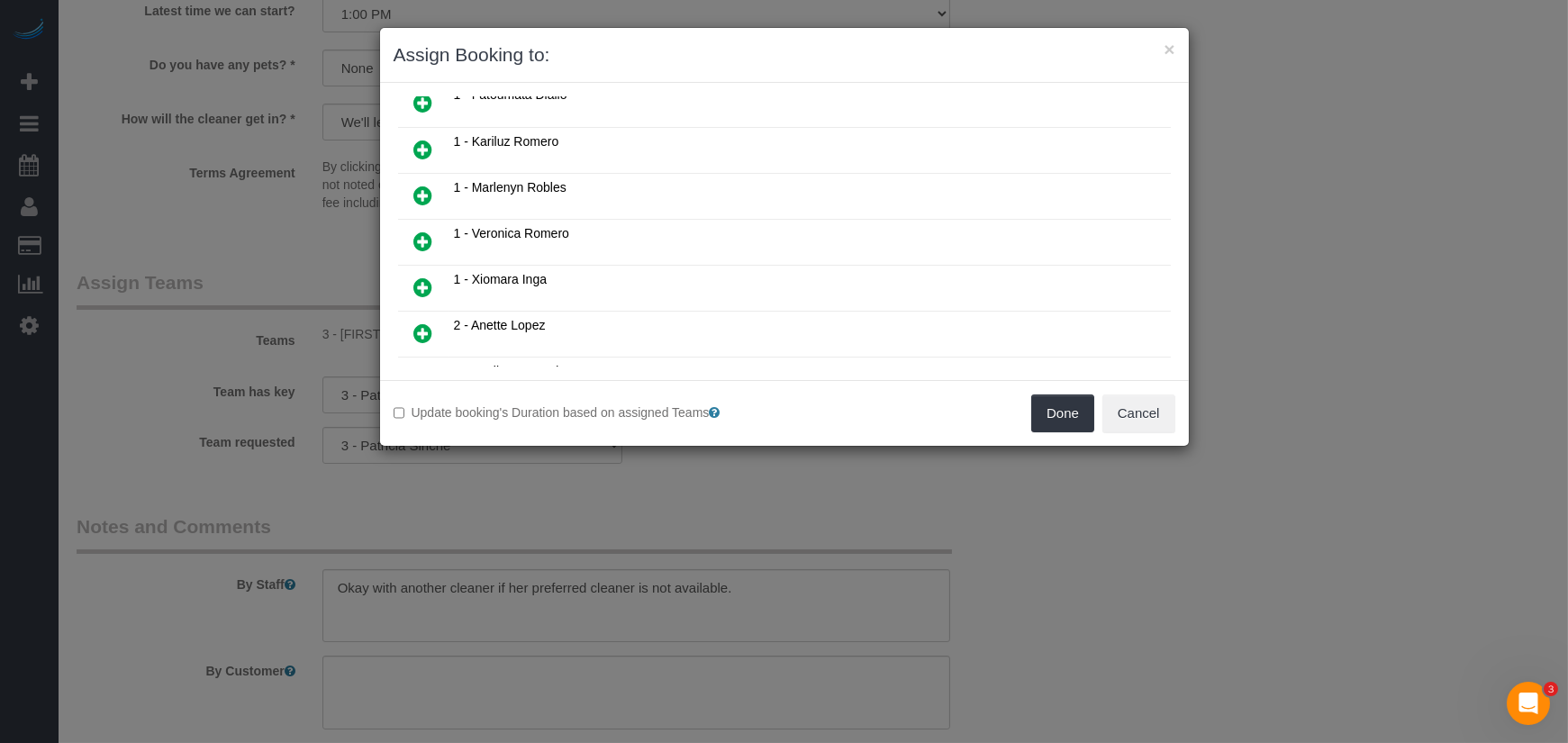 click at bounding box center [423, 241] 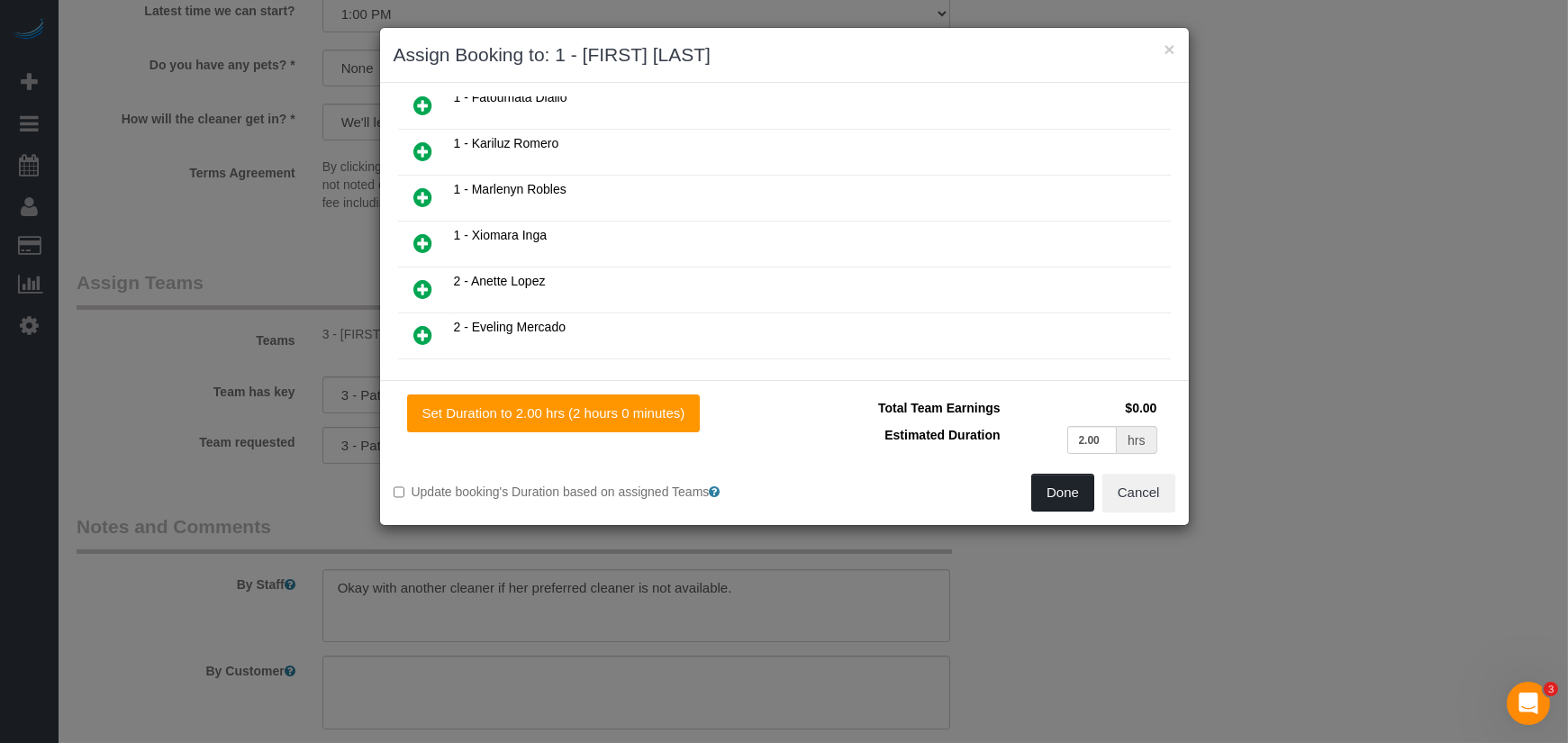 click on "Done" at bounding box center [1063, 493] 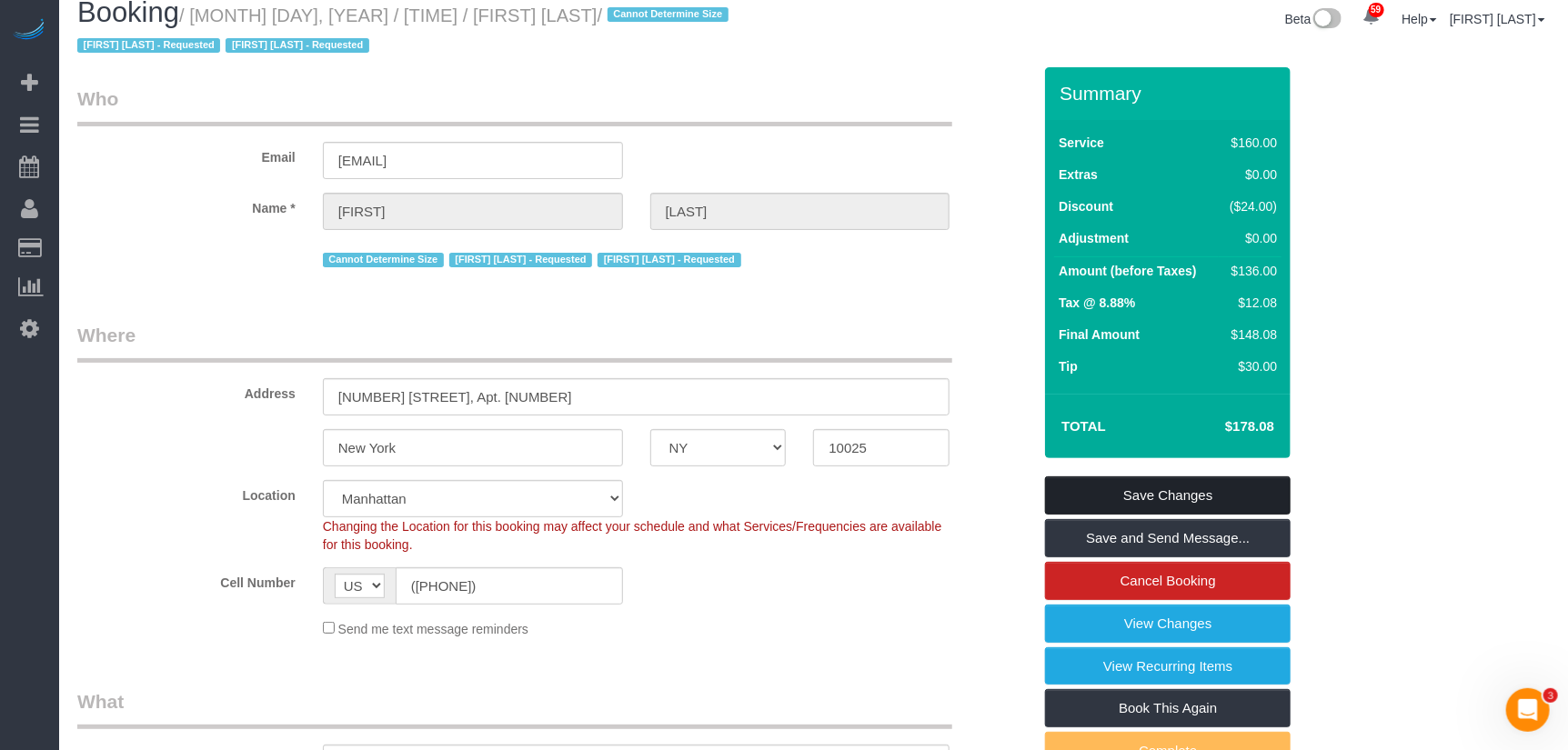 scroll, scrollTop: 0, scrollLeft: 0, axis: both 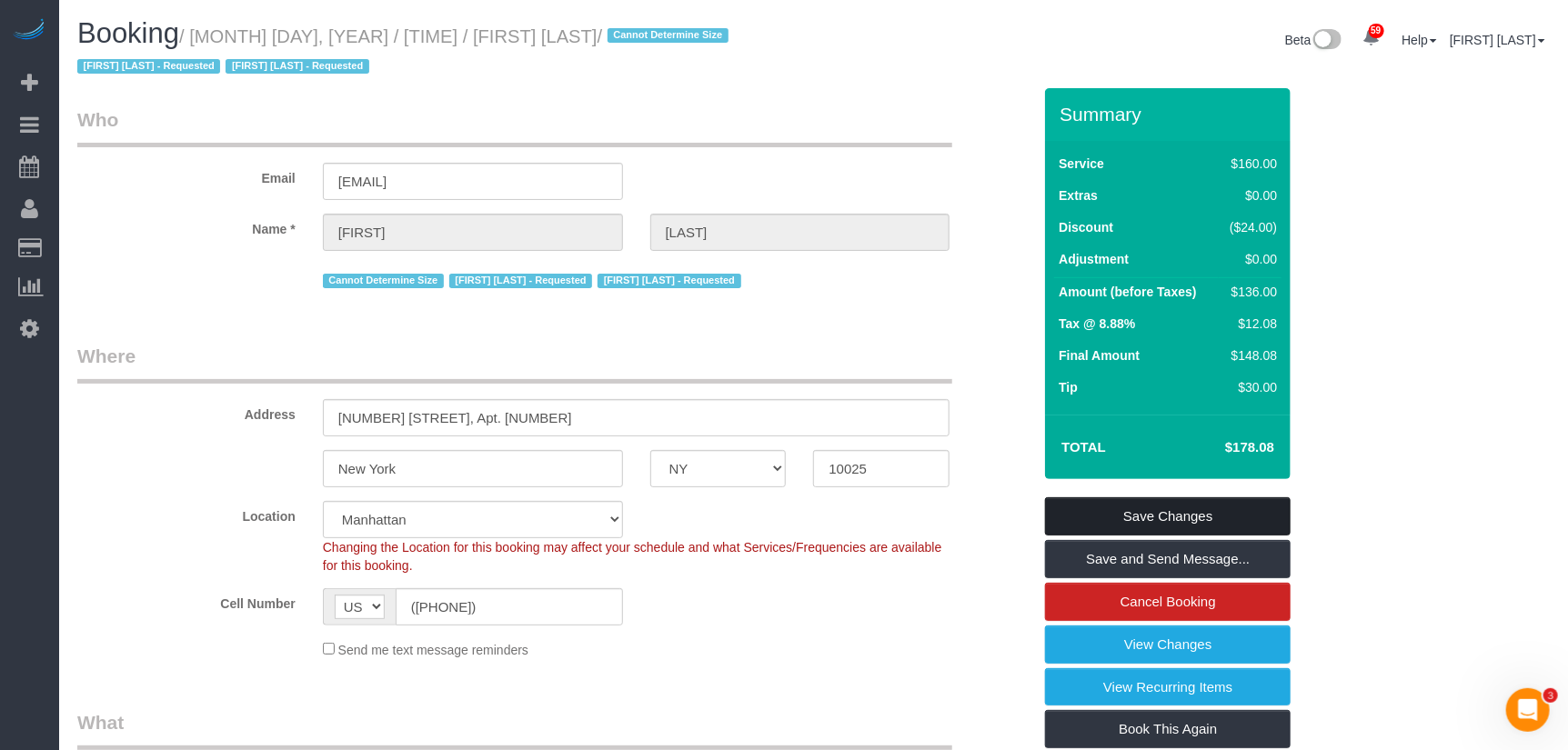 click on "Save Changes" at bounding box center (1168, 516) 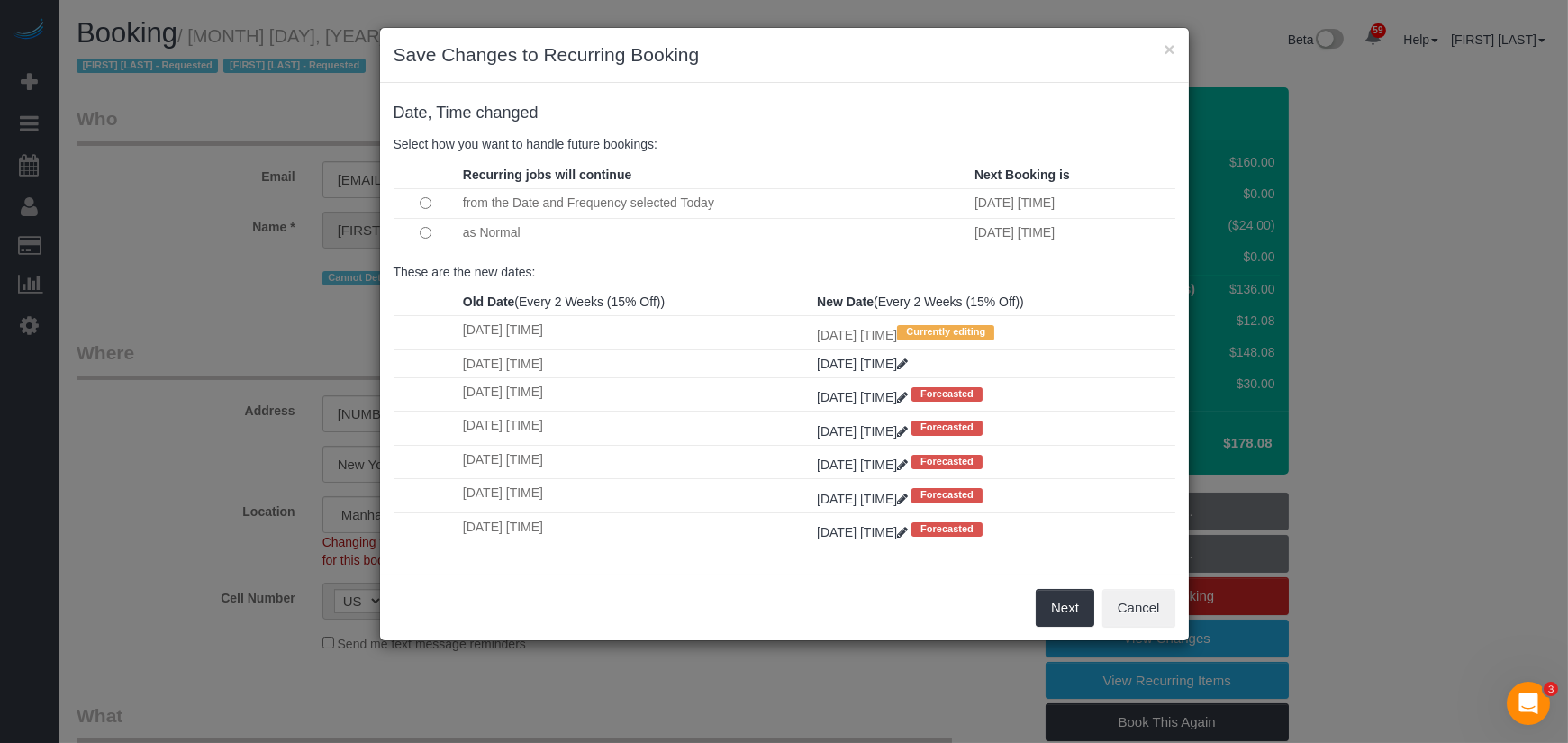 click at bounding box center [426, 232] 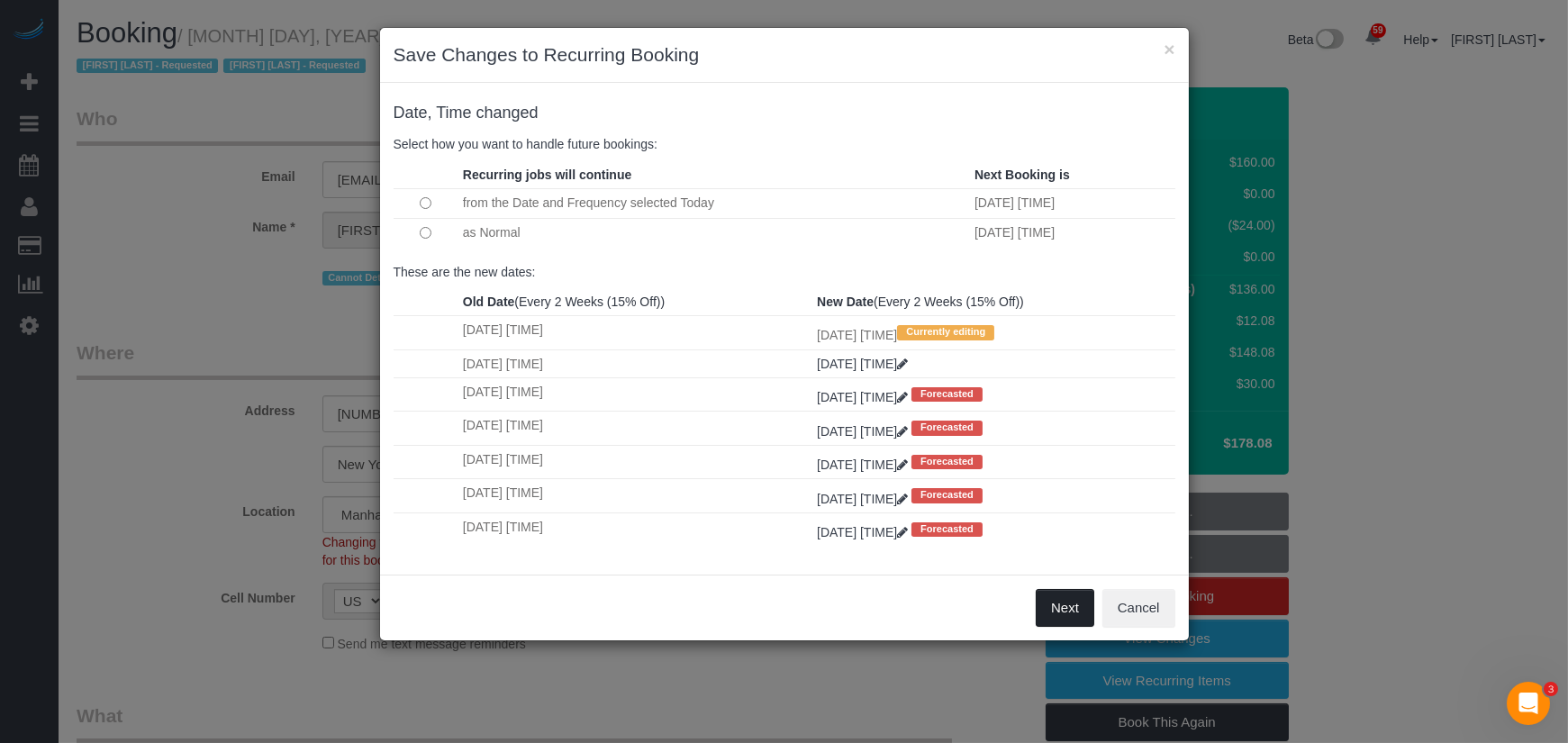 click on "Next" at bounding box center (1065, 608) 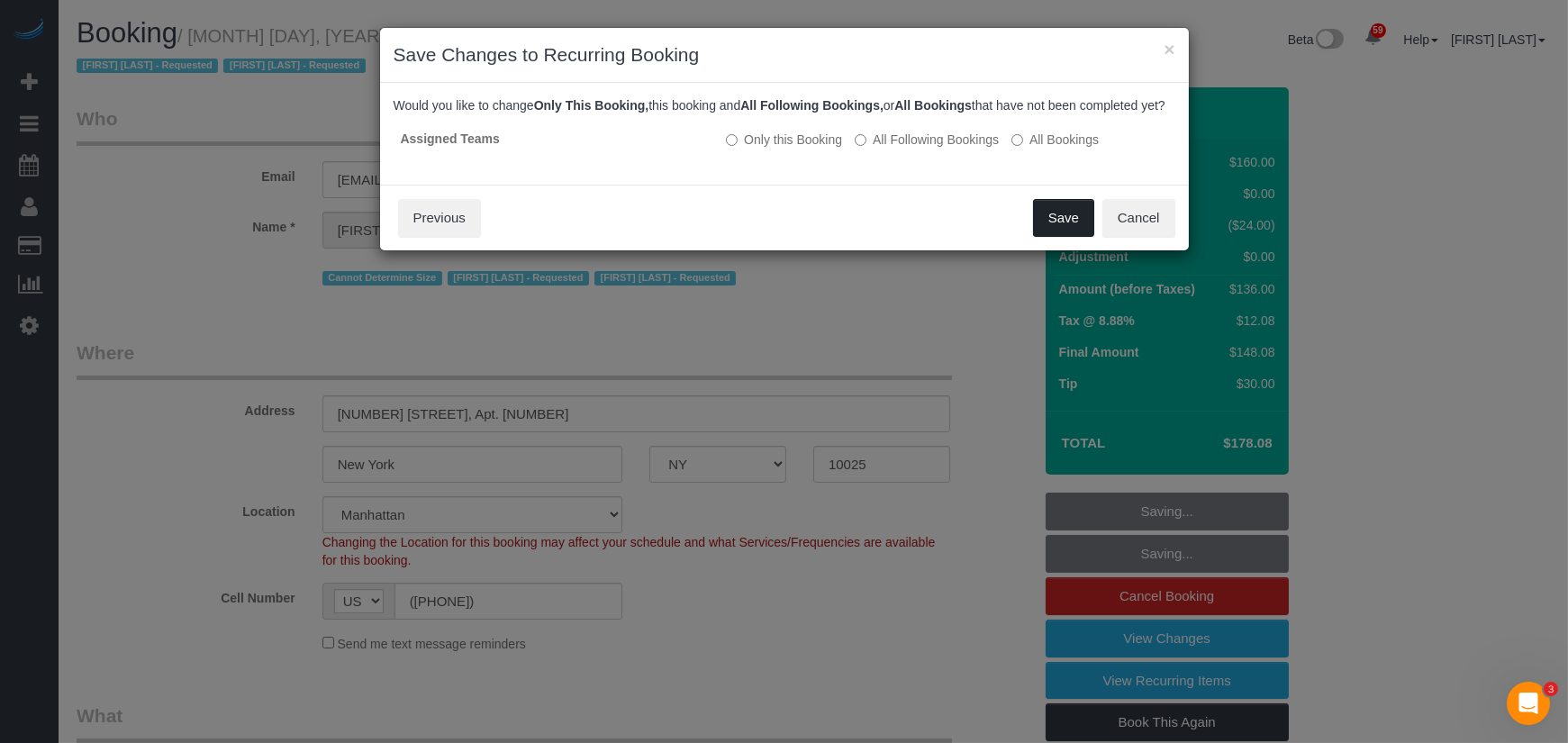 click on "Save" at bounding box center [1064, 218] 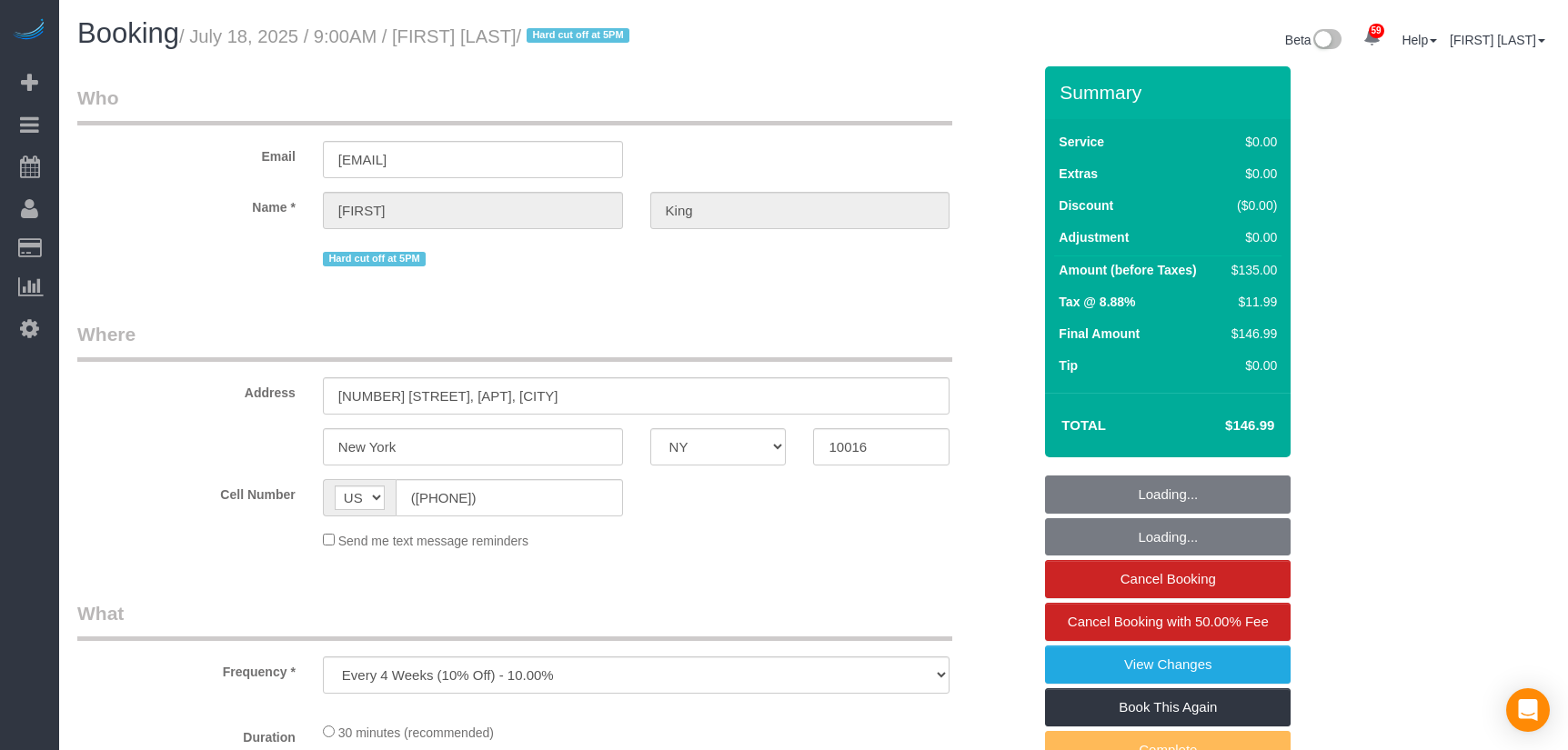 select on "NY" 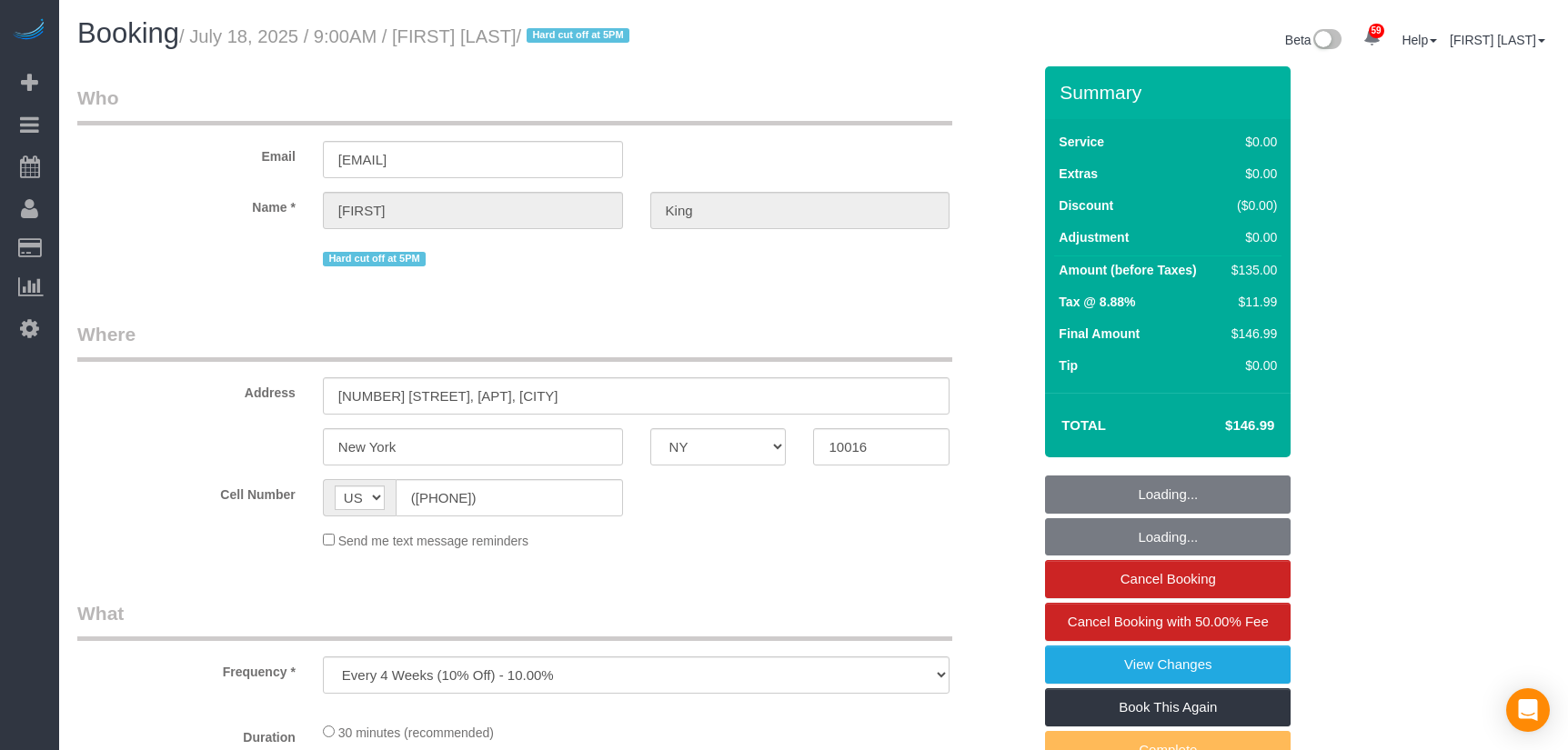 scroll, scrollTop: 0, scrollLeft: 0, axis: both 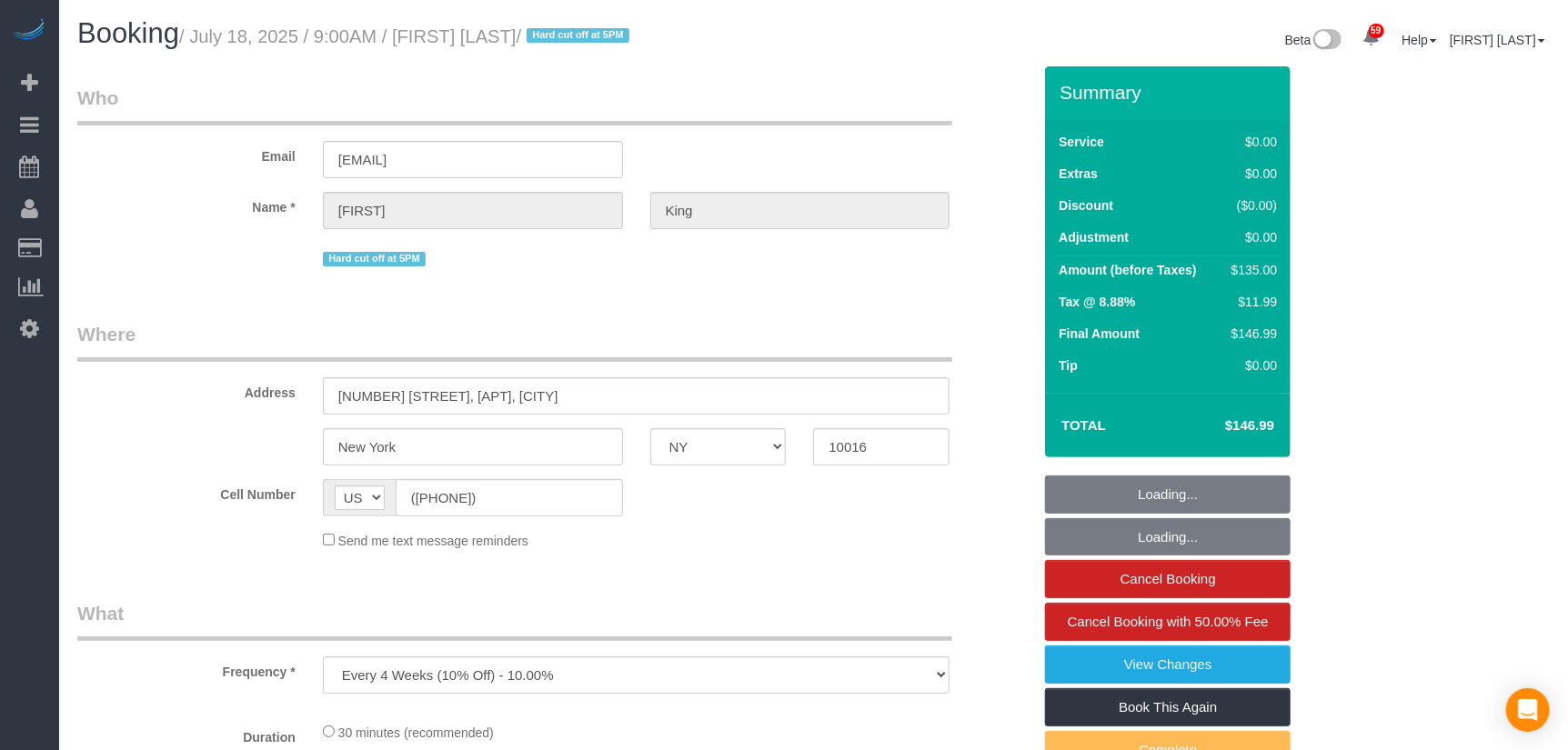 select on "string:stripe-pm_1POWcJ4VGloSiKo7C7J8JKyy" 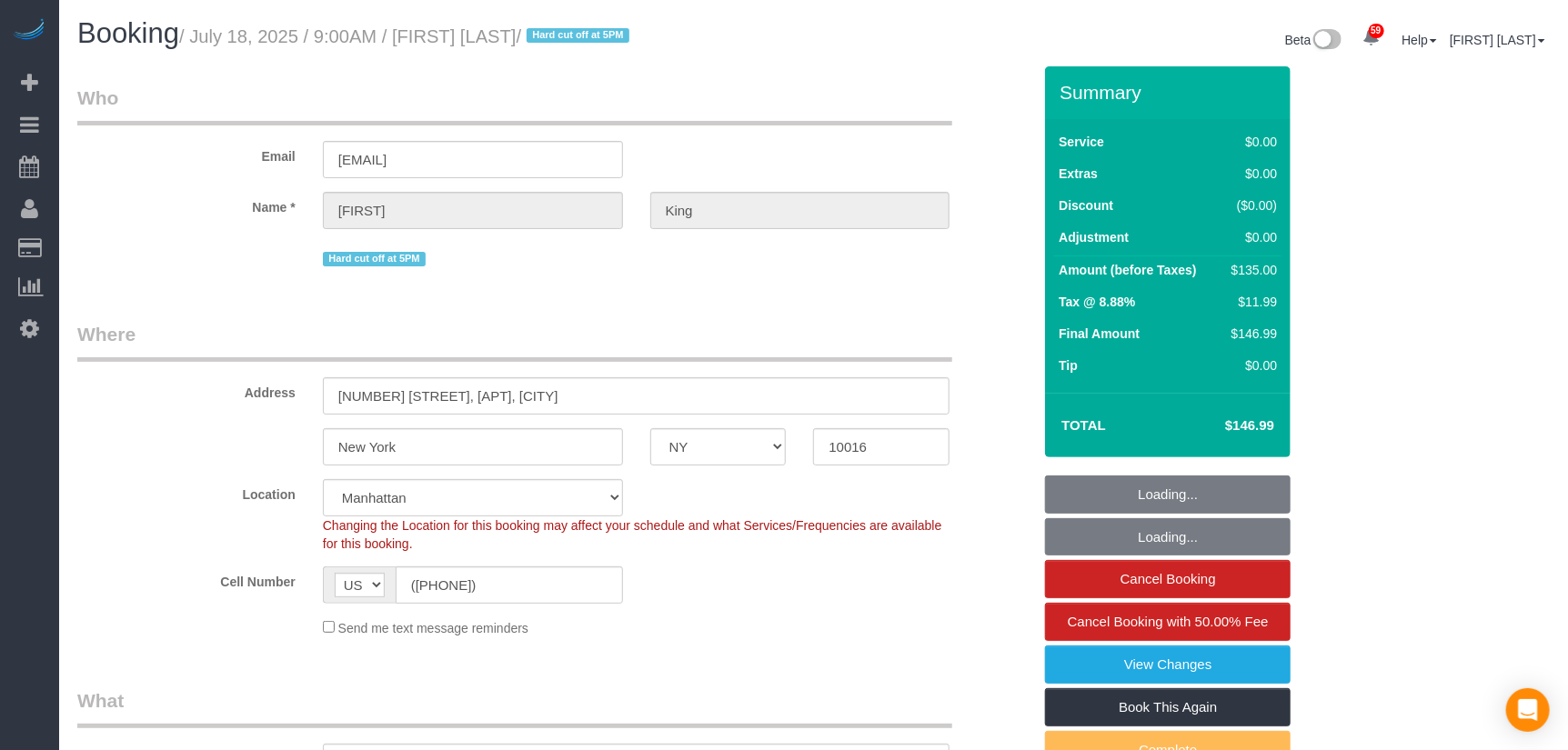 select on "object:1405" 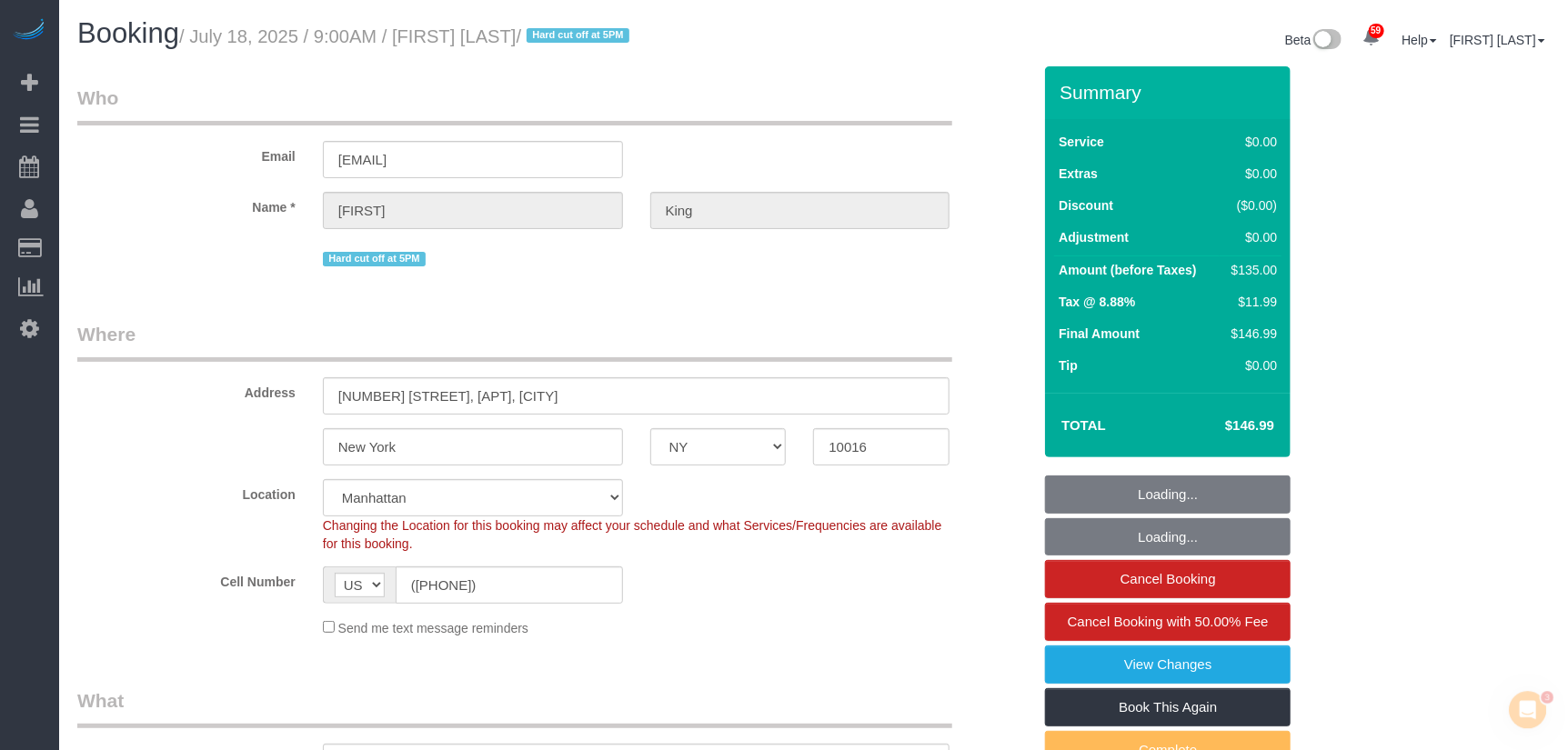 scroll, scrollTop: 0, scrollLeft: 0, axis: both 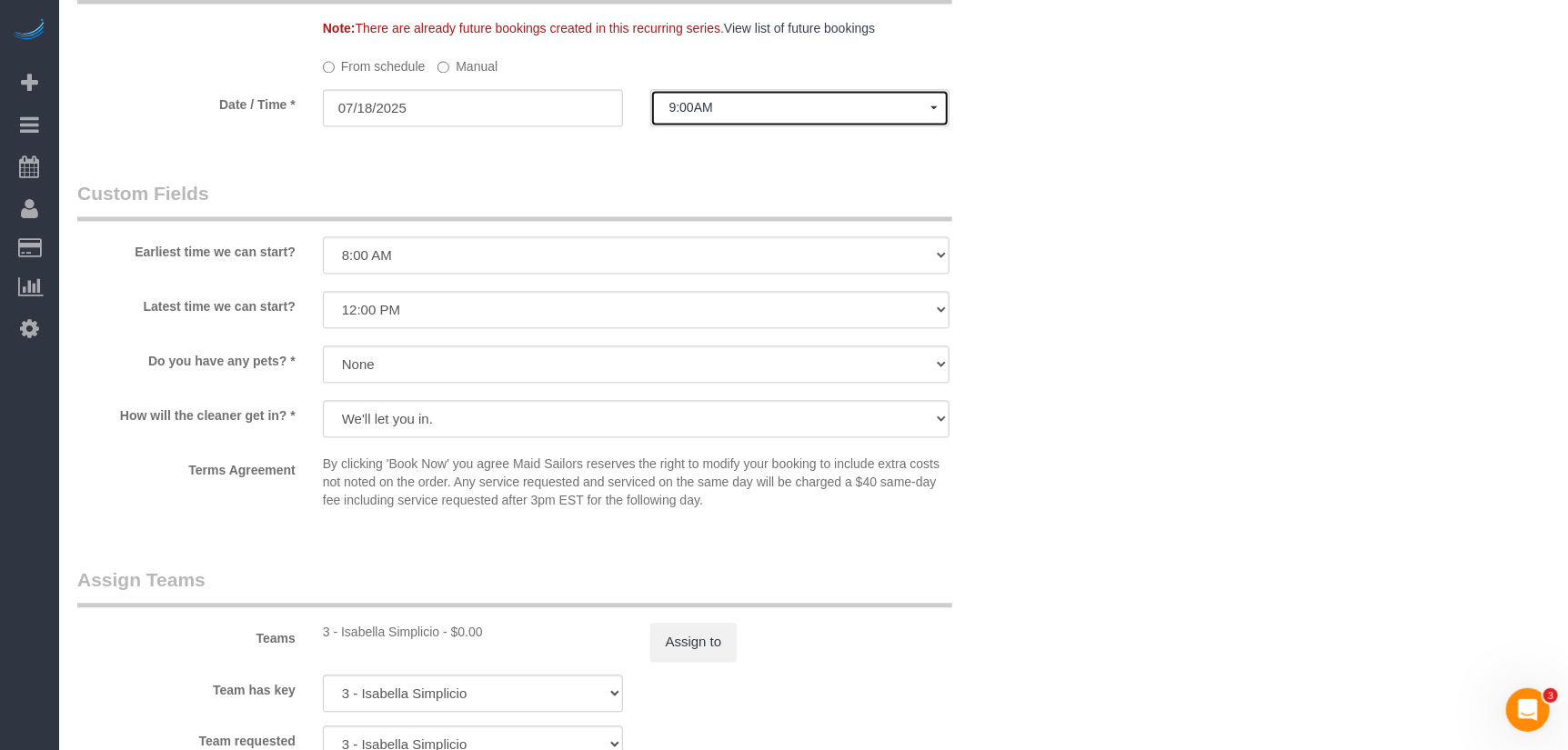 click on "9:00AM" 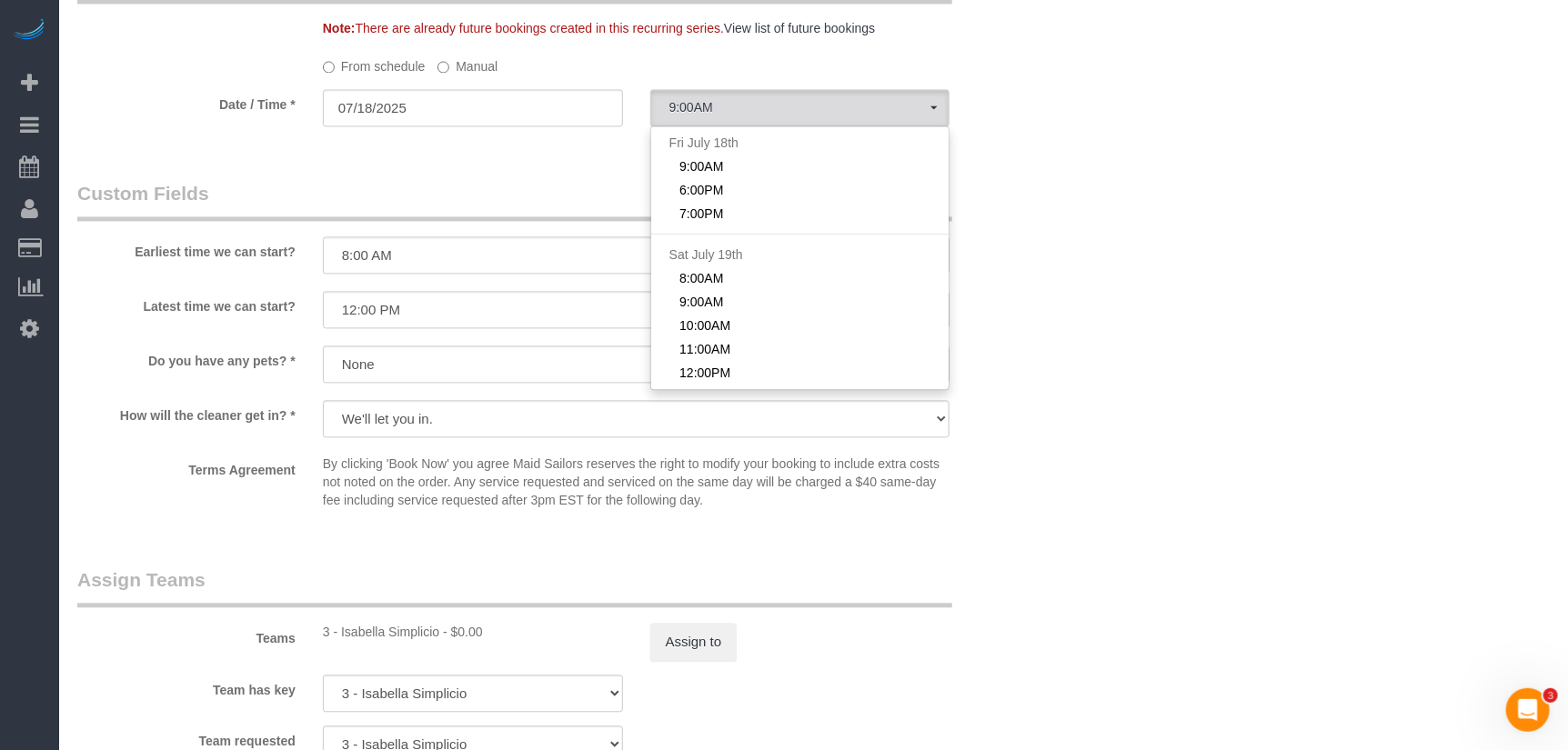click on "Manual" 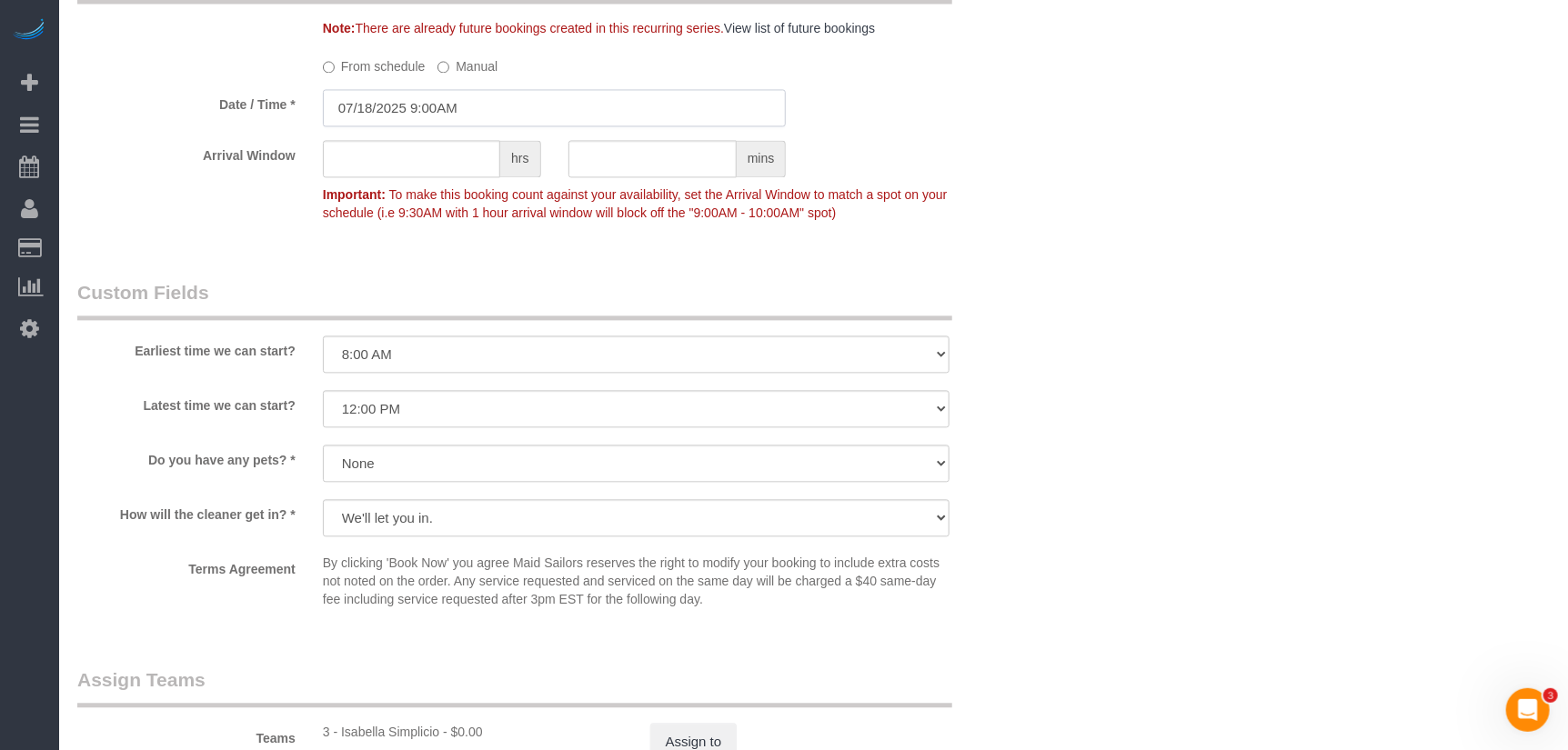 click on "07/18/2025 9:00AM" at bounding box center [555, 107] 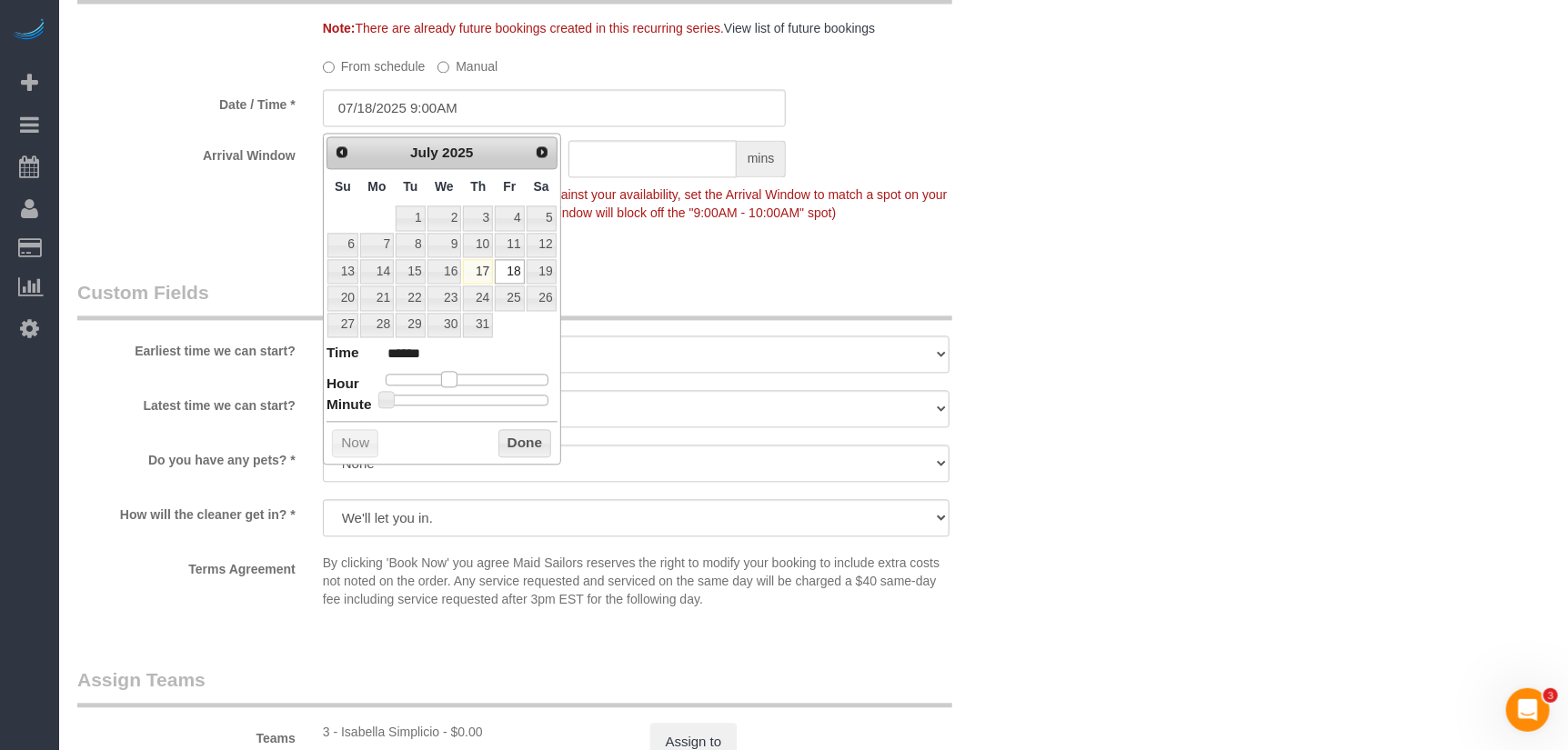 type on "07/18/2025 8:00AM" 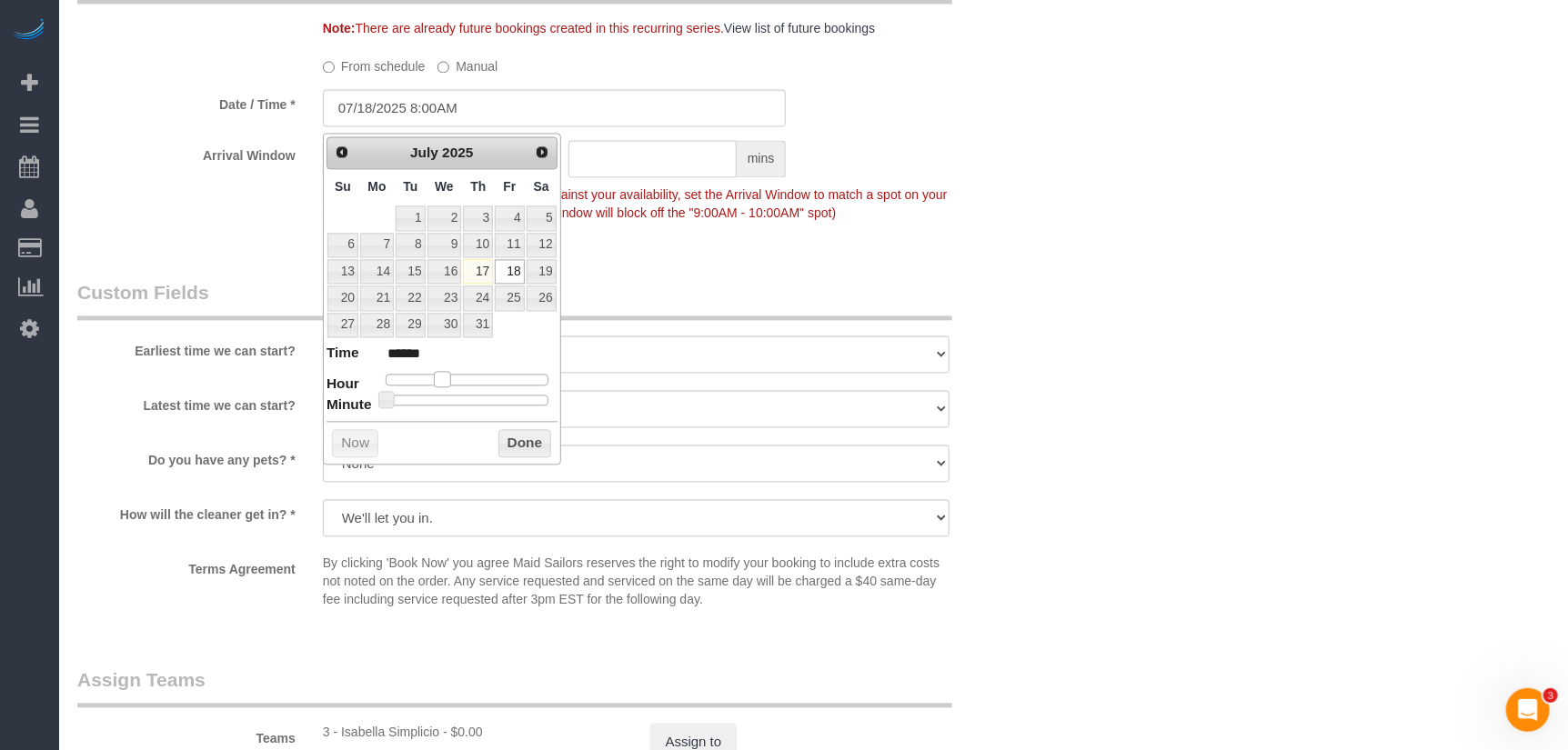 drag, startPoint x: 448, startPoint y: 379, endPoint x: 1083, endPoint y: 405, distance: 635.5321 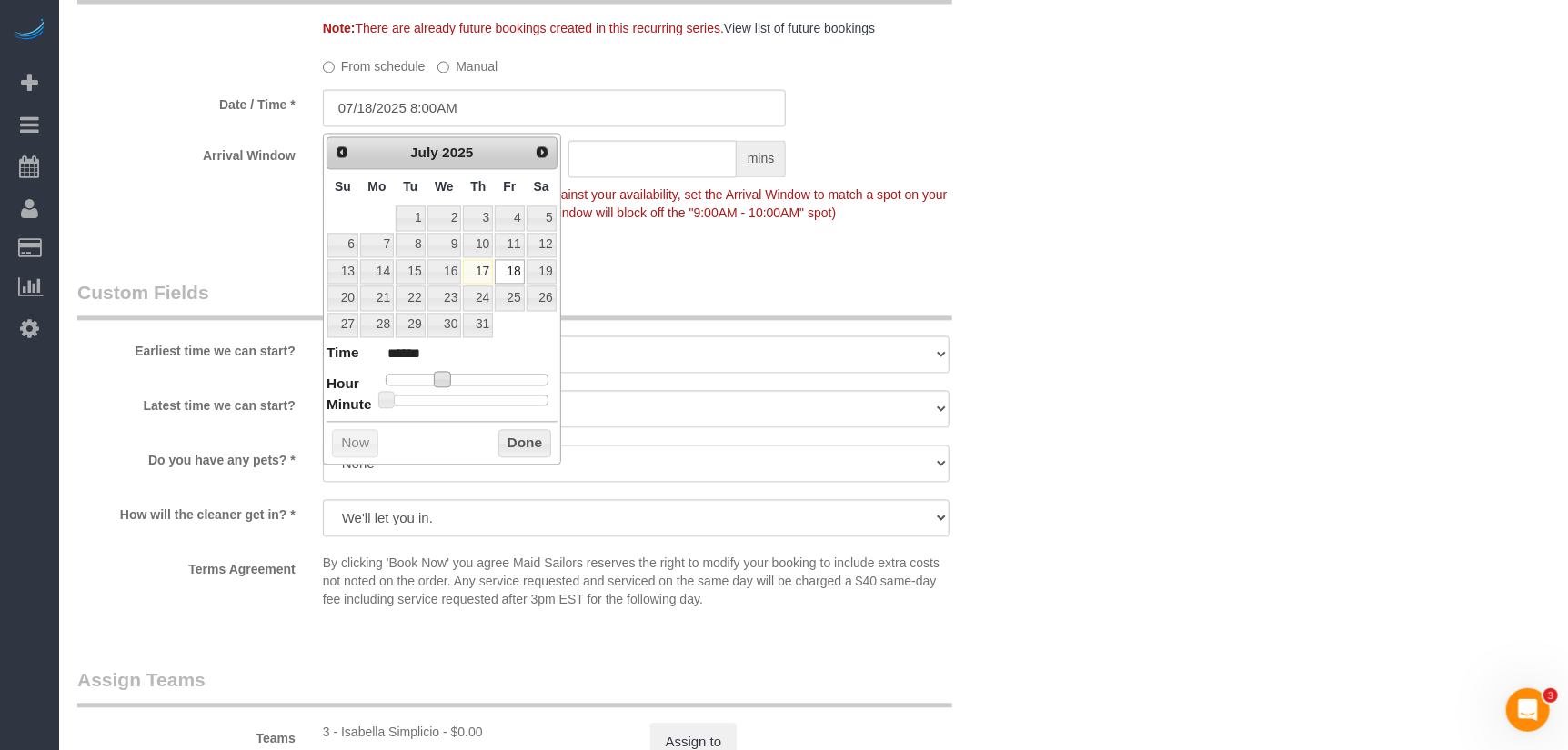 click on "Who
Email
[EMAIL]
Name *
[FIRST]
[LAST]
Hard cut off at 5PM
Where
Address
303 East 37th Street, 2H
New York
AK
AL
AR
AZ
CA
CO
CT
DC
DE
FL
GA
HI
IA
ID
IL
IN
KS
KY
LA
MA
MD
ME
MI
MN
MO
MS
MT
NC" at bounding box center (813, -231) 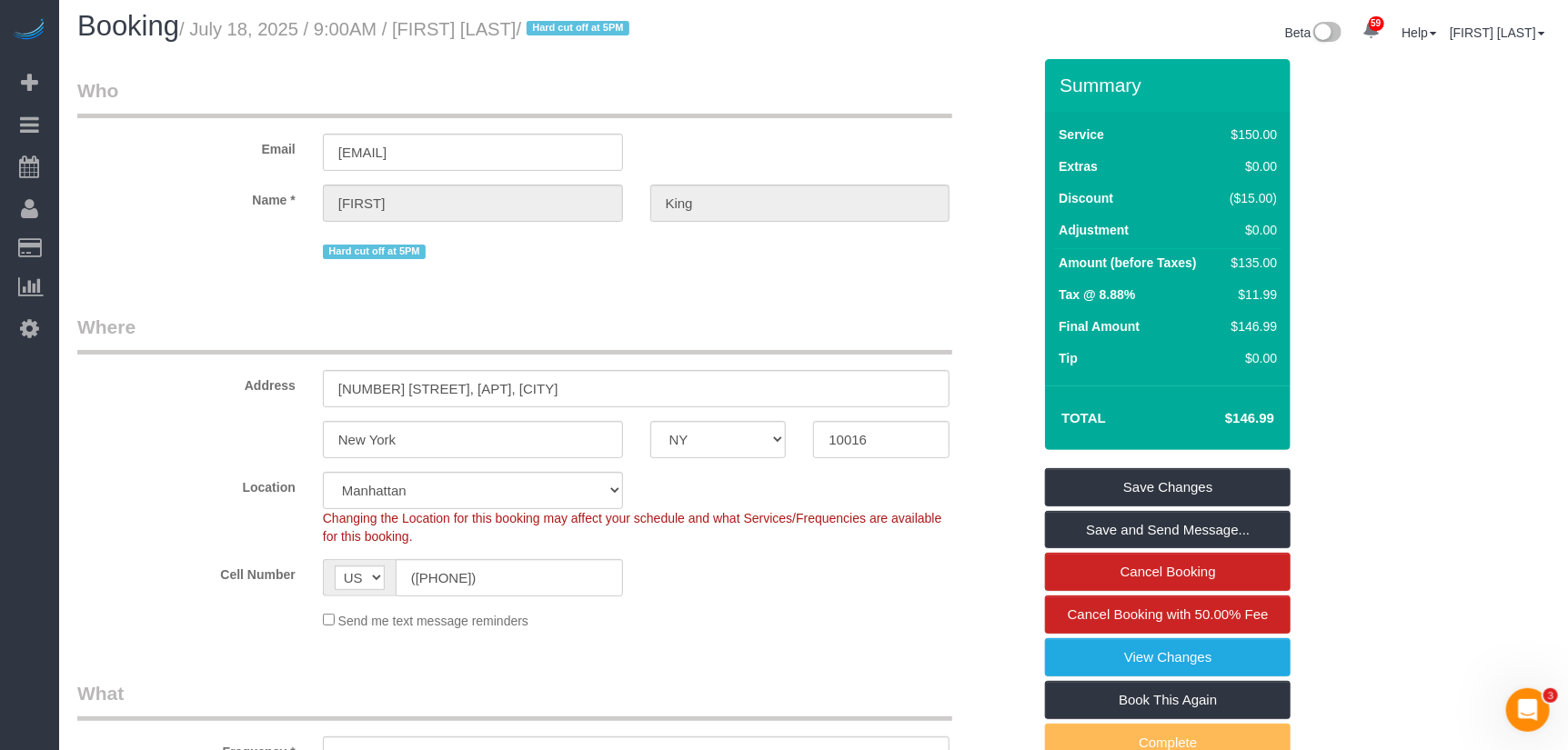 scroll, scrollTop: 0, scrollLeft: 0, axis: both 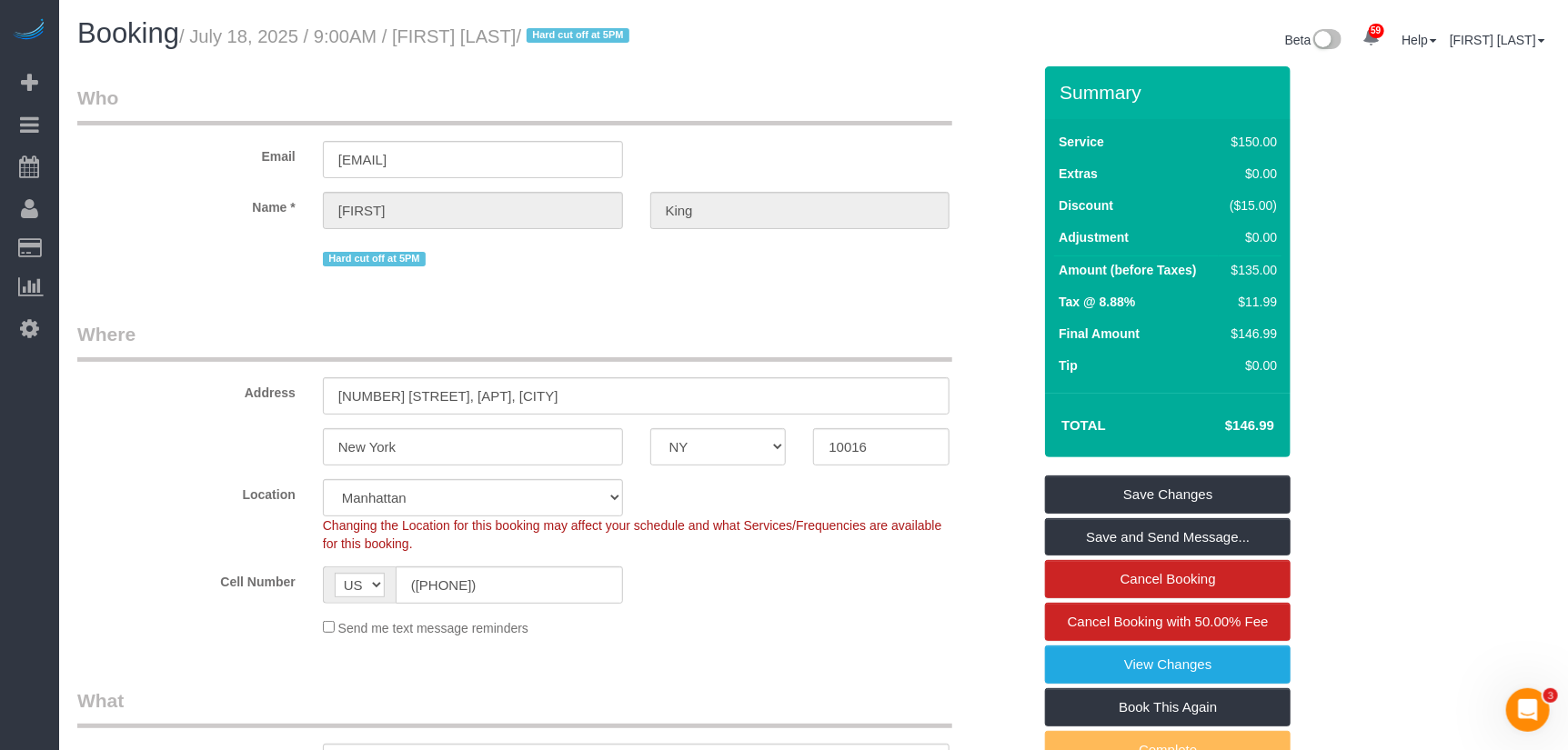 drag, startPoint x: 546, startPoint y: 36, endPoint x: 415, endPoint y: 35, distance: 131.00382 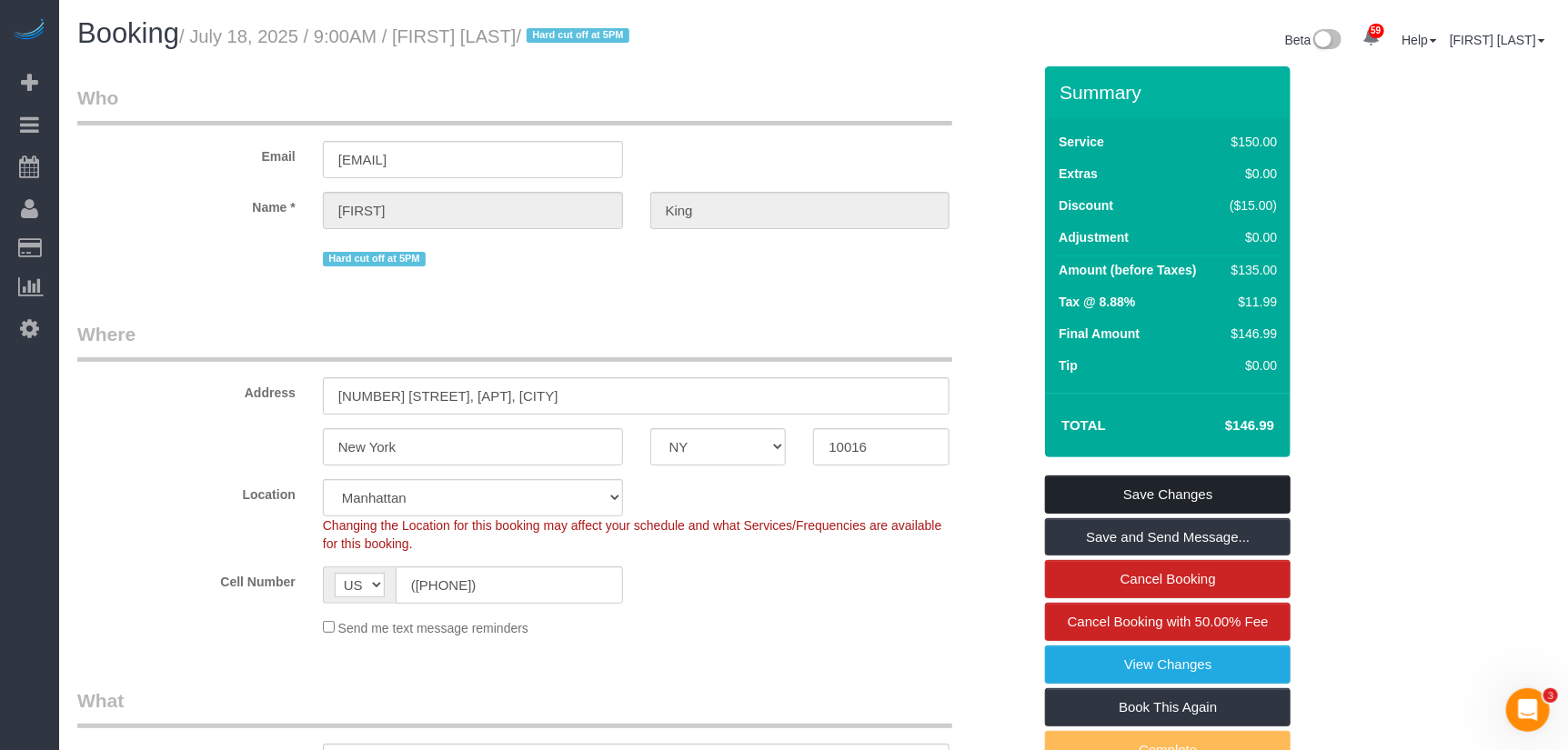 click on "Save Changes" at bounding box center (1168, 495) 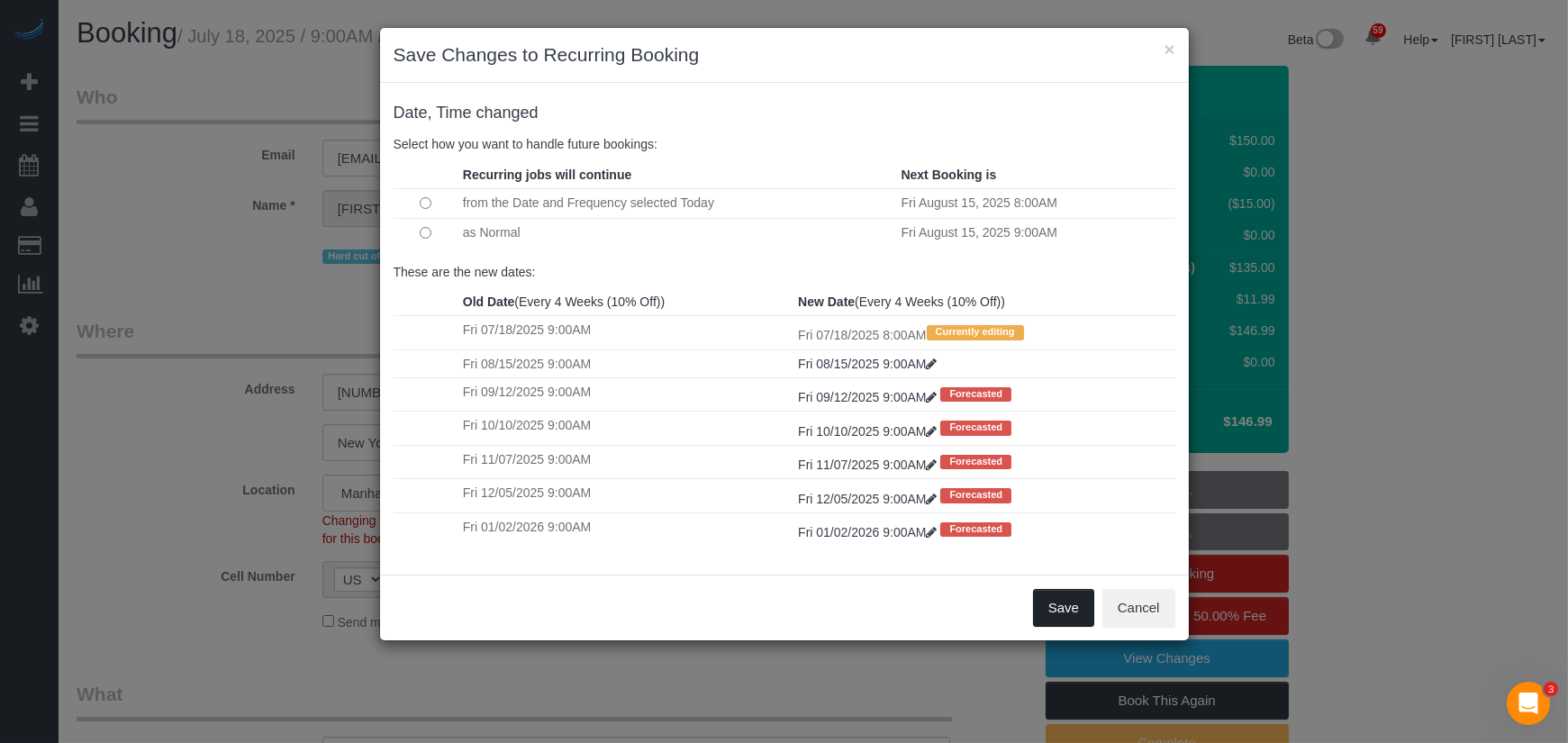 click on "Save" at bounding box center (1064, 608) 